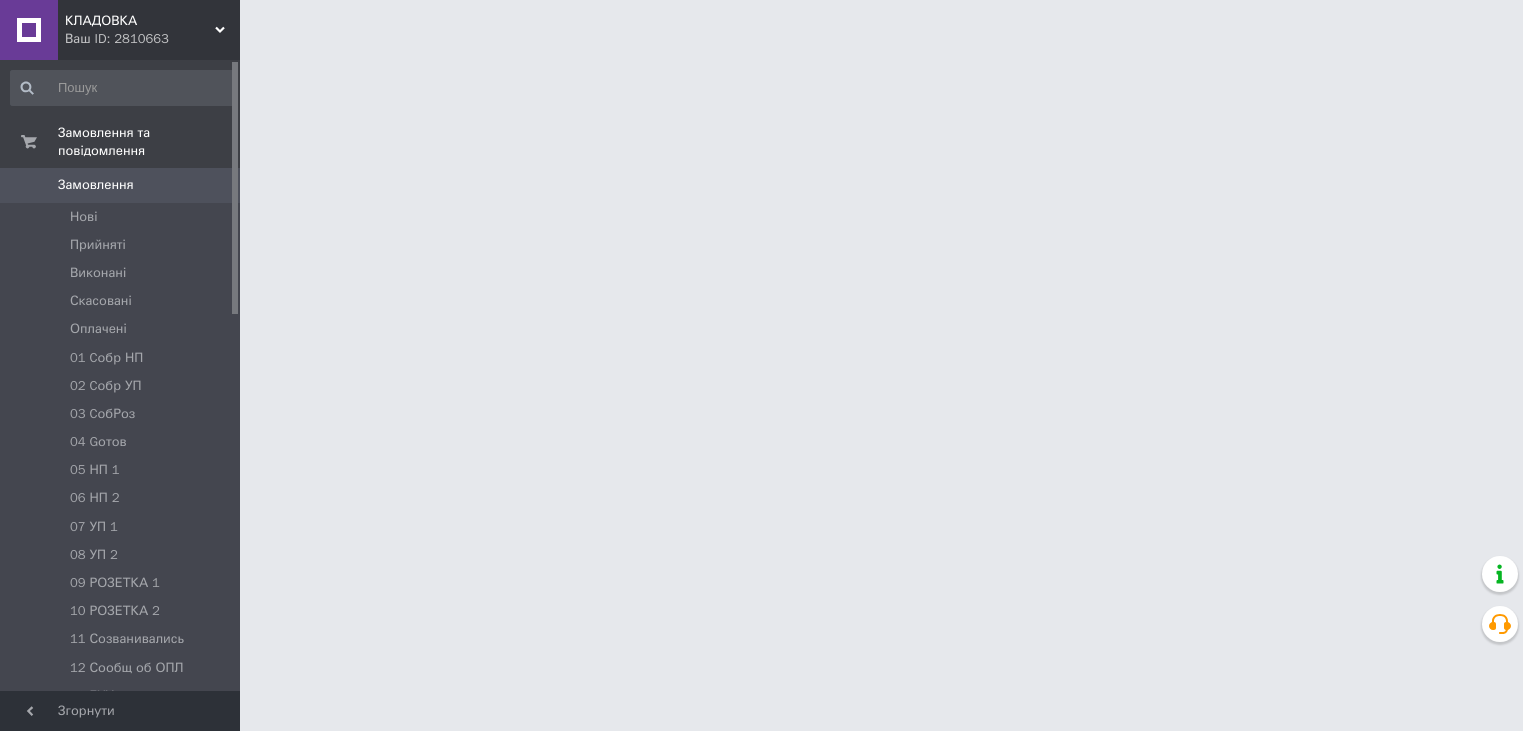 scroll, scrollTop: 0, scrollLeft: 0, axis: both 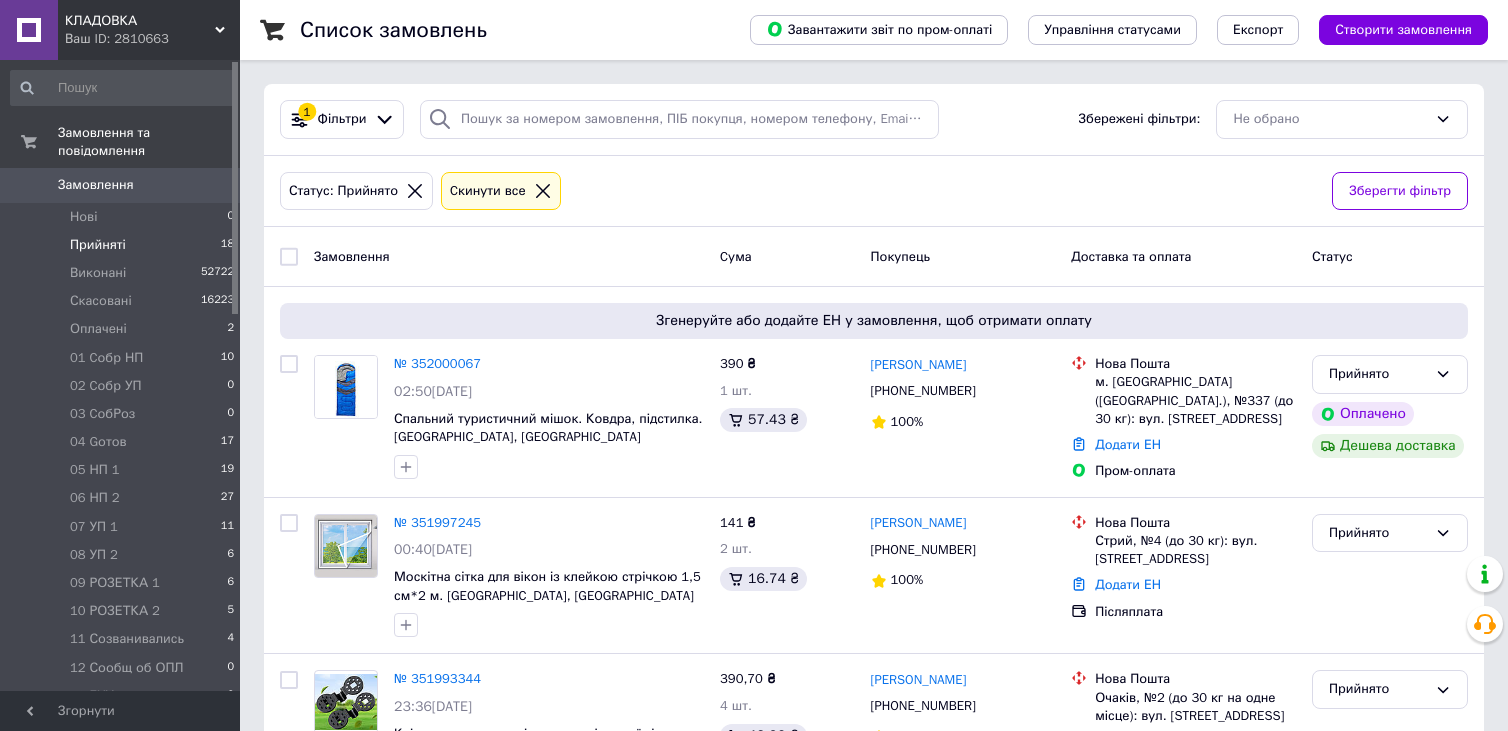click on "Прийняті 18" at bounding box center (123, 245) 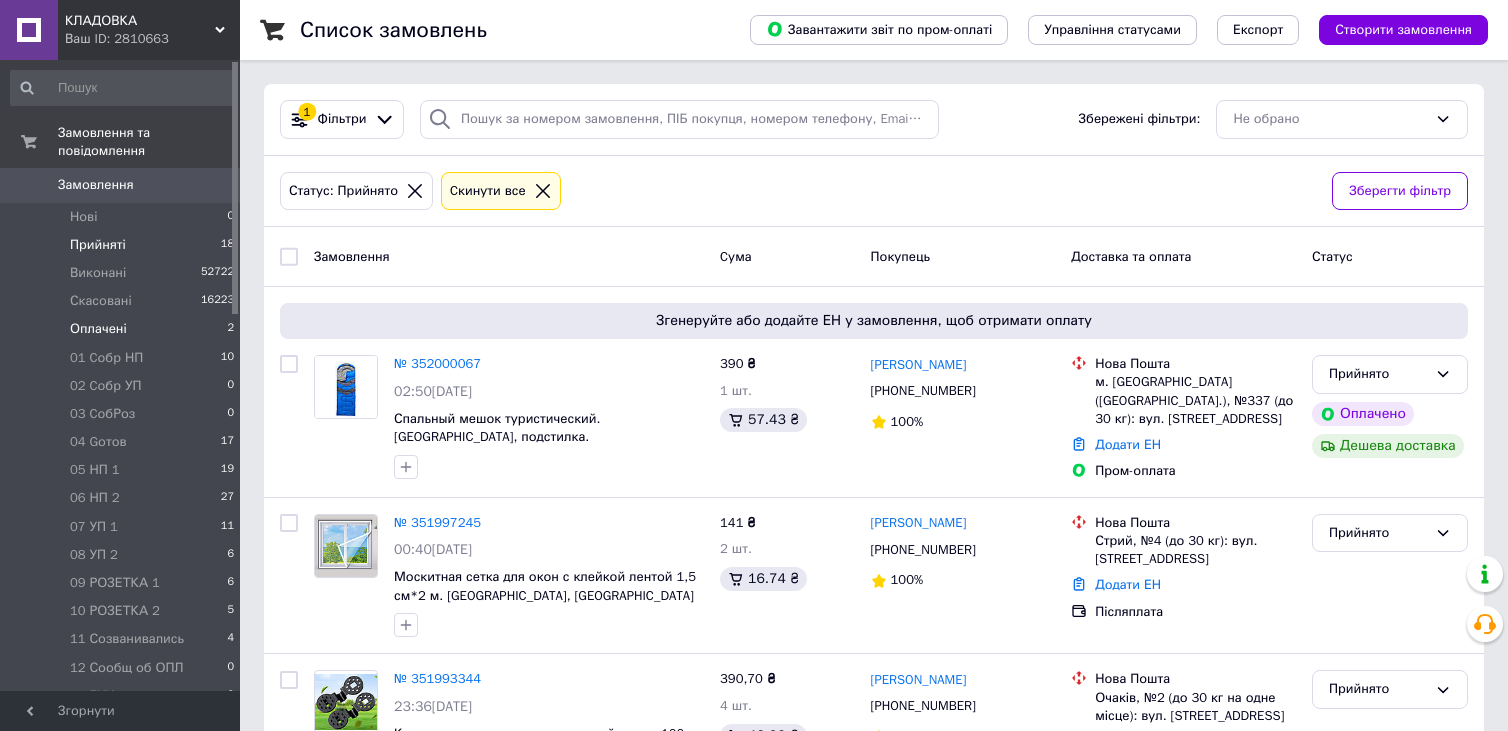 click on "Оплачені" at bounding box center (98, 329) 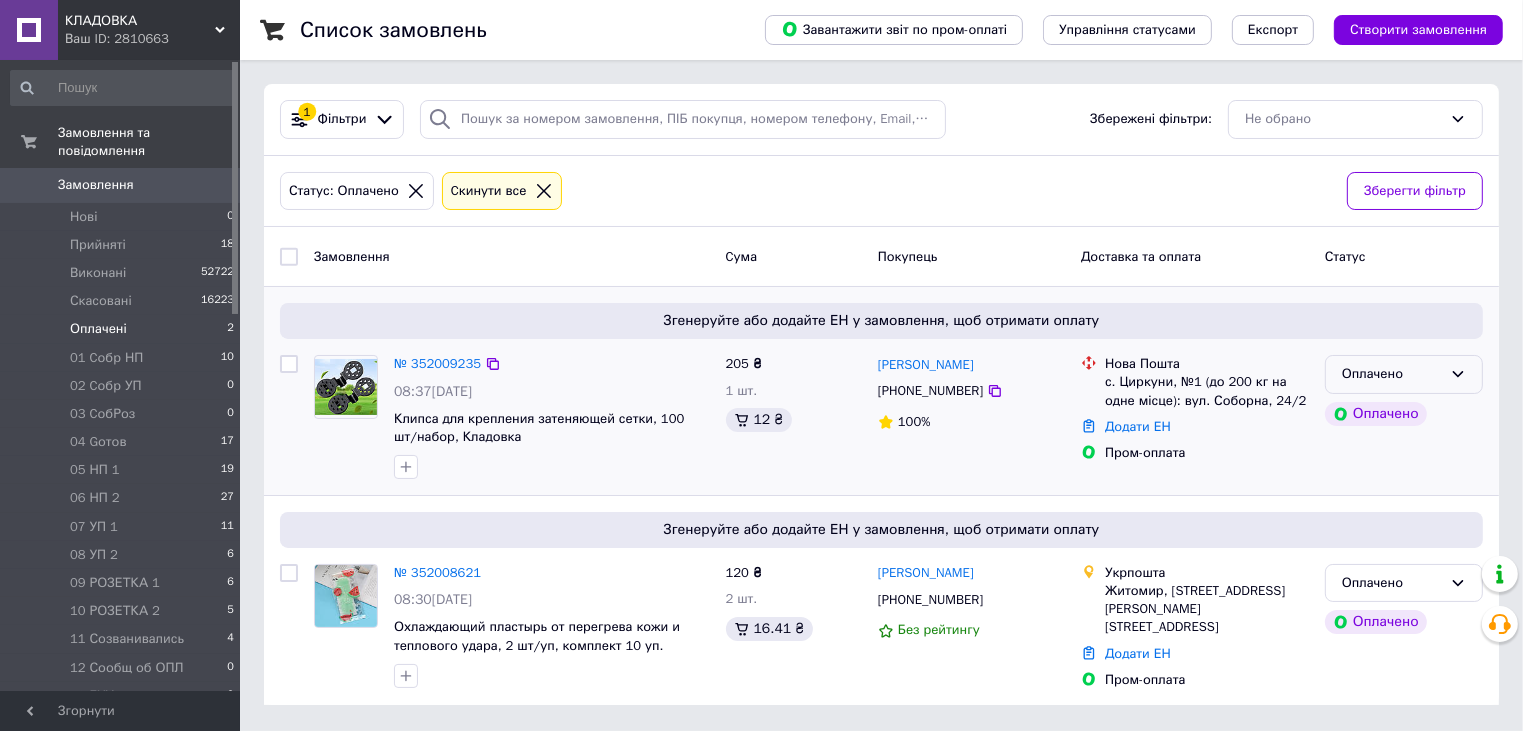 click on "Оплачено" at bounding box center (1392, 374) 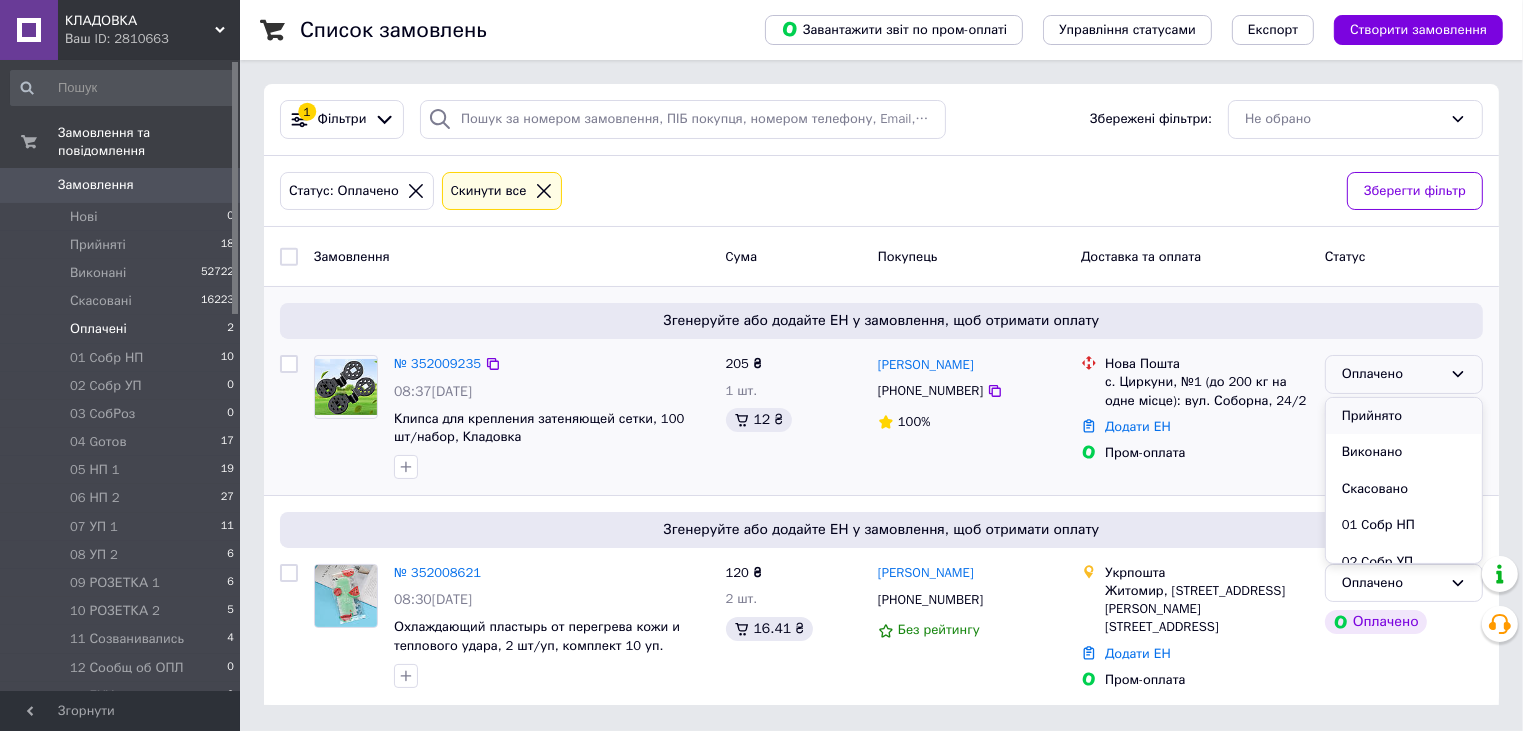 click on "Прийнято" at bounding box center (1404, 416) 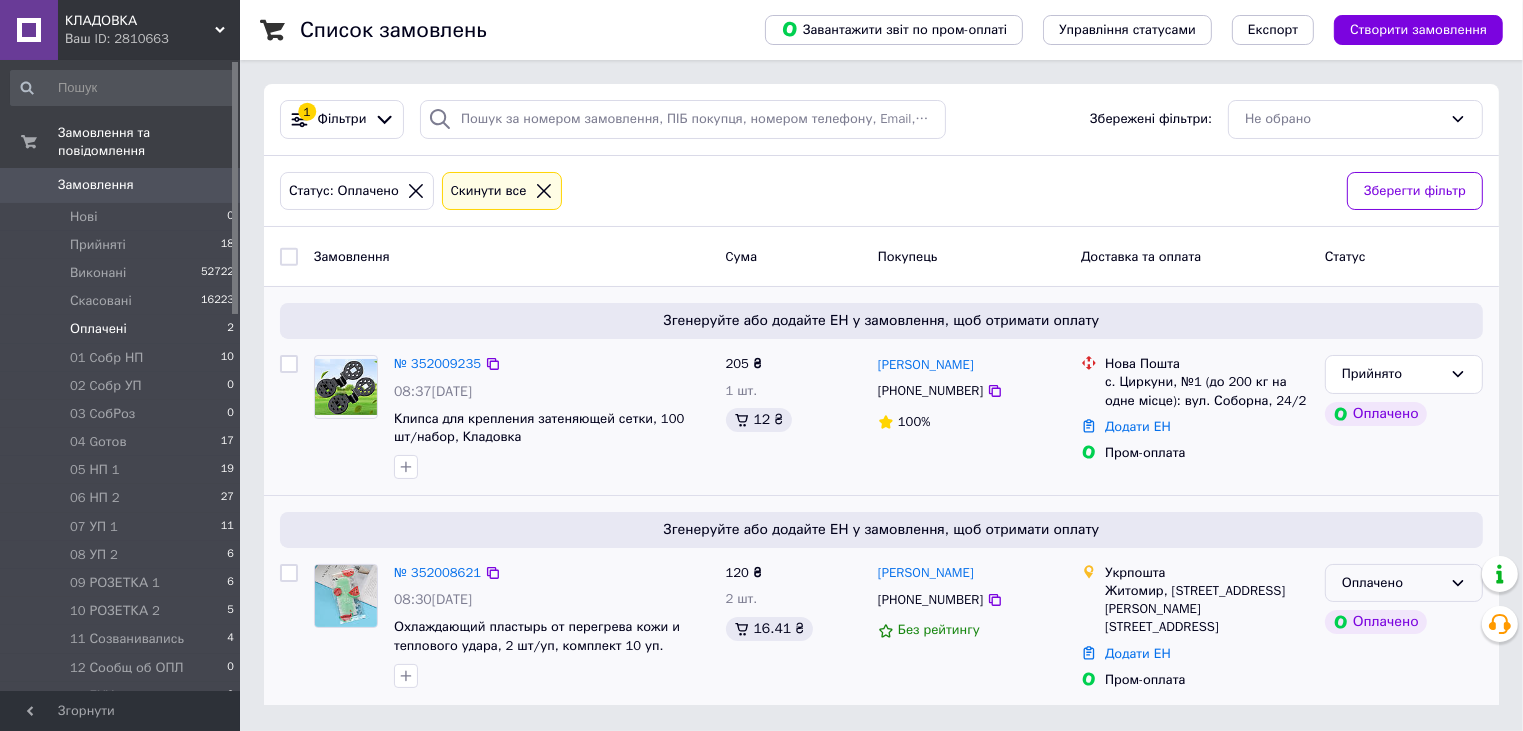 click on "Оплачено" at bounding box center [1404, 583] 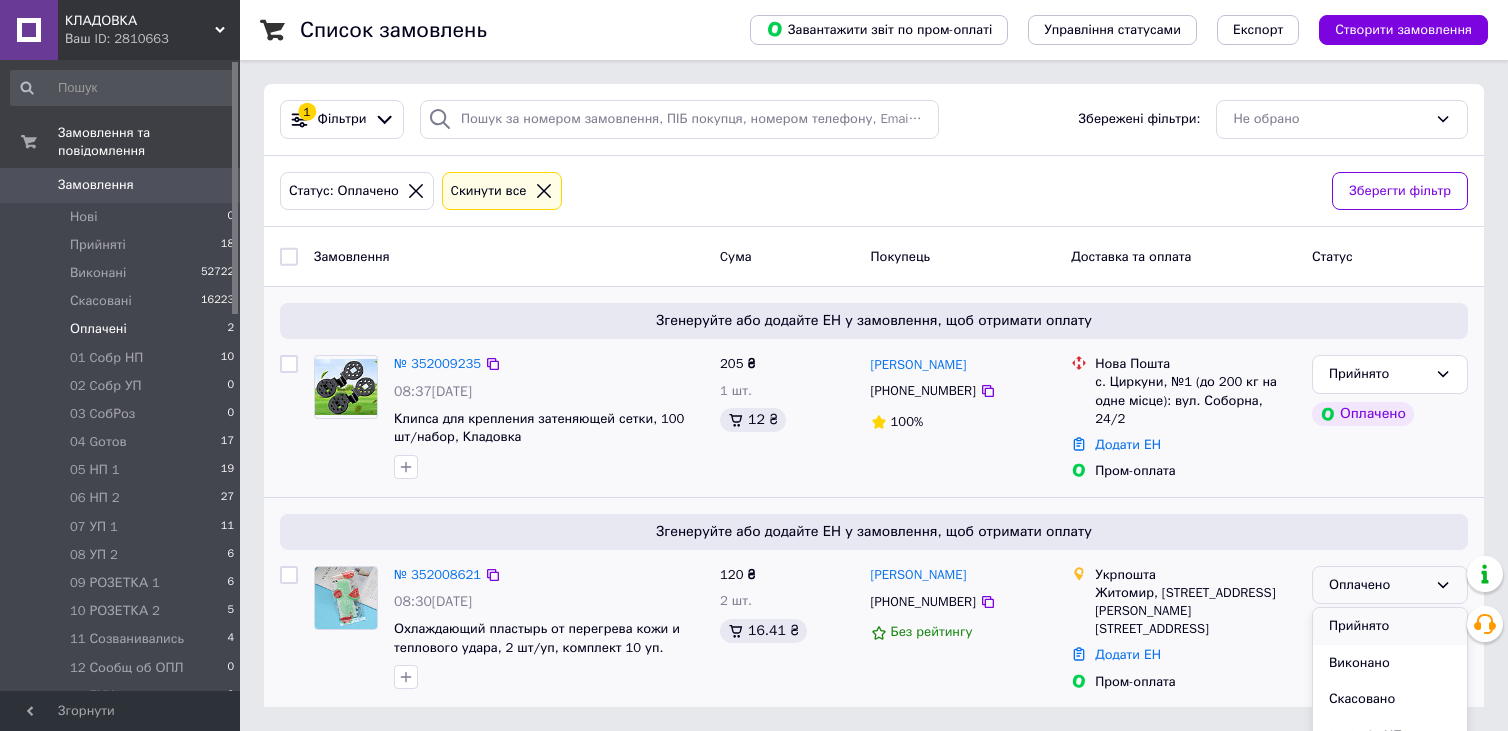 click on "Прийнято" at bounding box center (1390, 626) 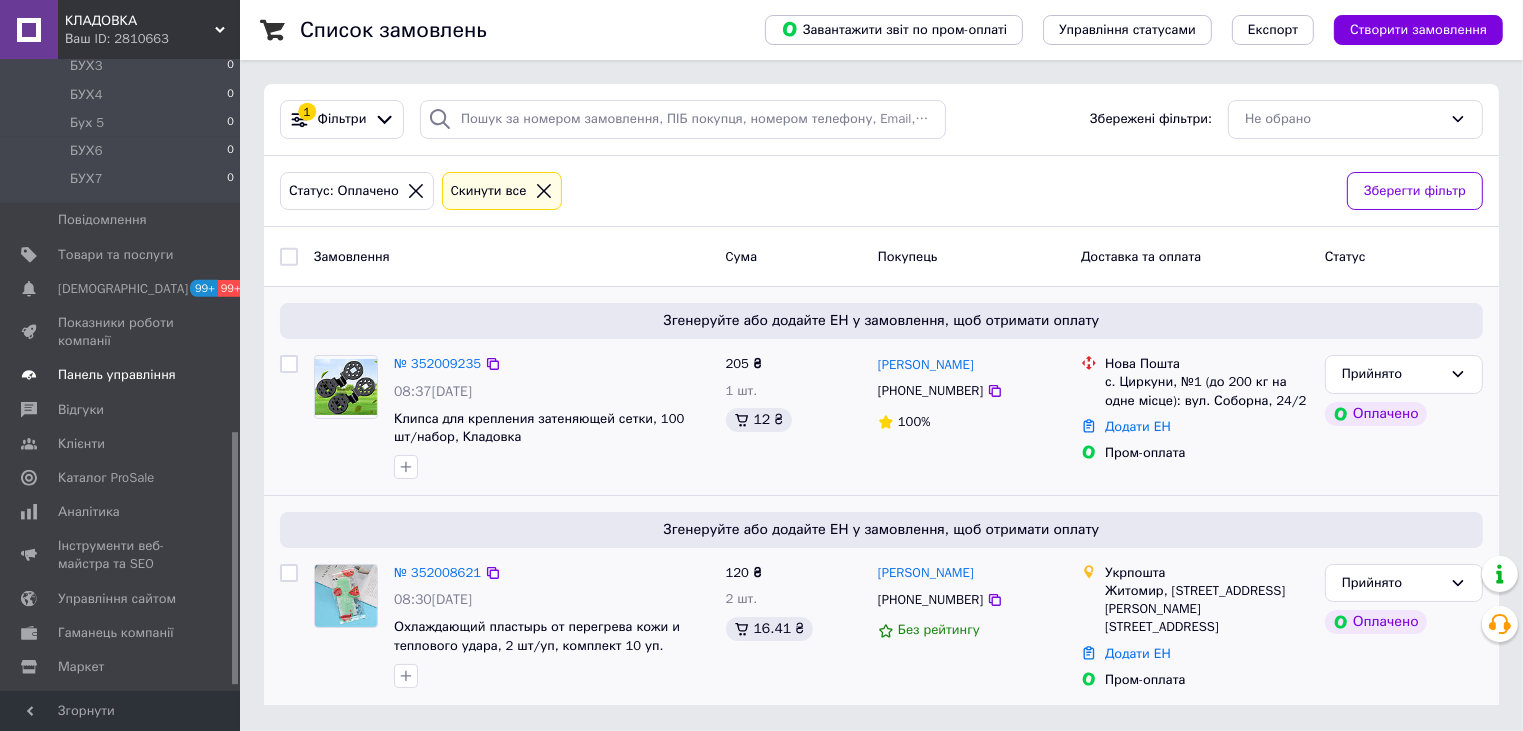 scroll, scrollTop: 944, scrollLeft: 0, axis: vertical 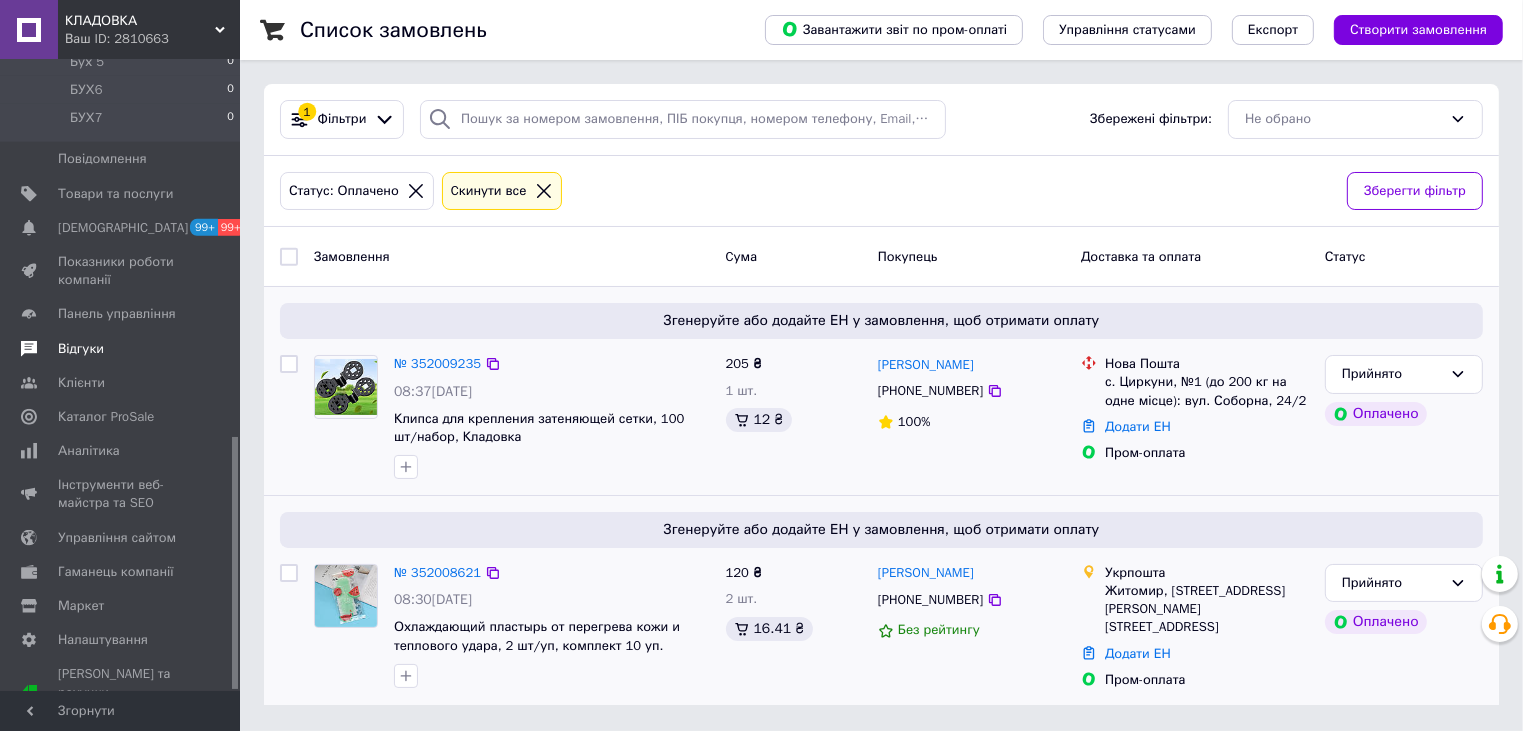 click on "Відгуки" at bounding box center (81, 349) 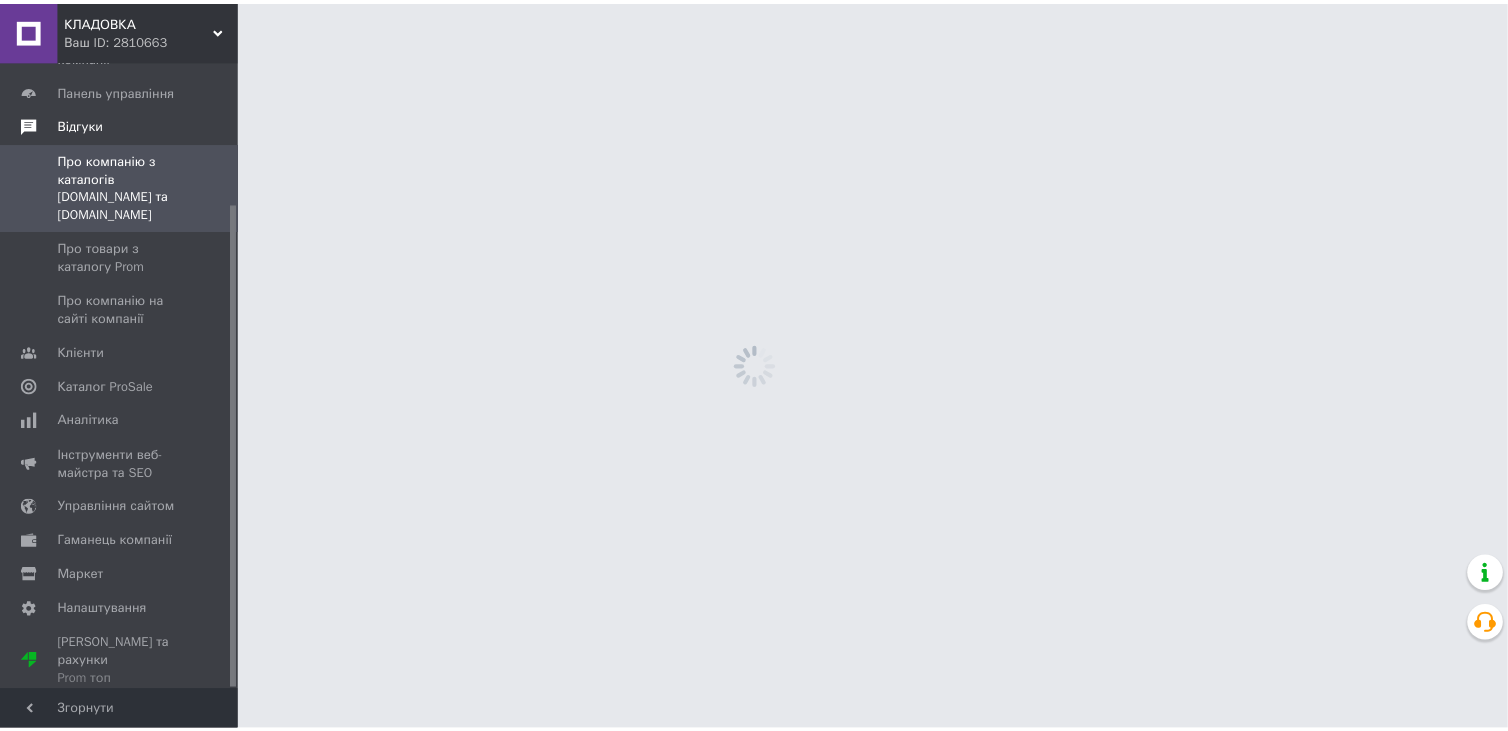 scroll, scrollTop: 185, scrollLeft: 0, axis: vertical 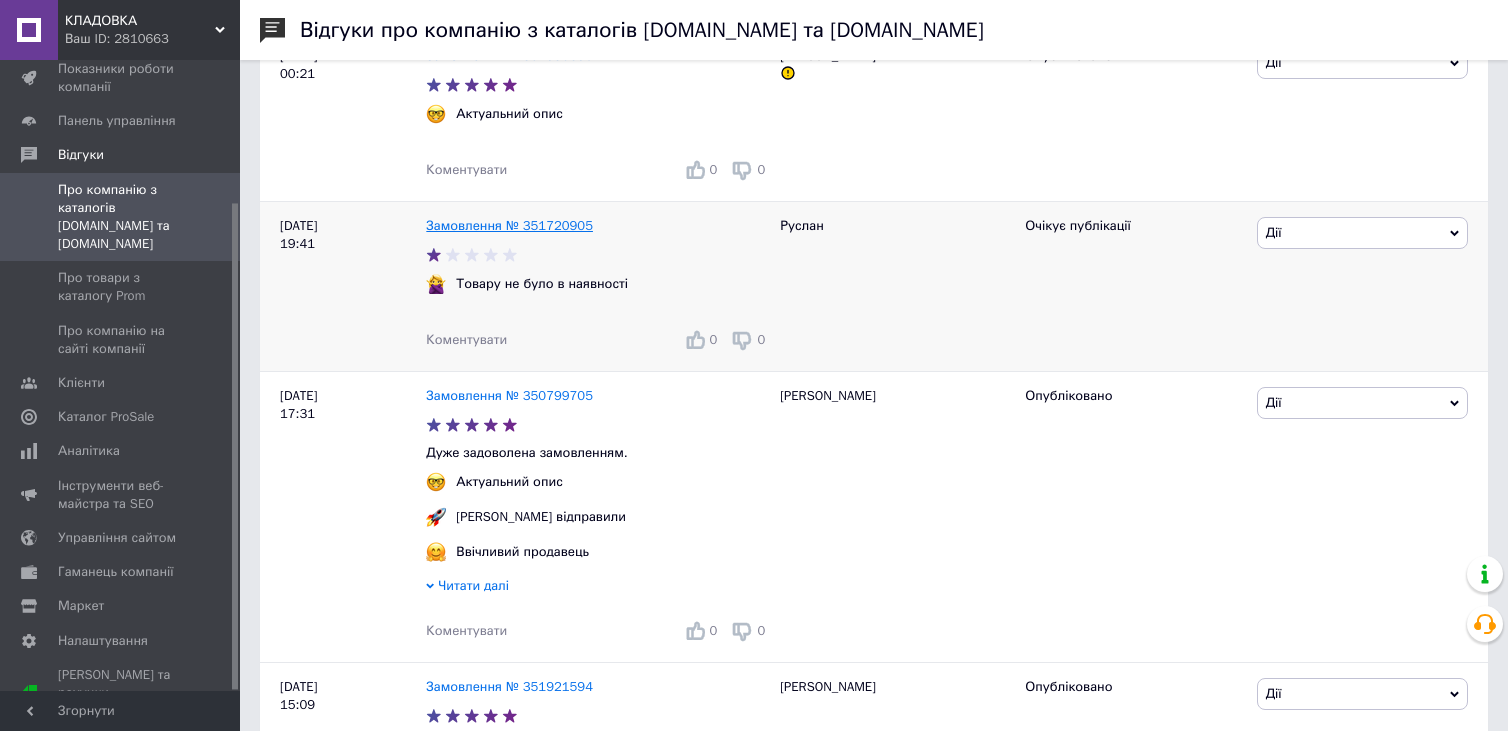 click on "Замовлення № 351720905" at bounding box center [509, 225] 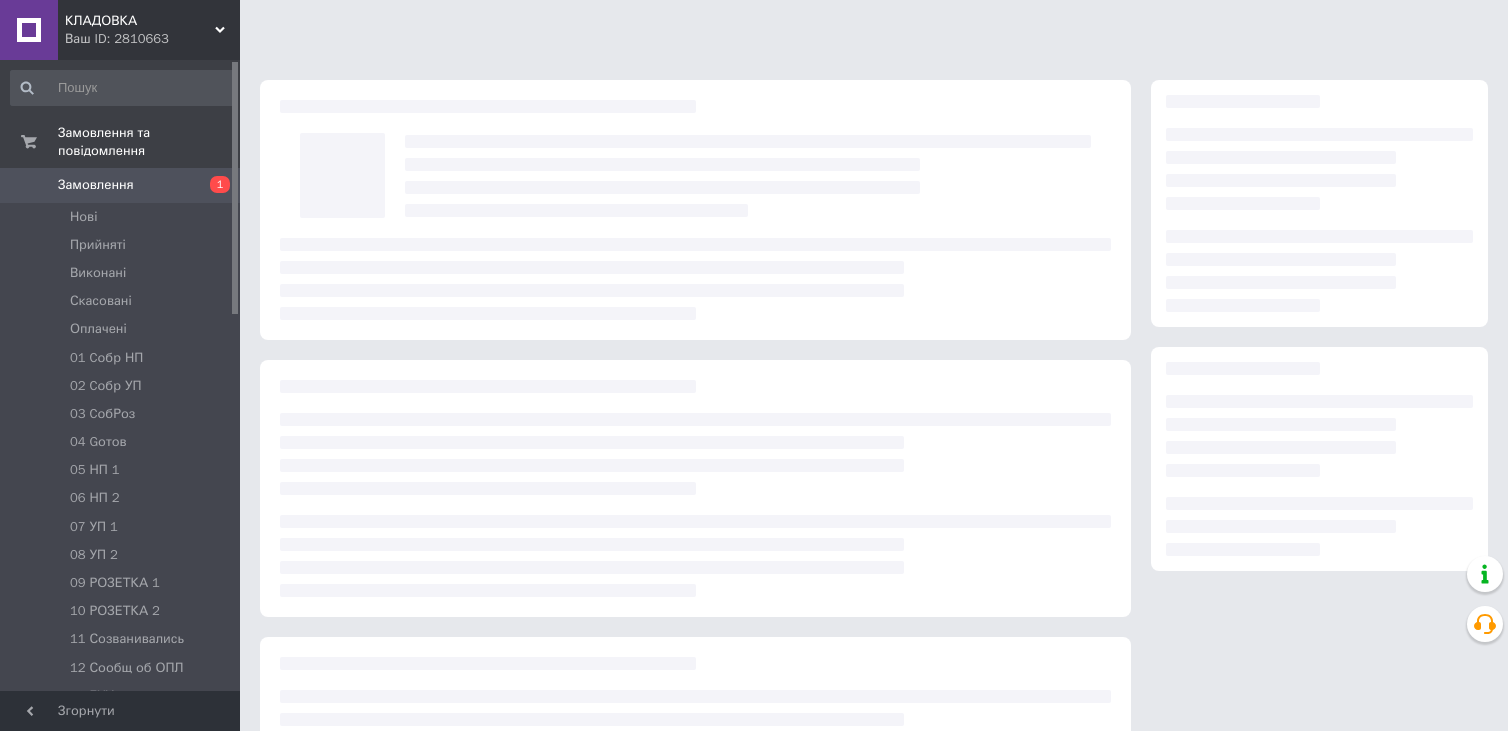 scroll, scrollTop: 0, scrollLeft: 0, axis: both 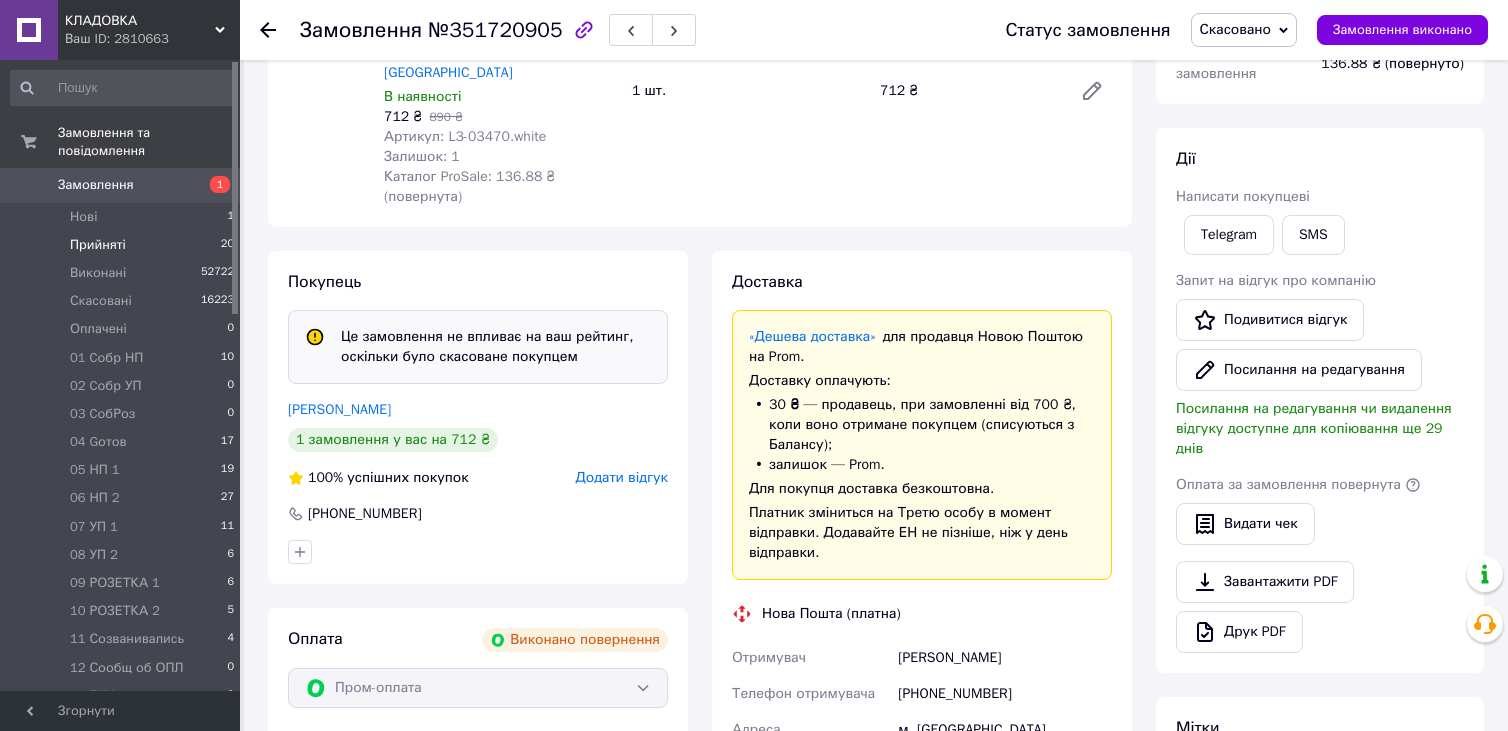 click on "Прийняті 20" at bounding box center (123, 245) 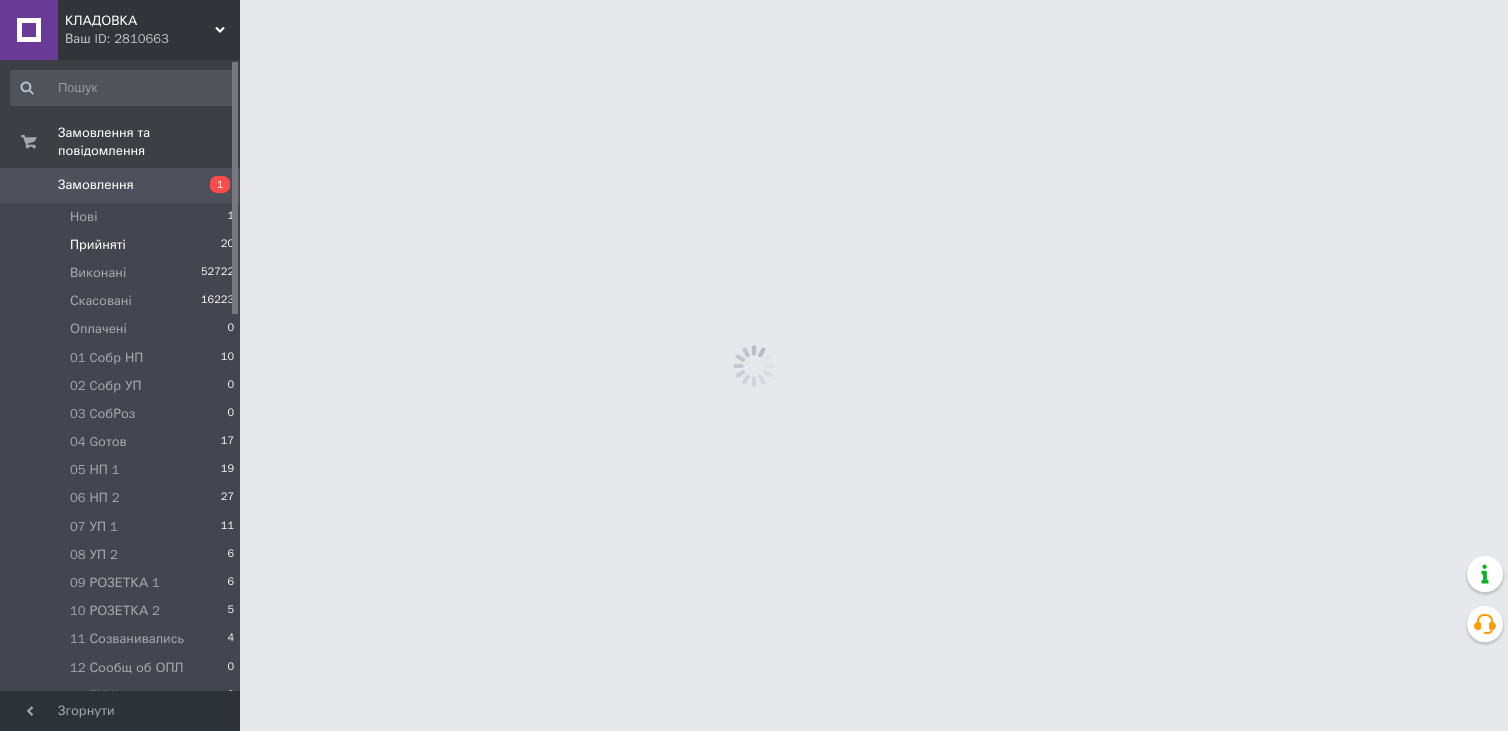 scroll, scrollTop: 0, scrollLeft: 0, axis: both 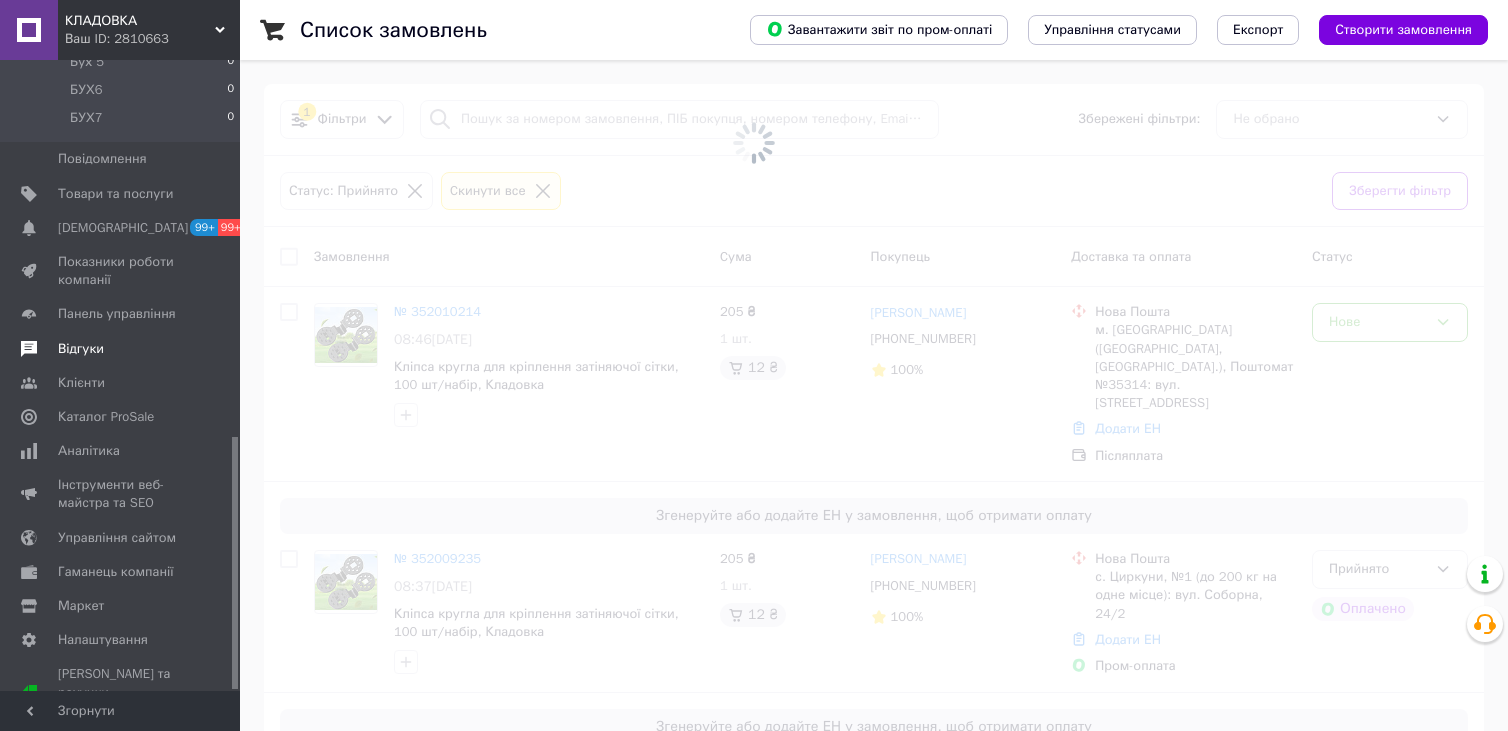 click on "Відгуки" at bounding box center [121, 349] 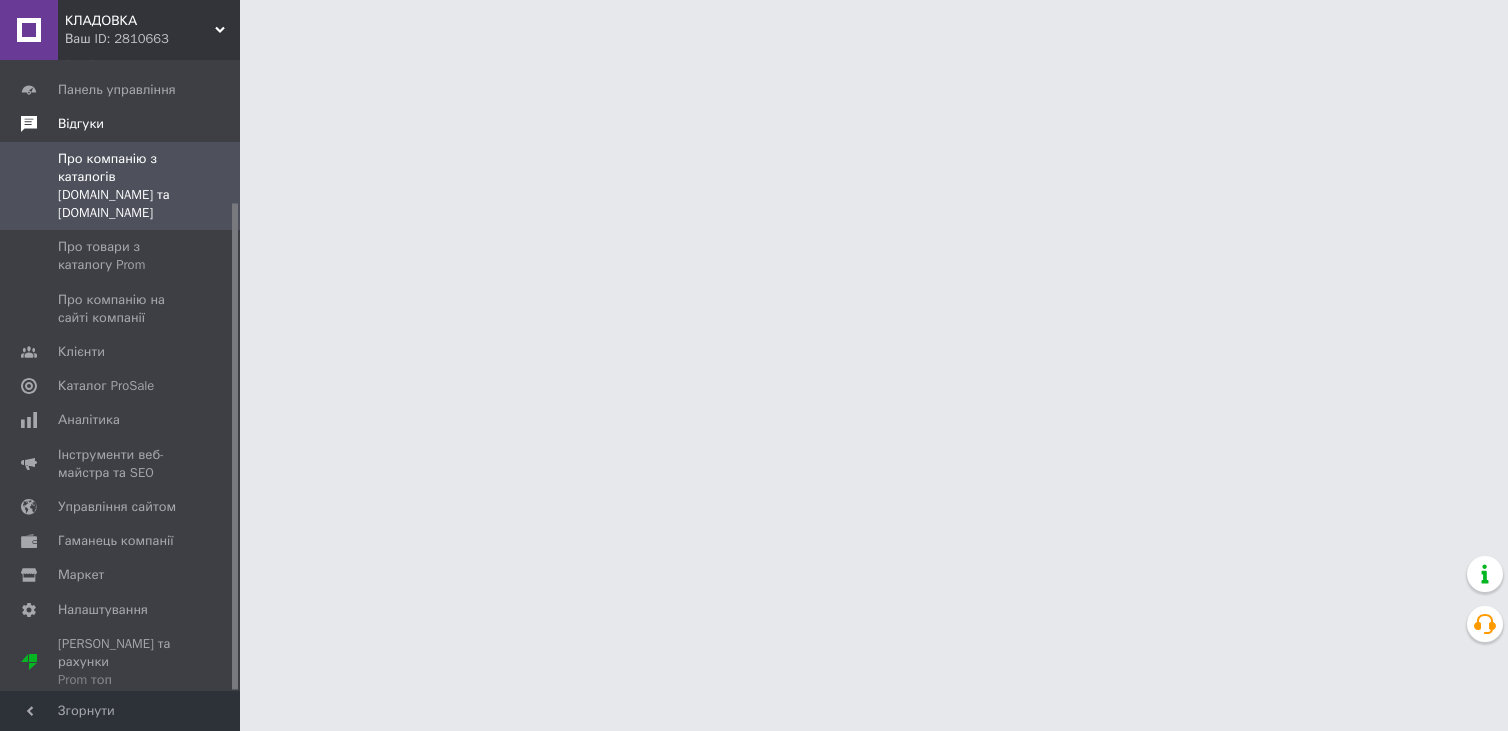 scroll, scrollTop: 185, scrollLeft: 0, axis: vertical 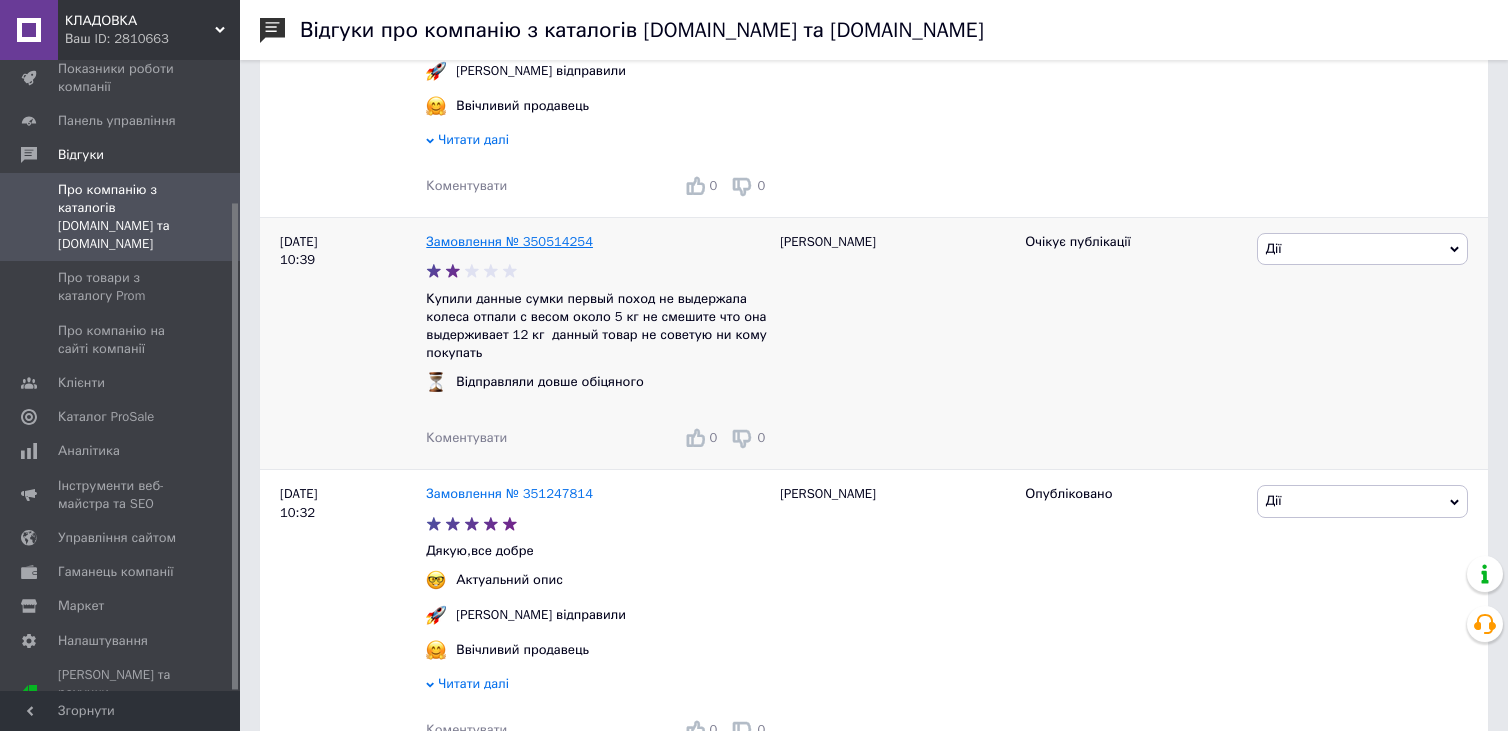 click on "Замовлення № 350514254" at bounding box center (509, 241) 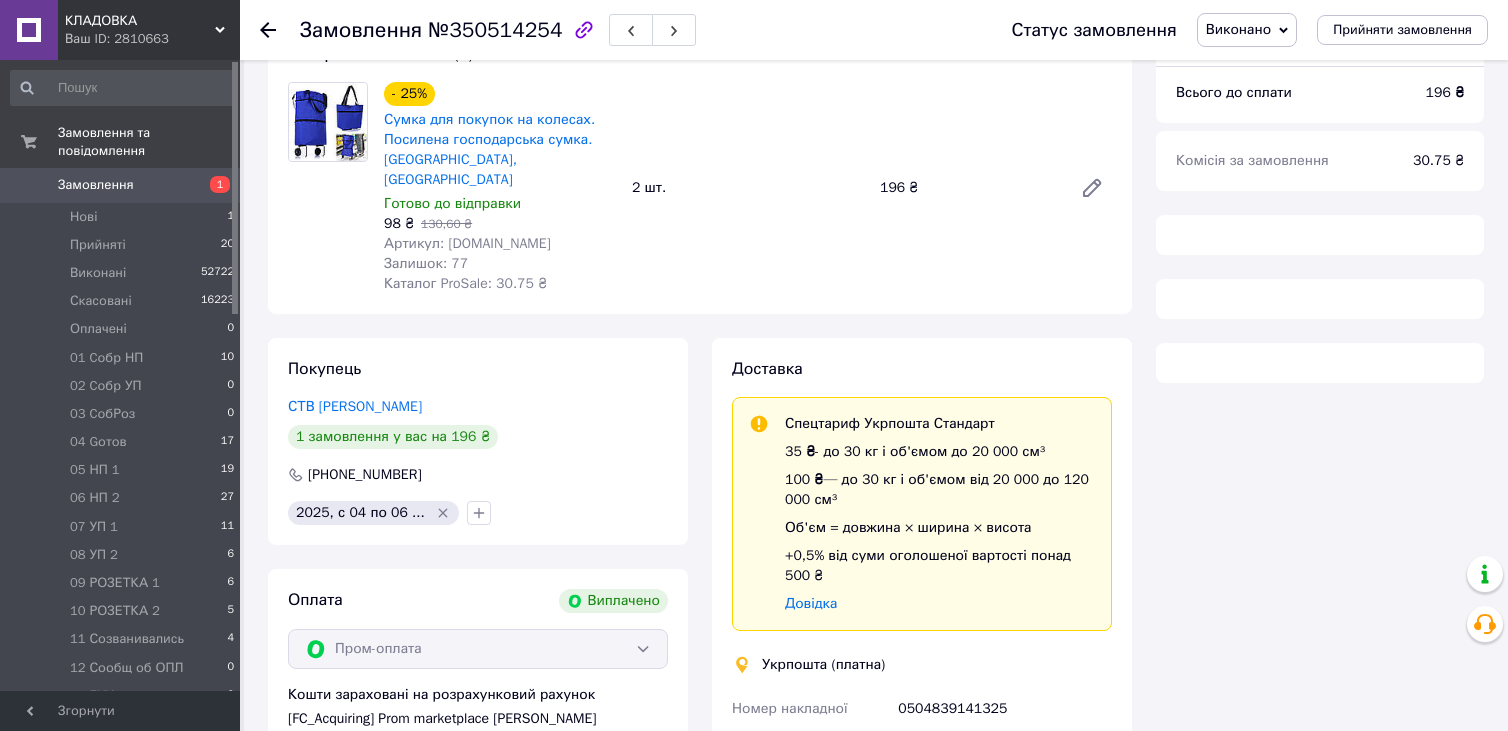scroll, scrollTop: 500, scrollLeft: 0, axis: vertical 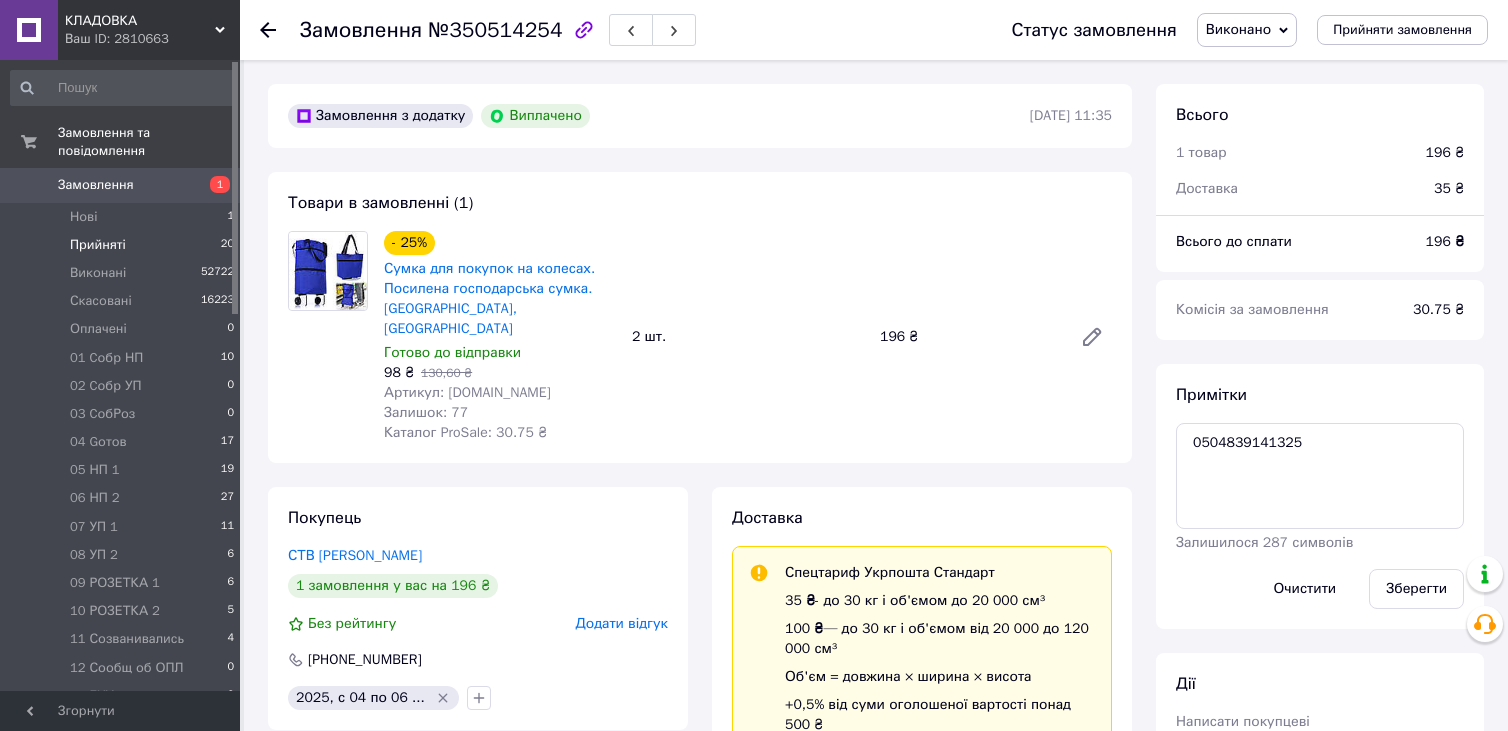 click on "Прийняті 20" at bounding box center [123, 245] 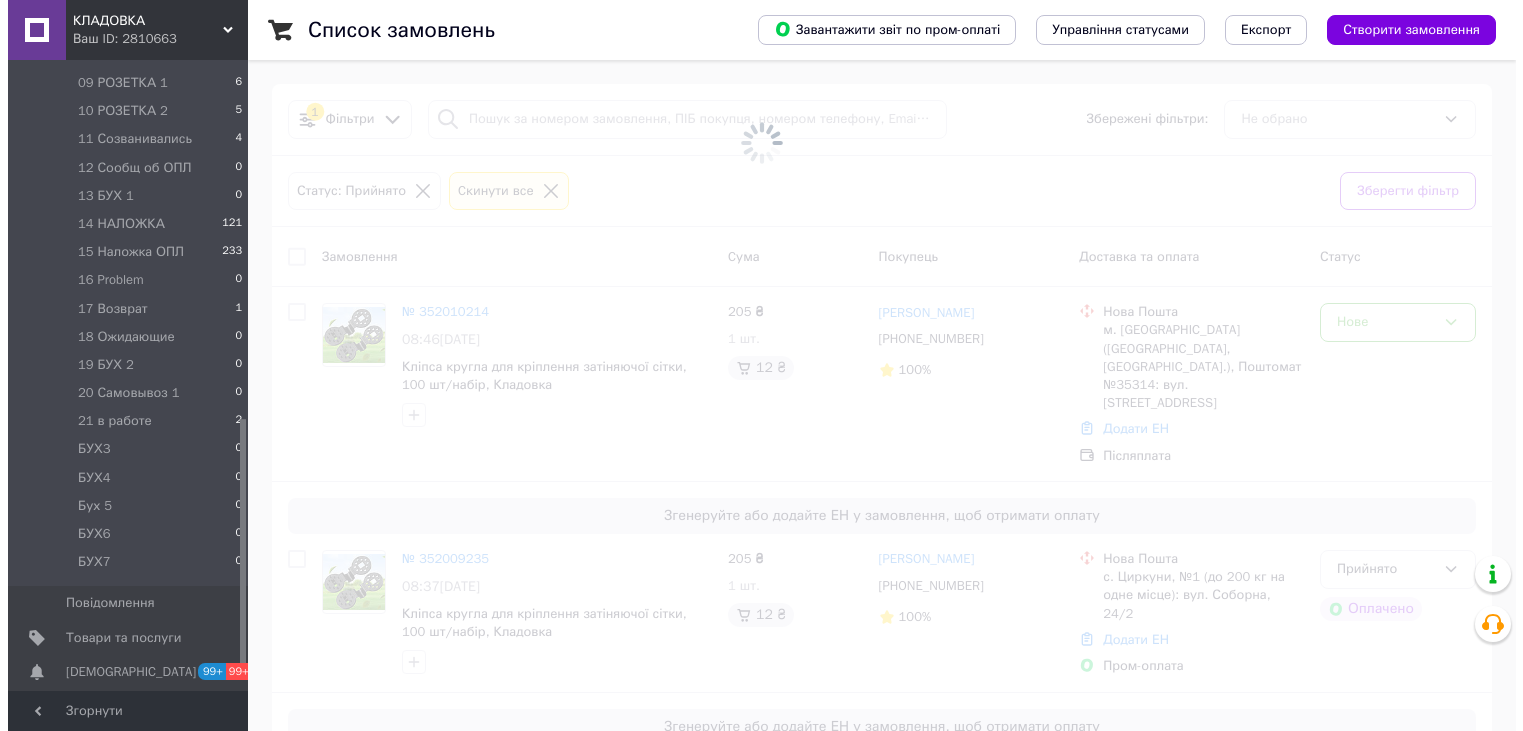 scroll, scrollTop: 944, scrollLeft: 0, axis: vertical 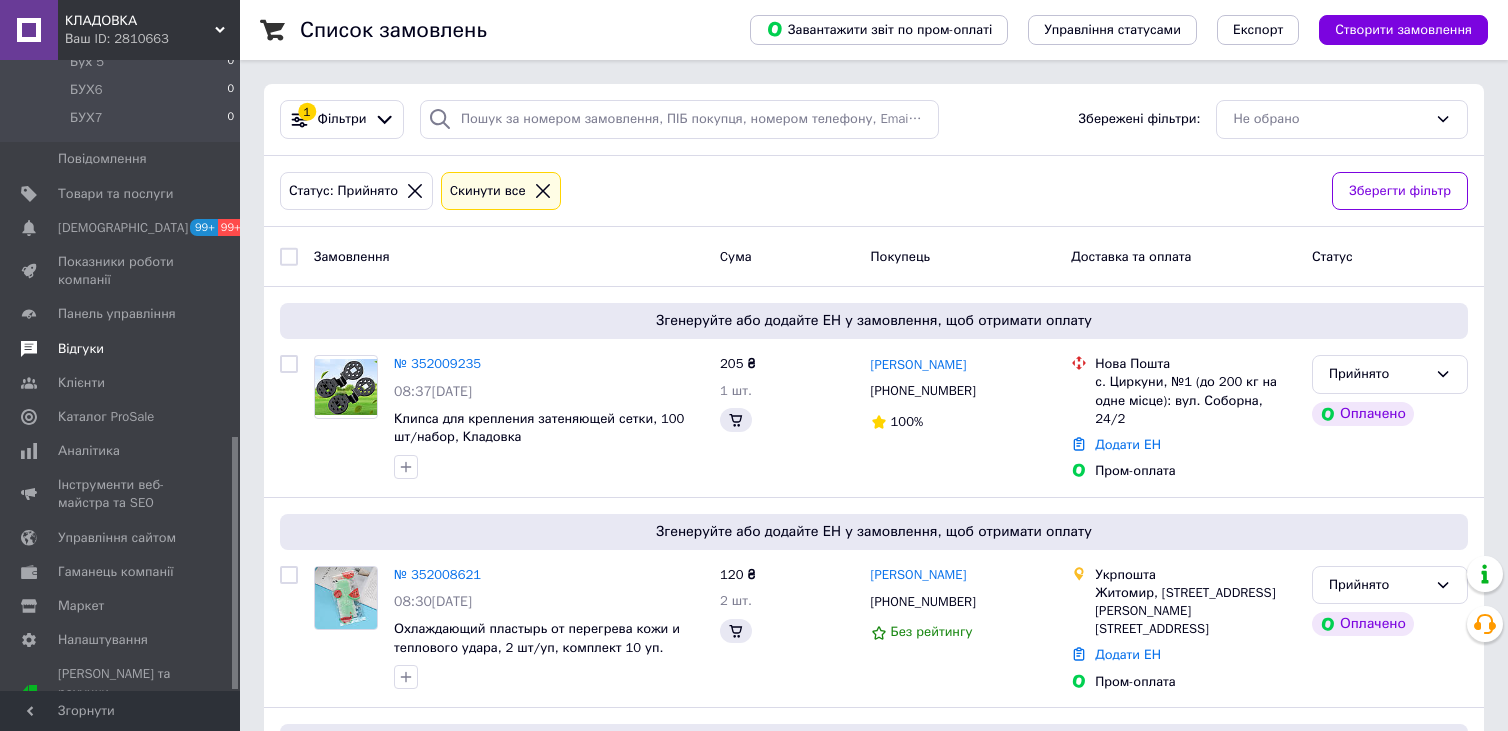 click on "Відгуки" at bounding box center (121, 349) 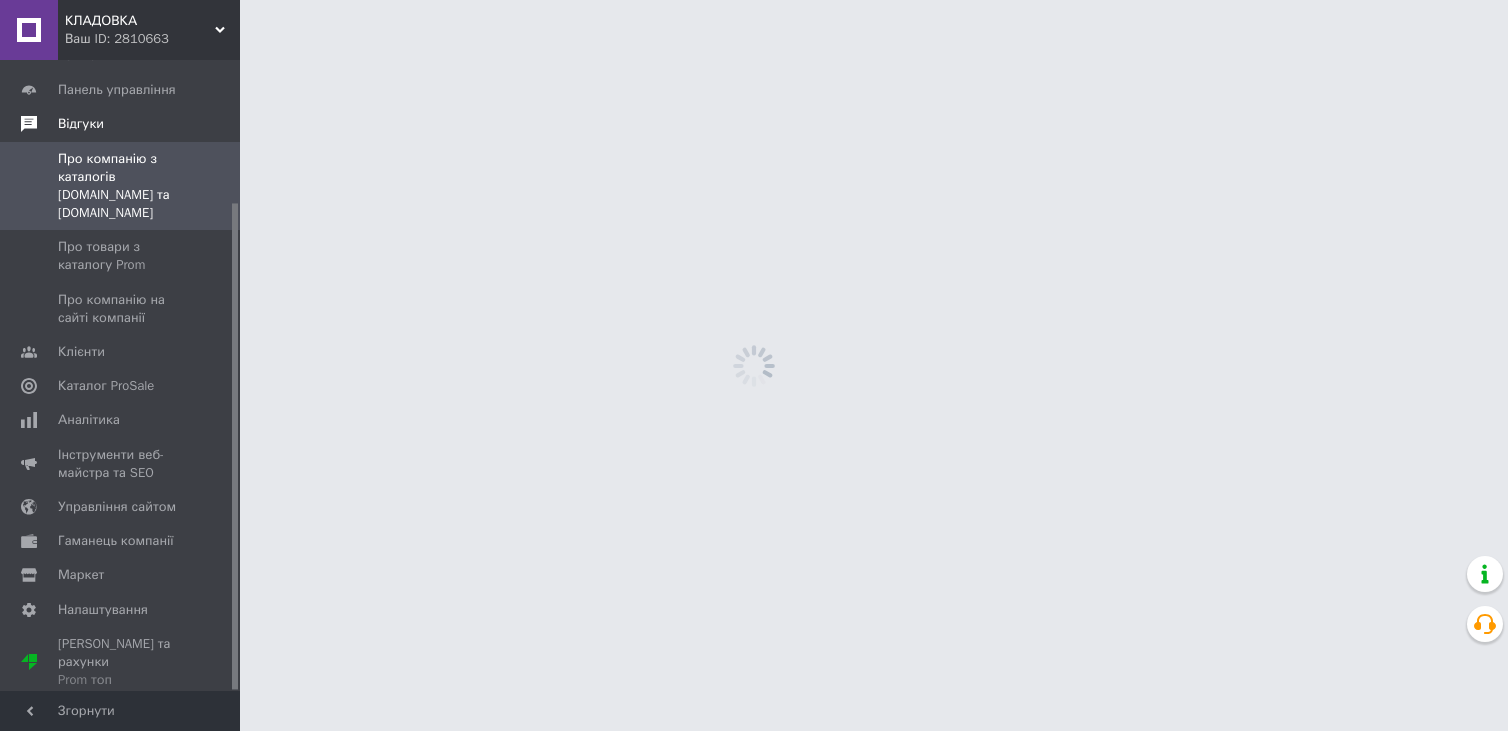 scroll, scrollTop: 185, scrollLeft: 0, axis: vertical 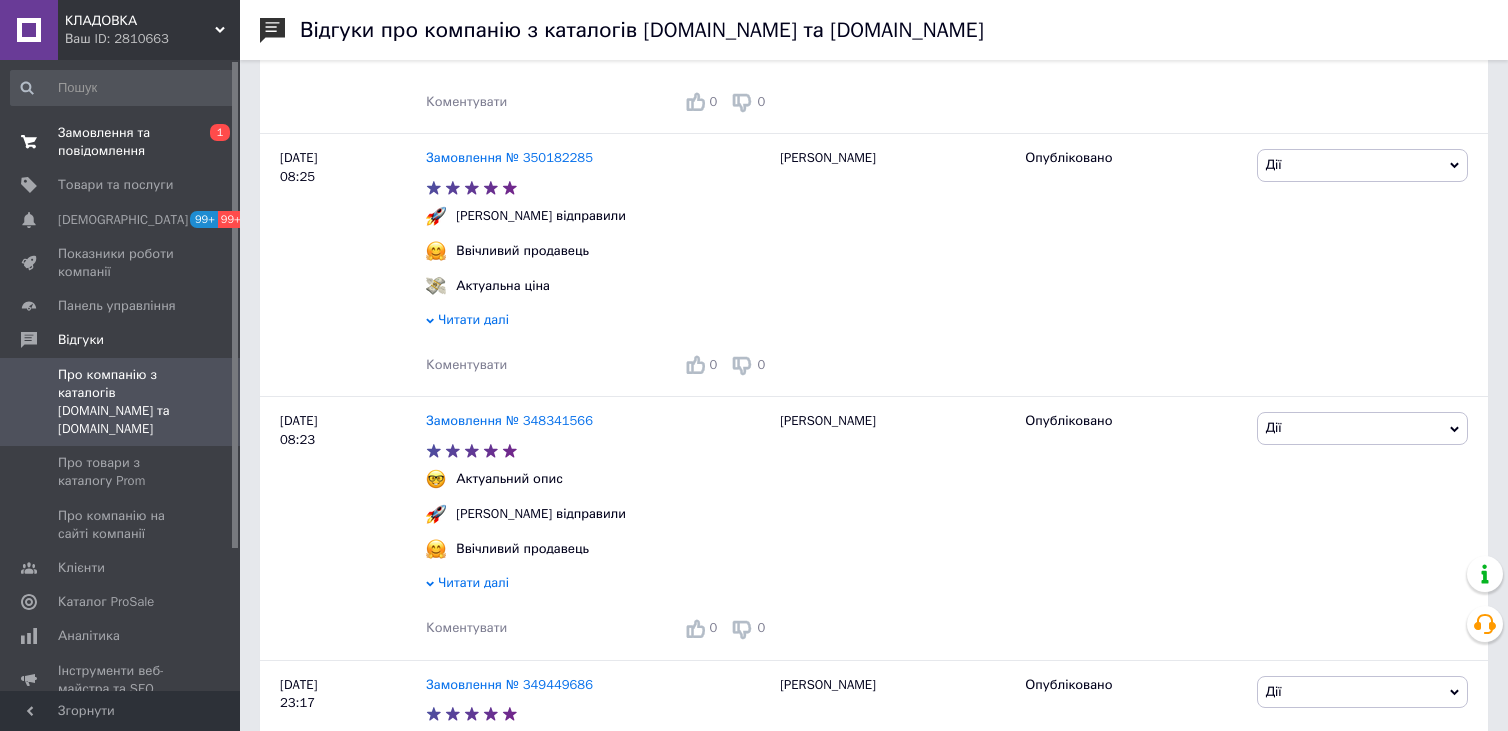 click on "Замовлення та повідомлення" at bounding box center (121, 142) 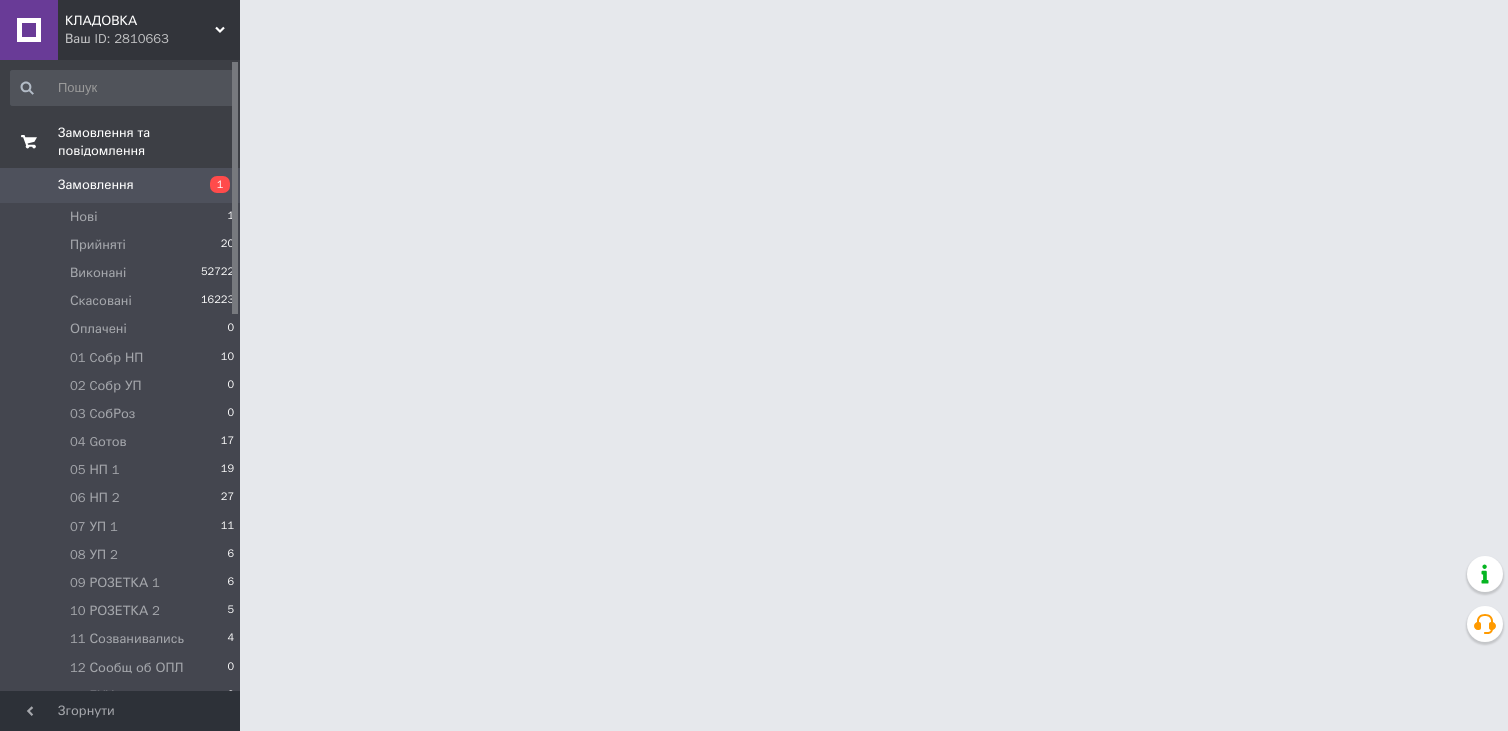 scroll, scrollTop: 0, scrollLeft: 0, axis: both 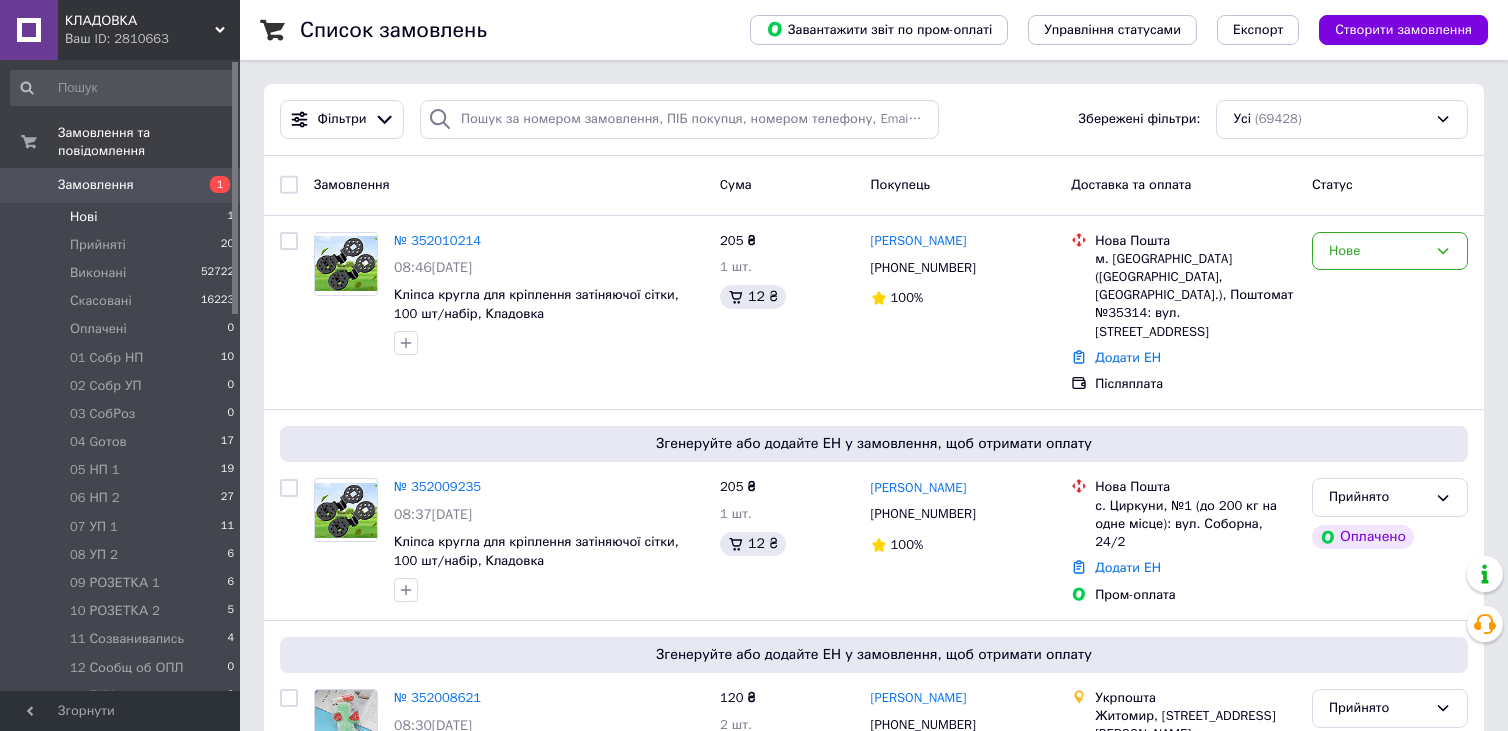 click on "Нові 1" at bounding box center [123, 217] 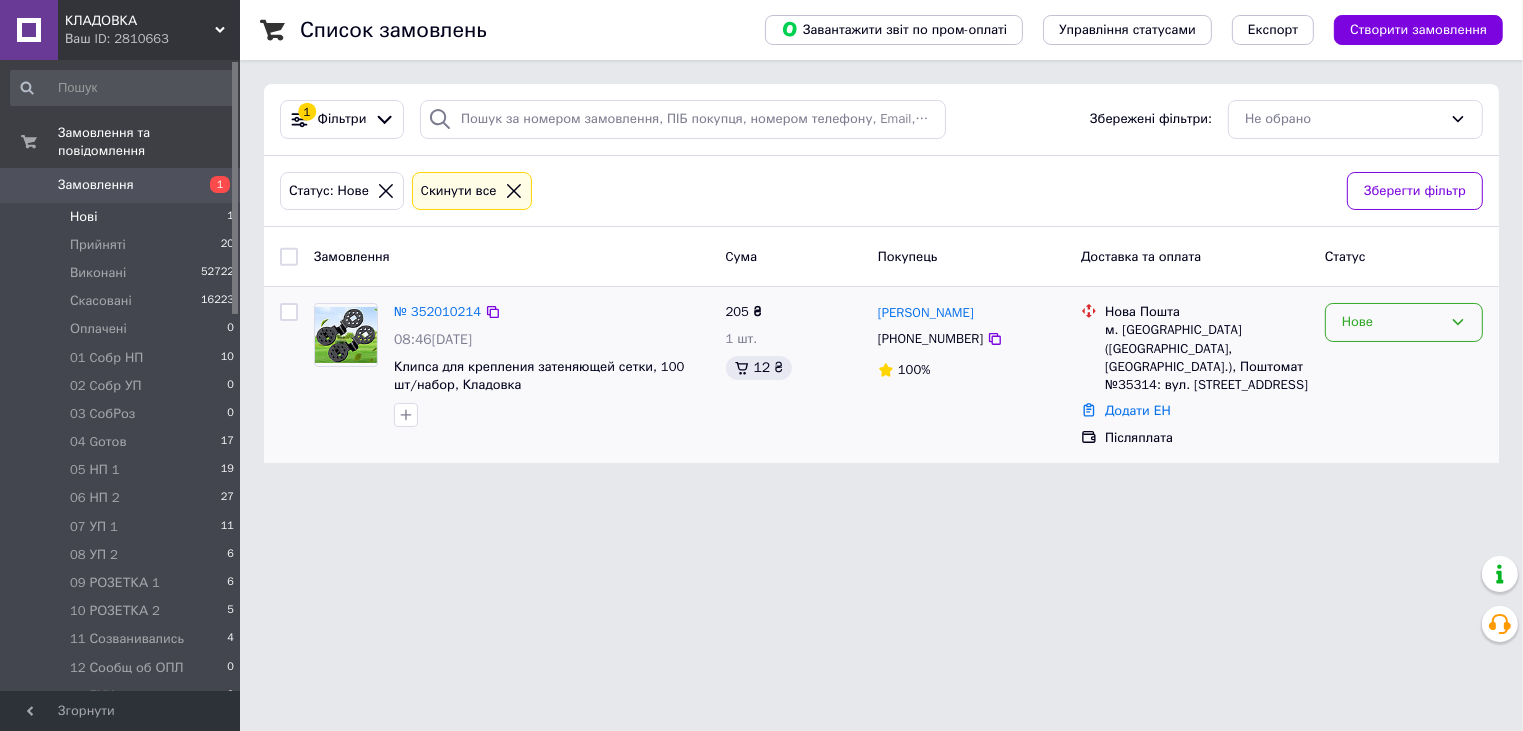 click 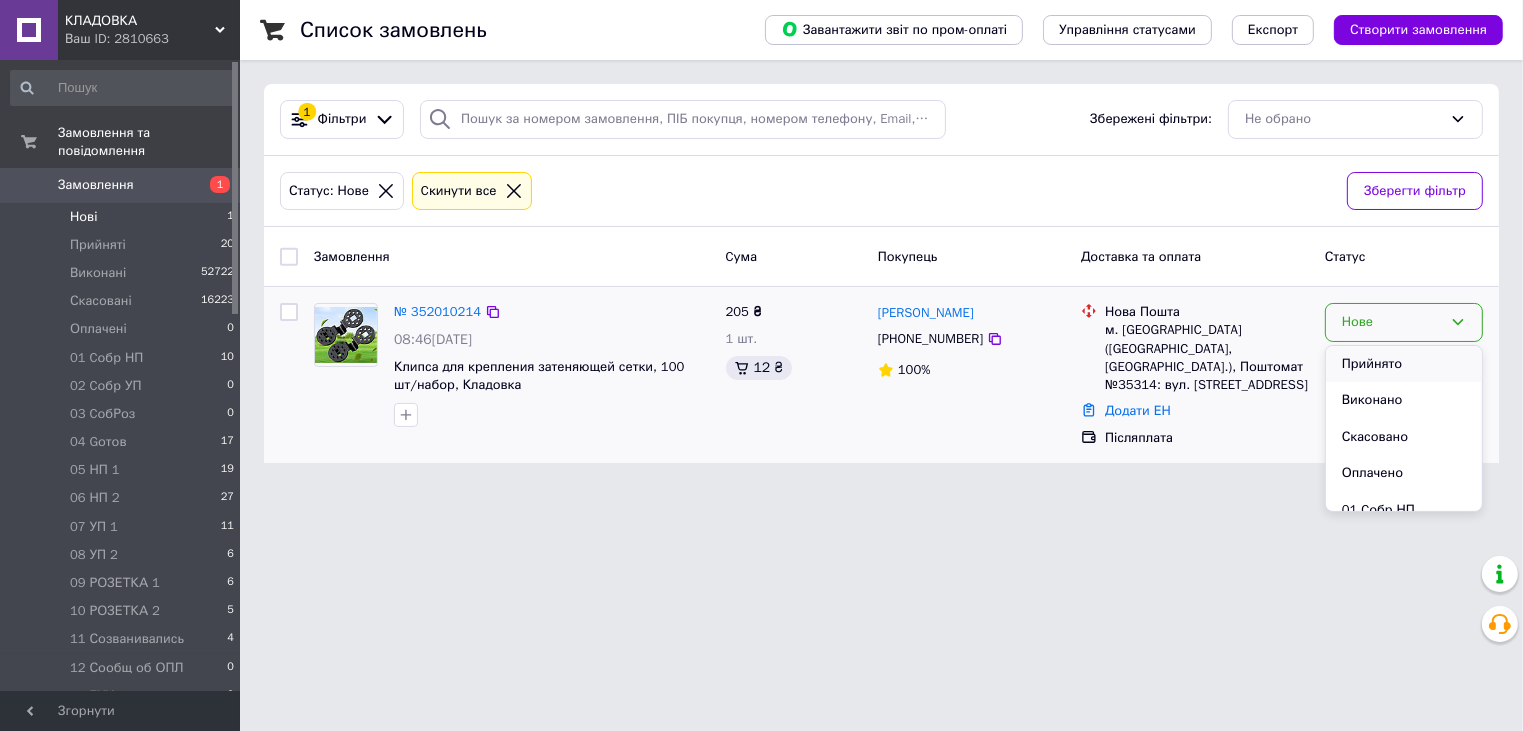 click on "Прийнято" at bounding box center [1404, 364] 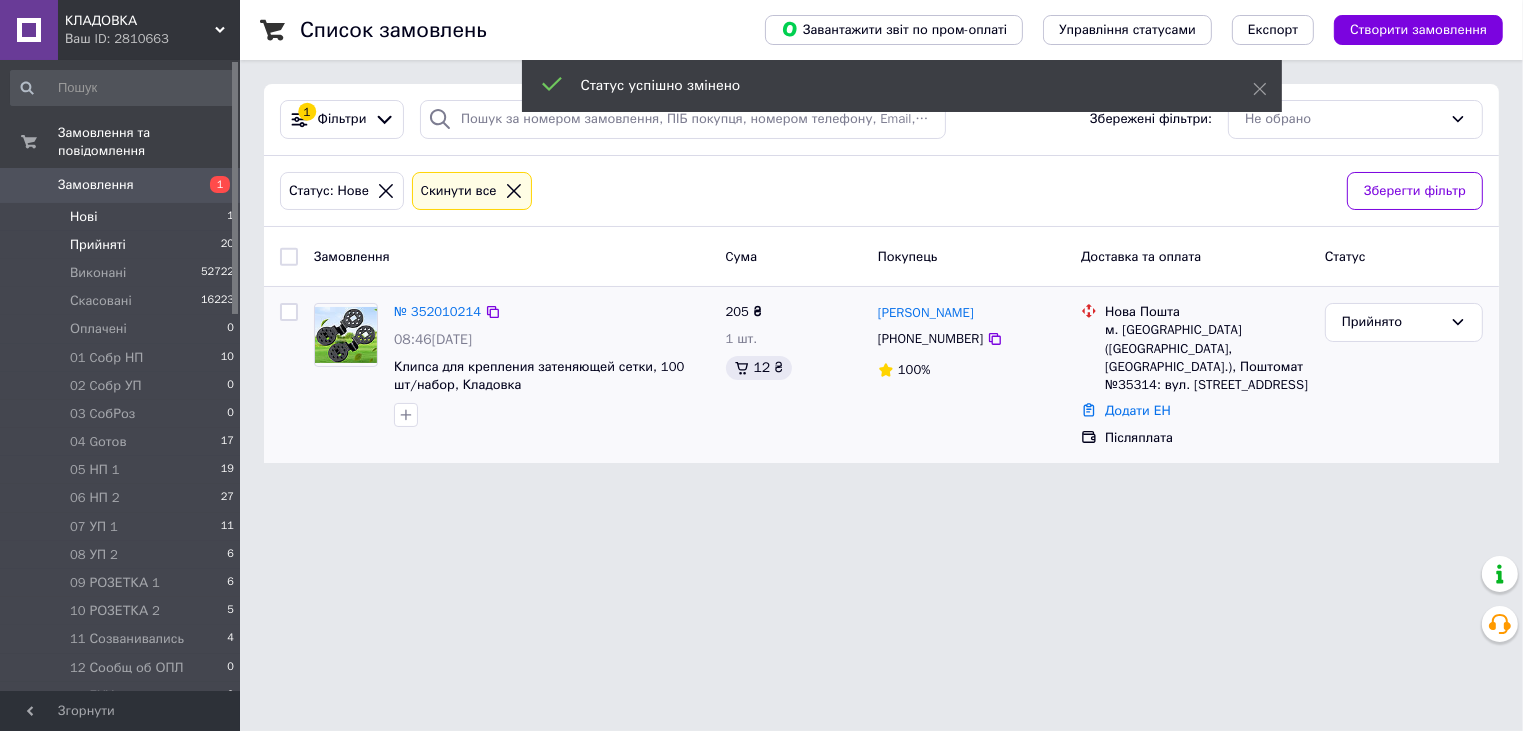 click on "Прийняті" at bounding box center (98, 245) 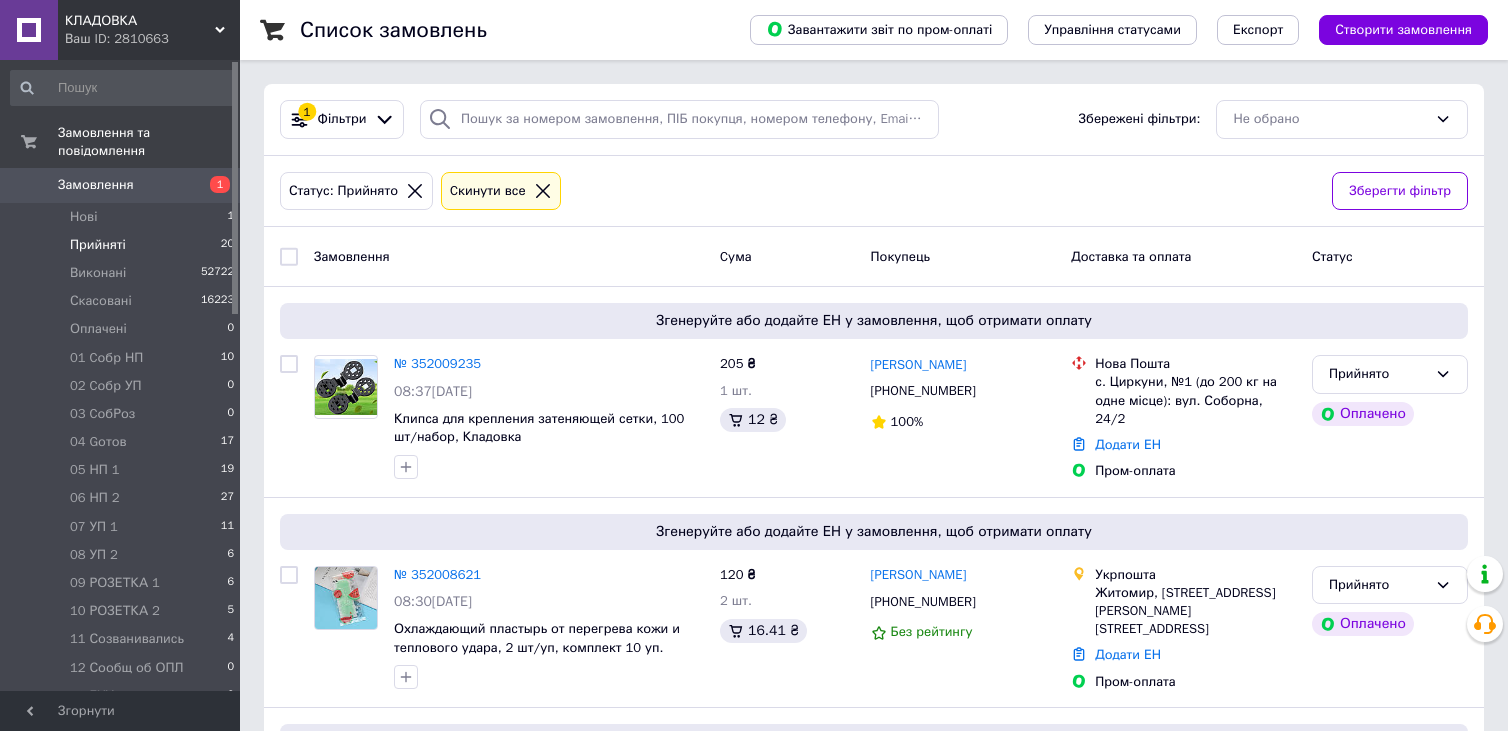 click 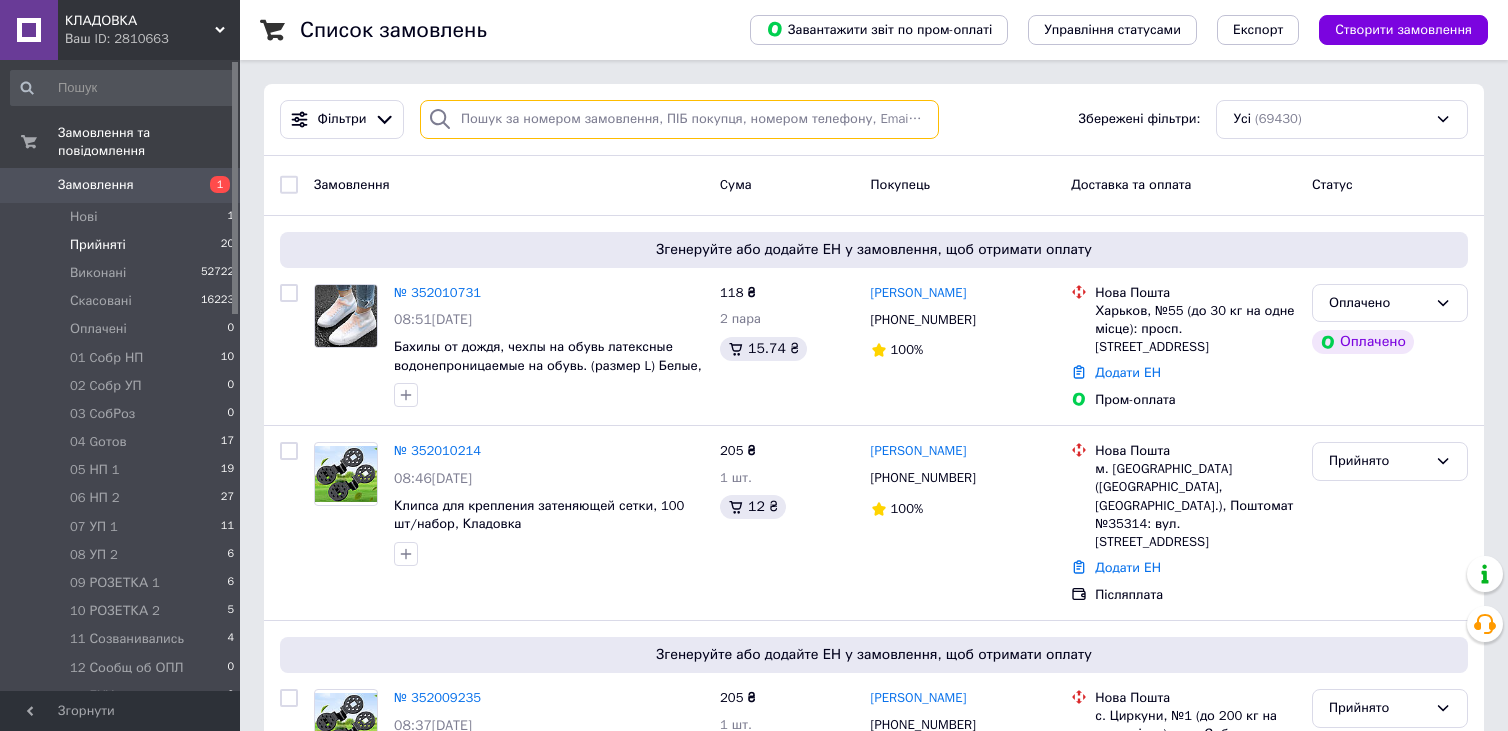 paste on "0994667552" 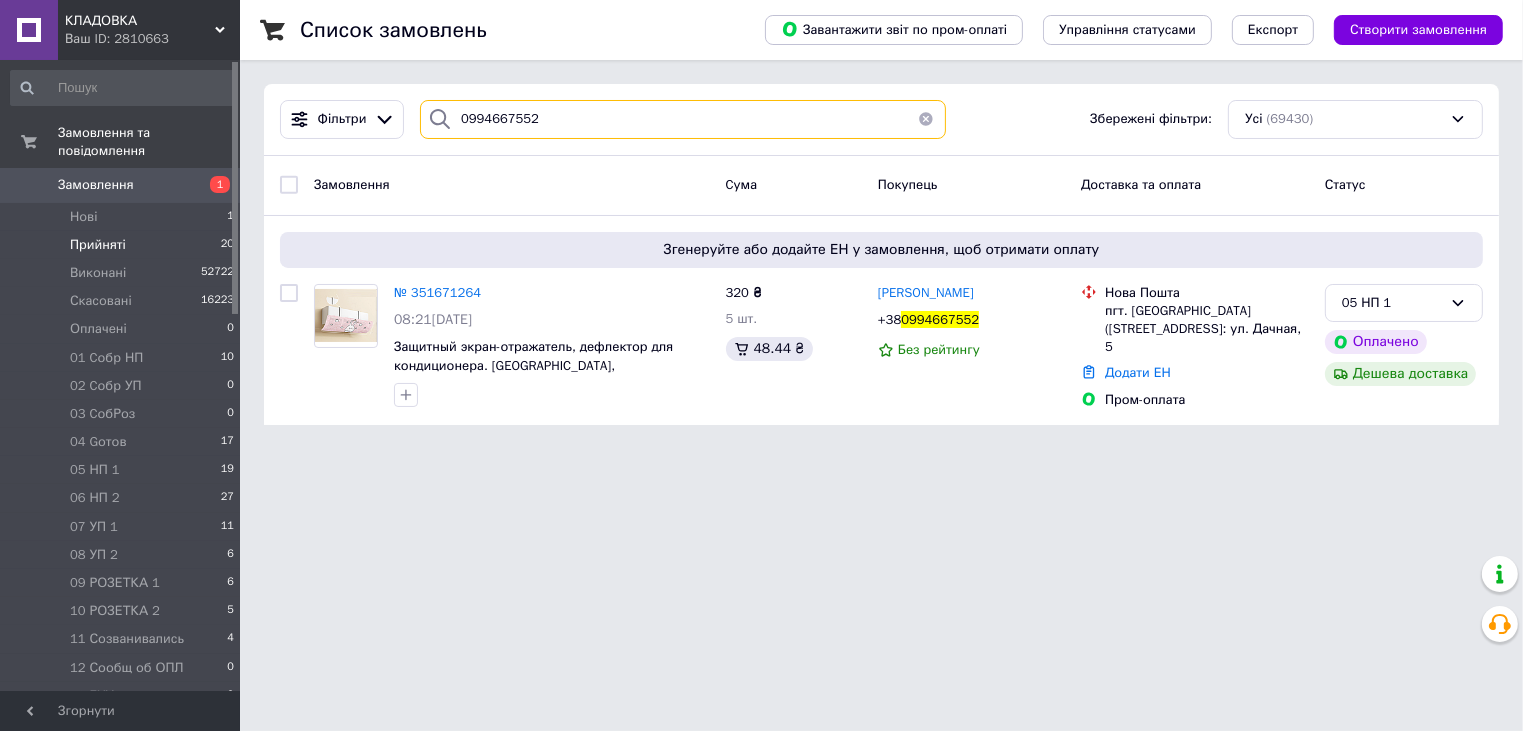 type on "0994667552" 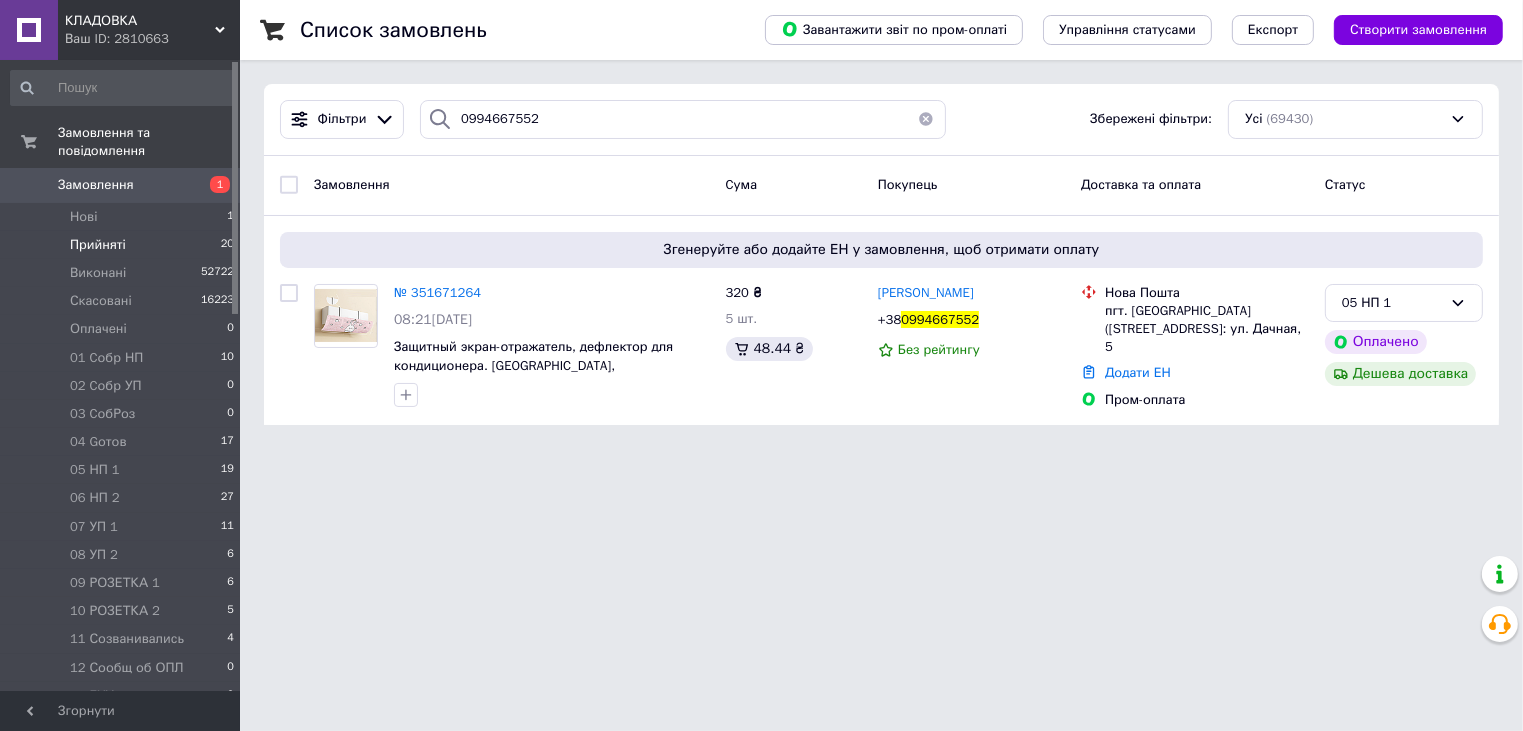 click at bounding box center (926, 119) 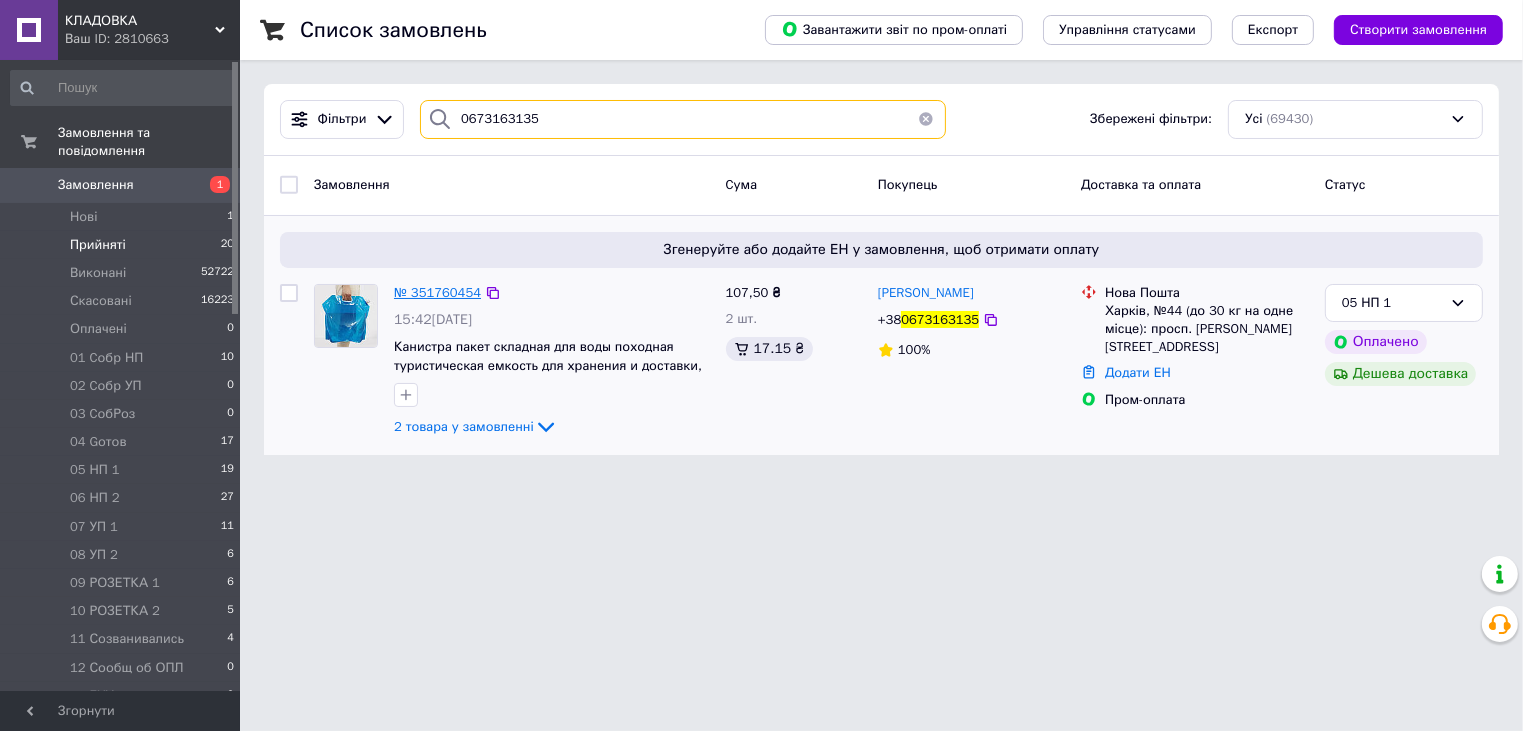 type on "0673163135" 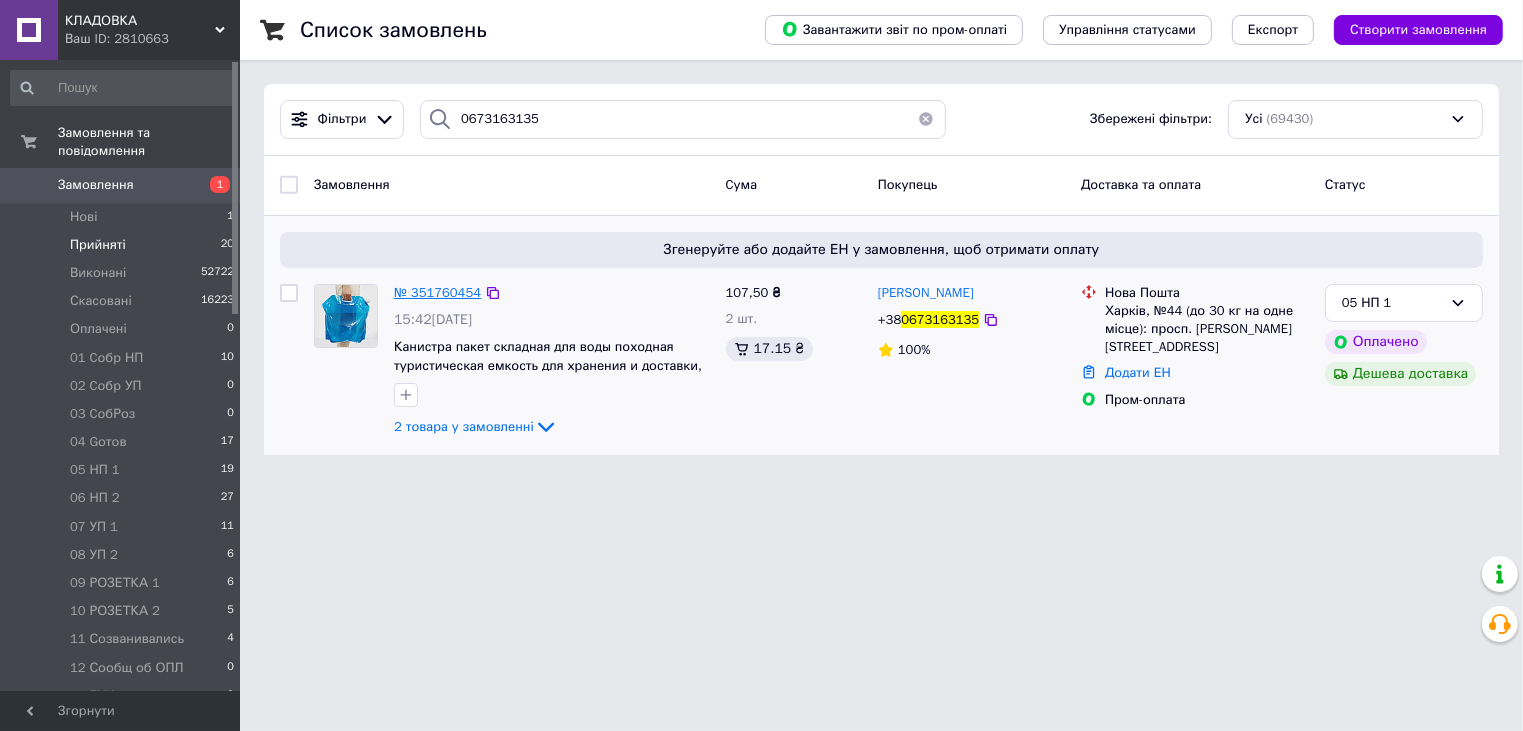 click on "№ 351760454" at bounding box center (437, 292) 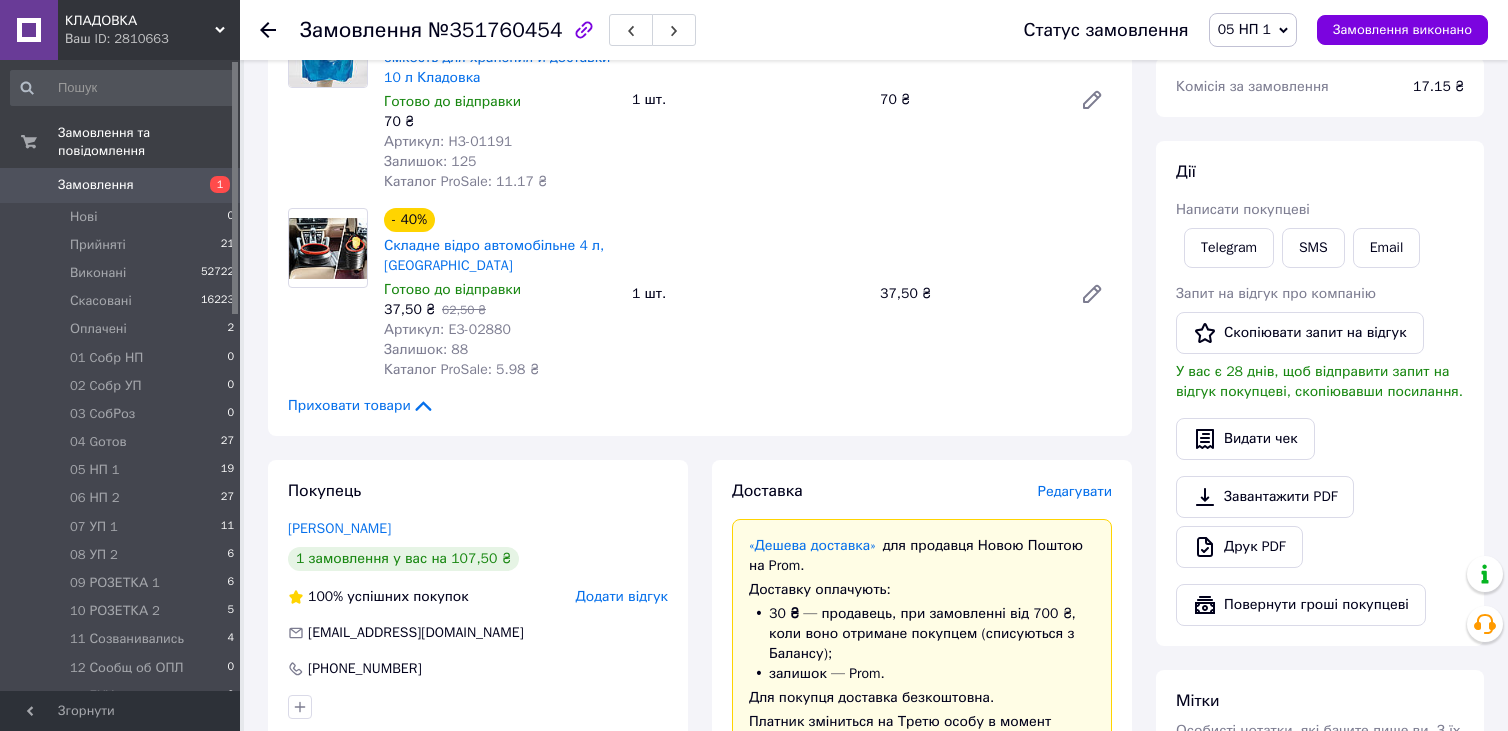 scroll, scrollTop: 800, scrollLeft: 0, axis: vertical 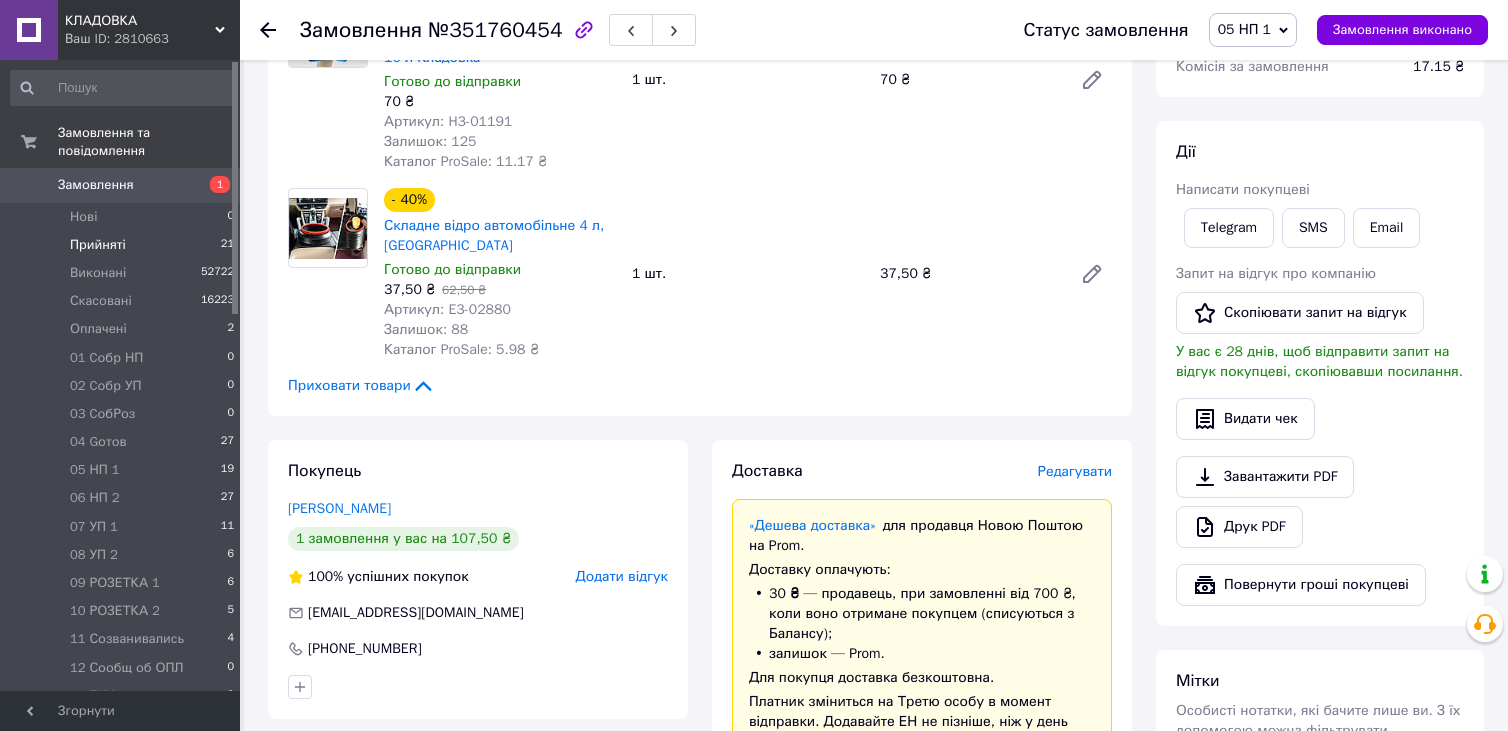 click on "Прийняті" at bounding box center [98, 245] 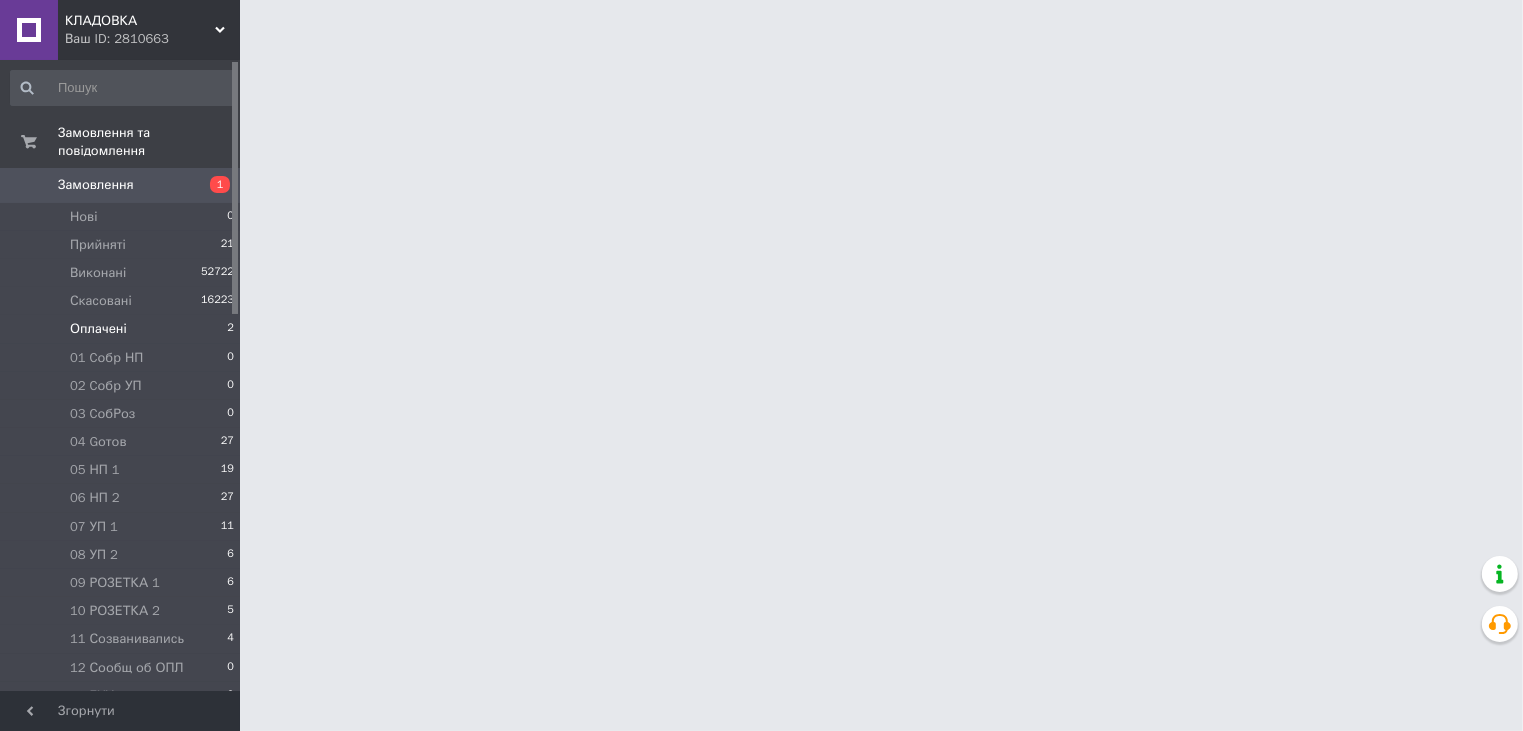 click on "Оплачені" at bounding box center [98, 329] 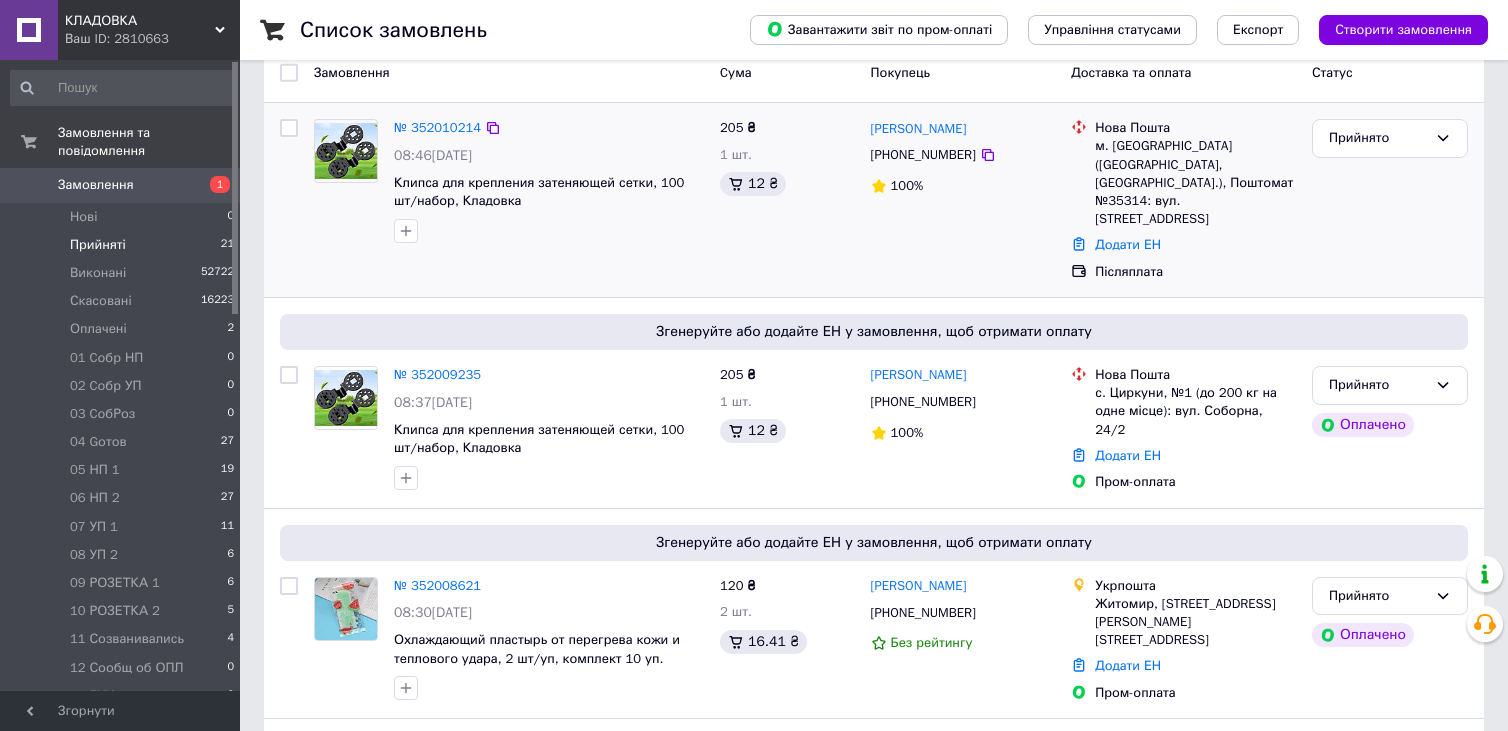 scroll, scrollTop: 100, scrollLeft: 0, axis: vertical 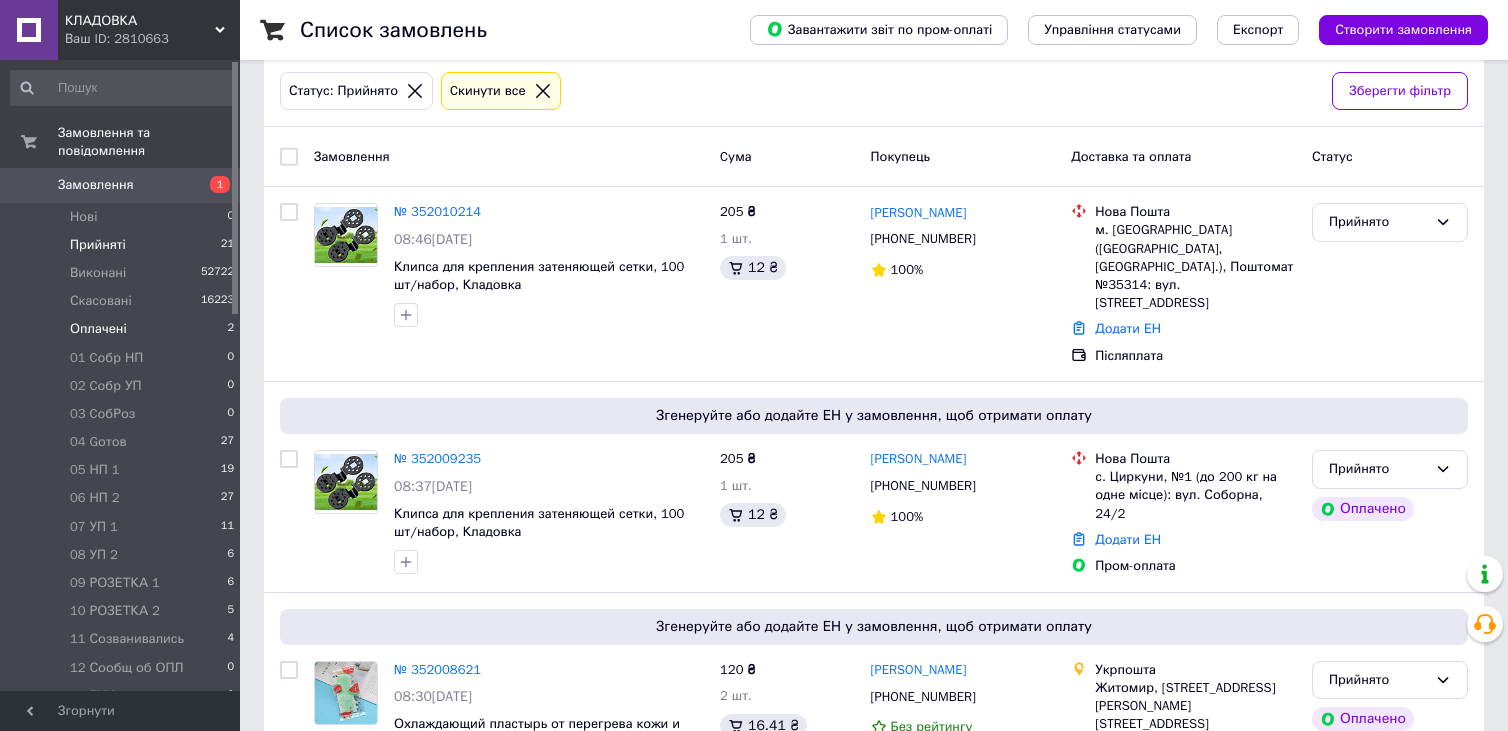 click on "Оплачені 2" at bounding box center [123, 329] 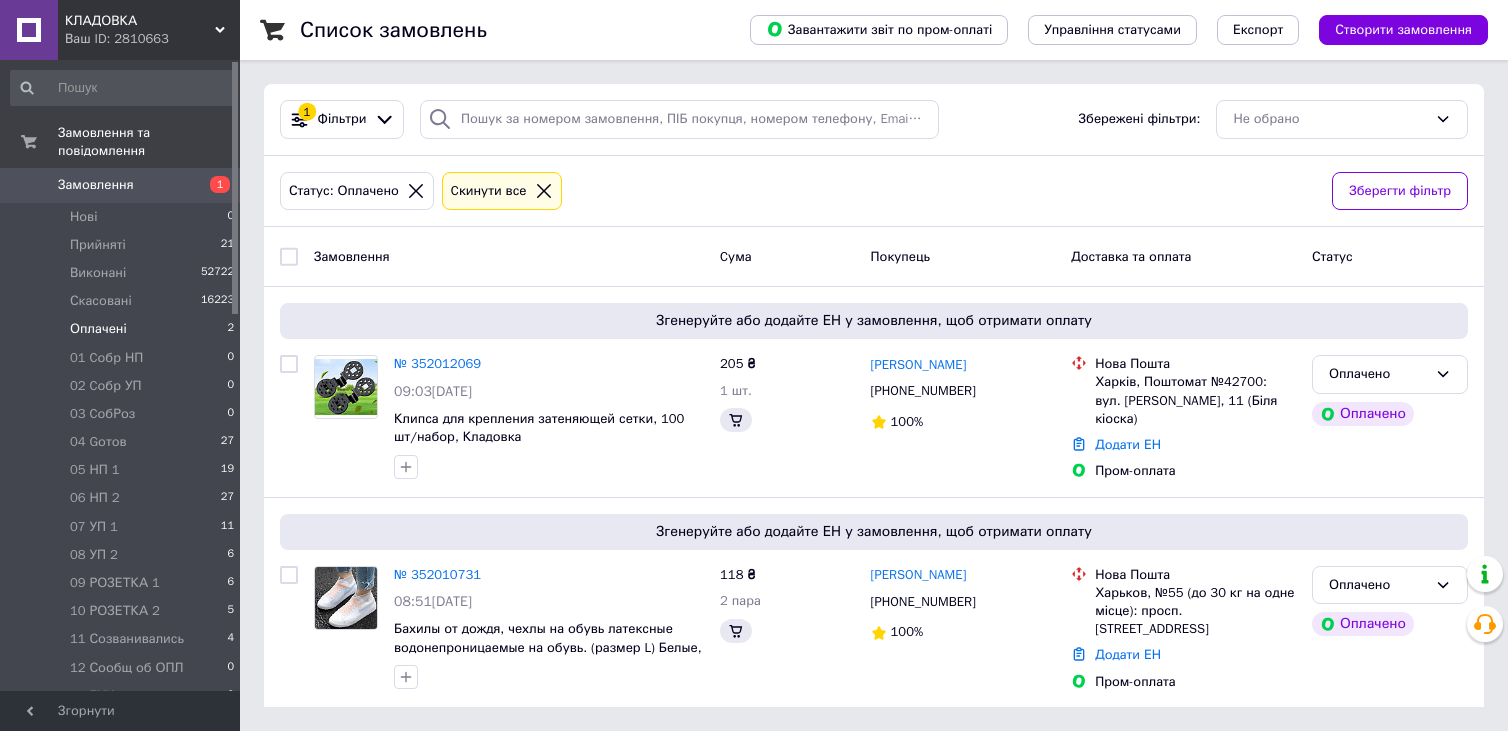 scroll, scrollTop: 0, scrollLeft: 0, axis: both 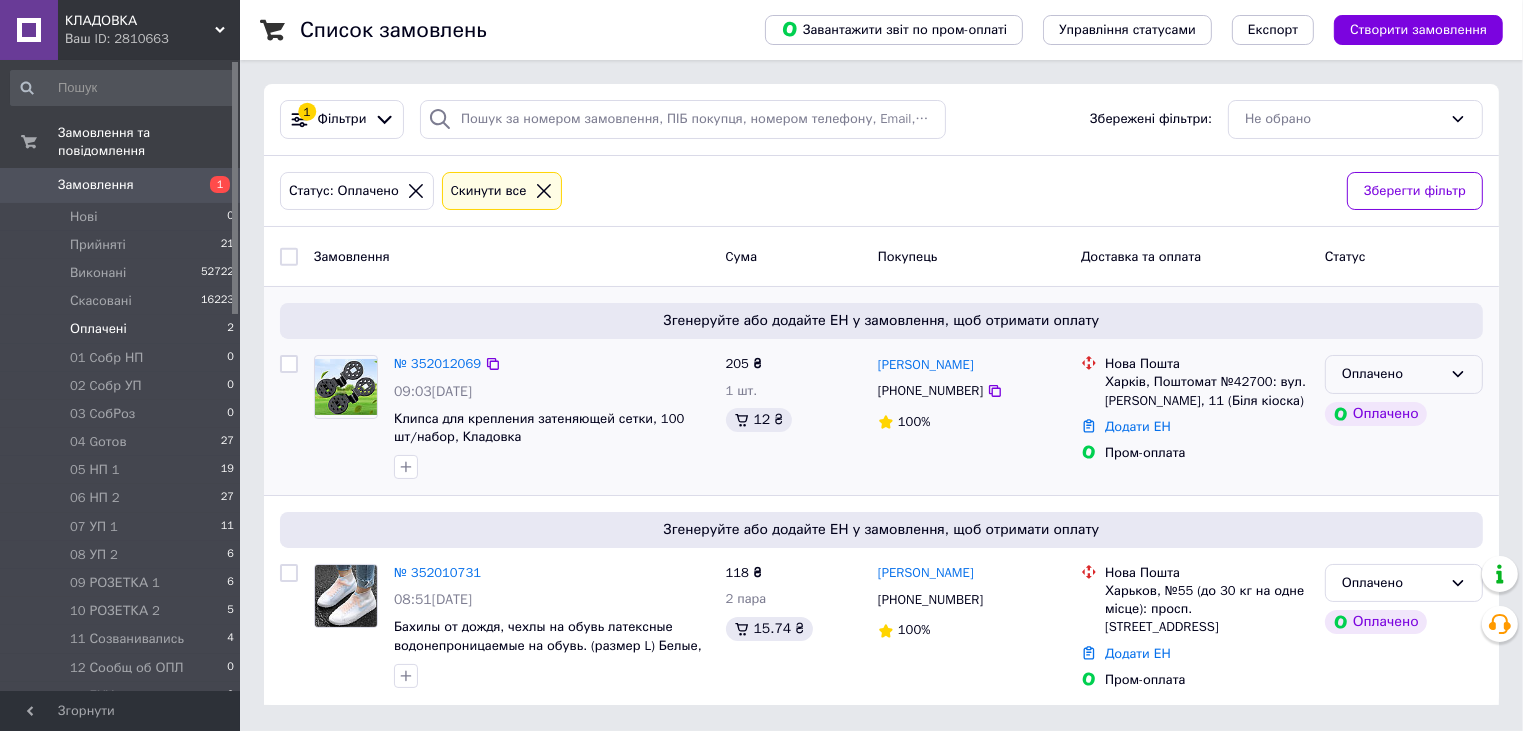click on "Оплачено" at bounding box center (1404, 374) 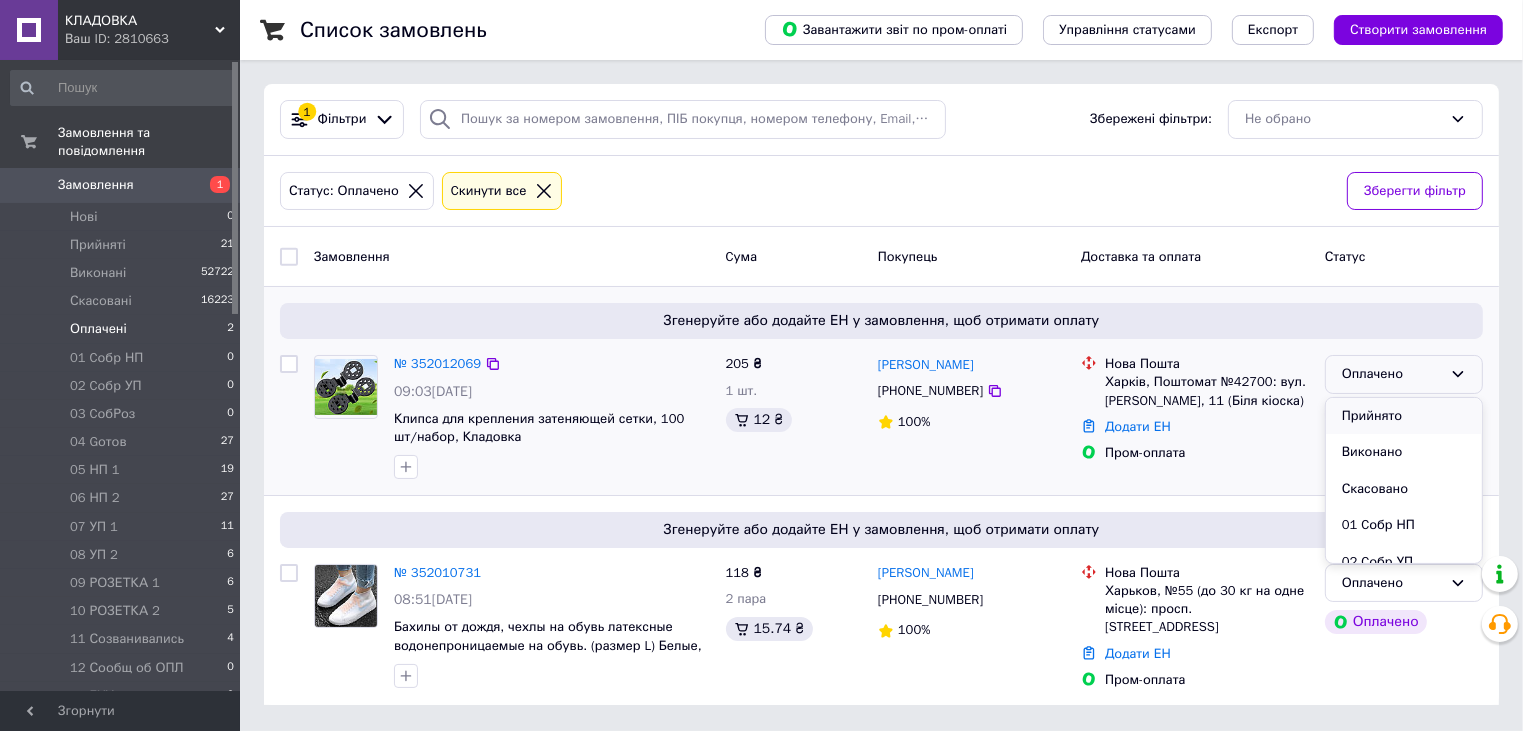 click on "Прийнято" at bounding box center [1404, 416] 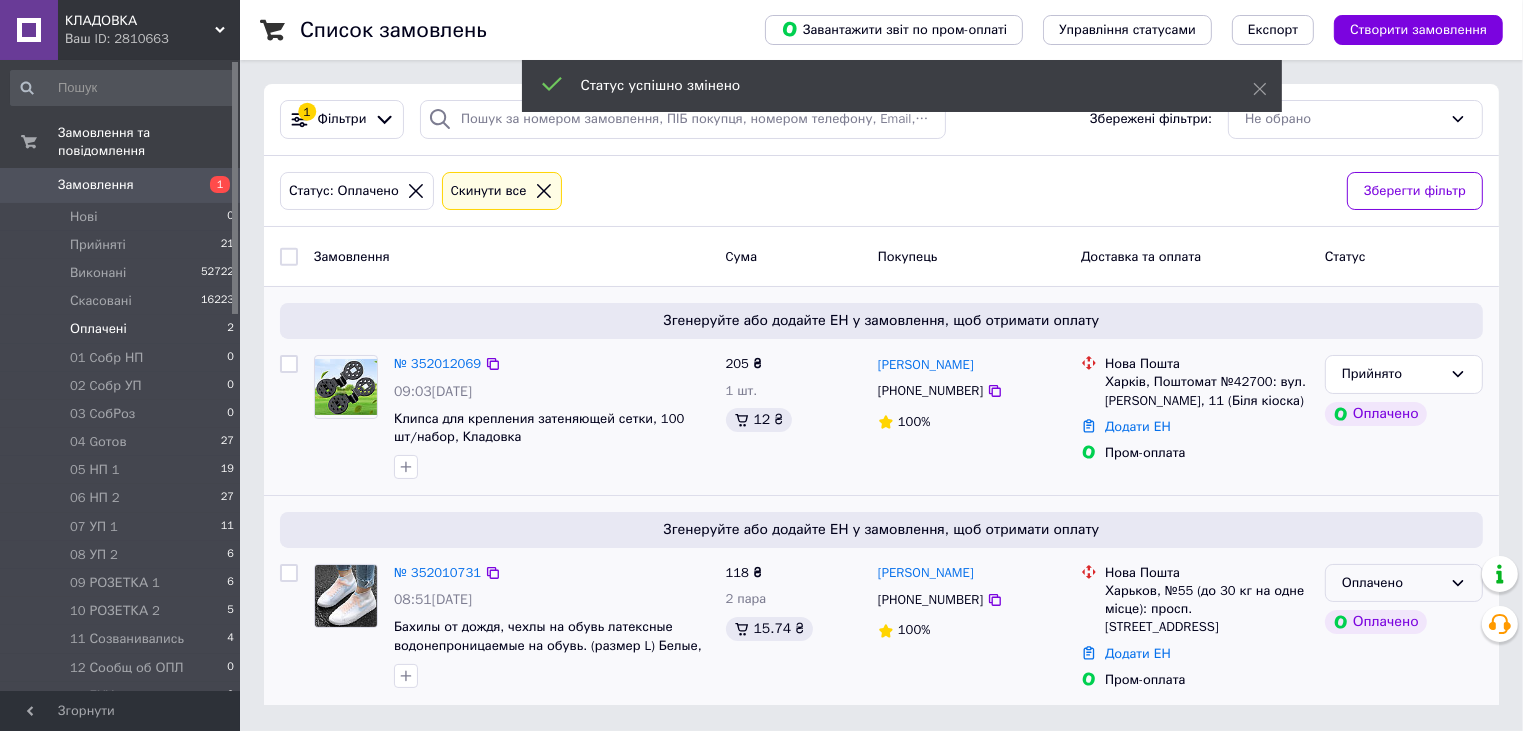 click on "Оплачено" at bounding box center (1392, 583) 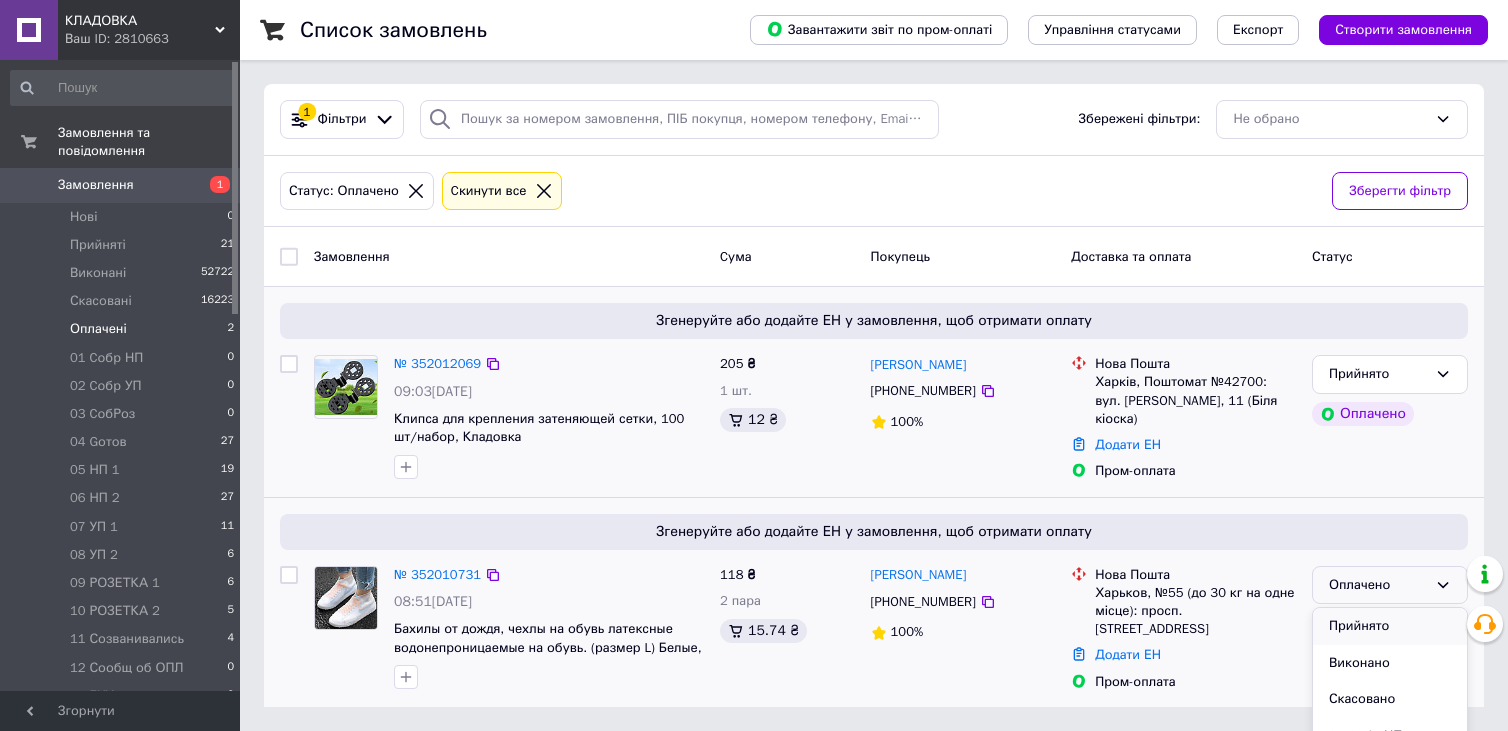 click on "Прийнято" at bounding box center (1390, 626) 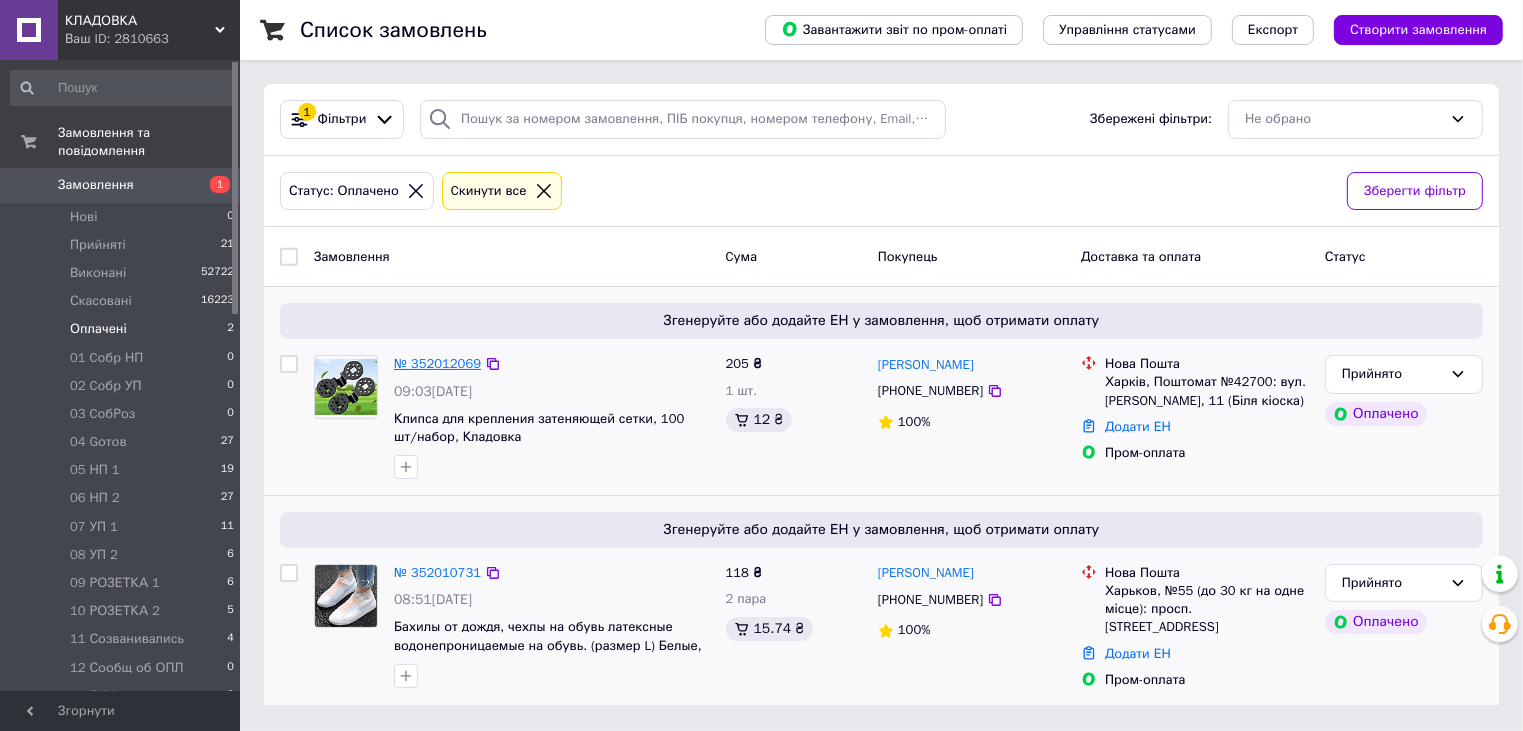click on "№ 352012069" at bounding box center [437, 363] 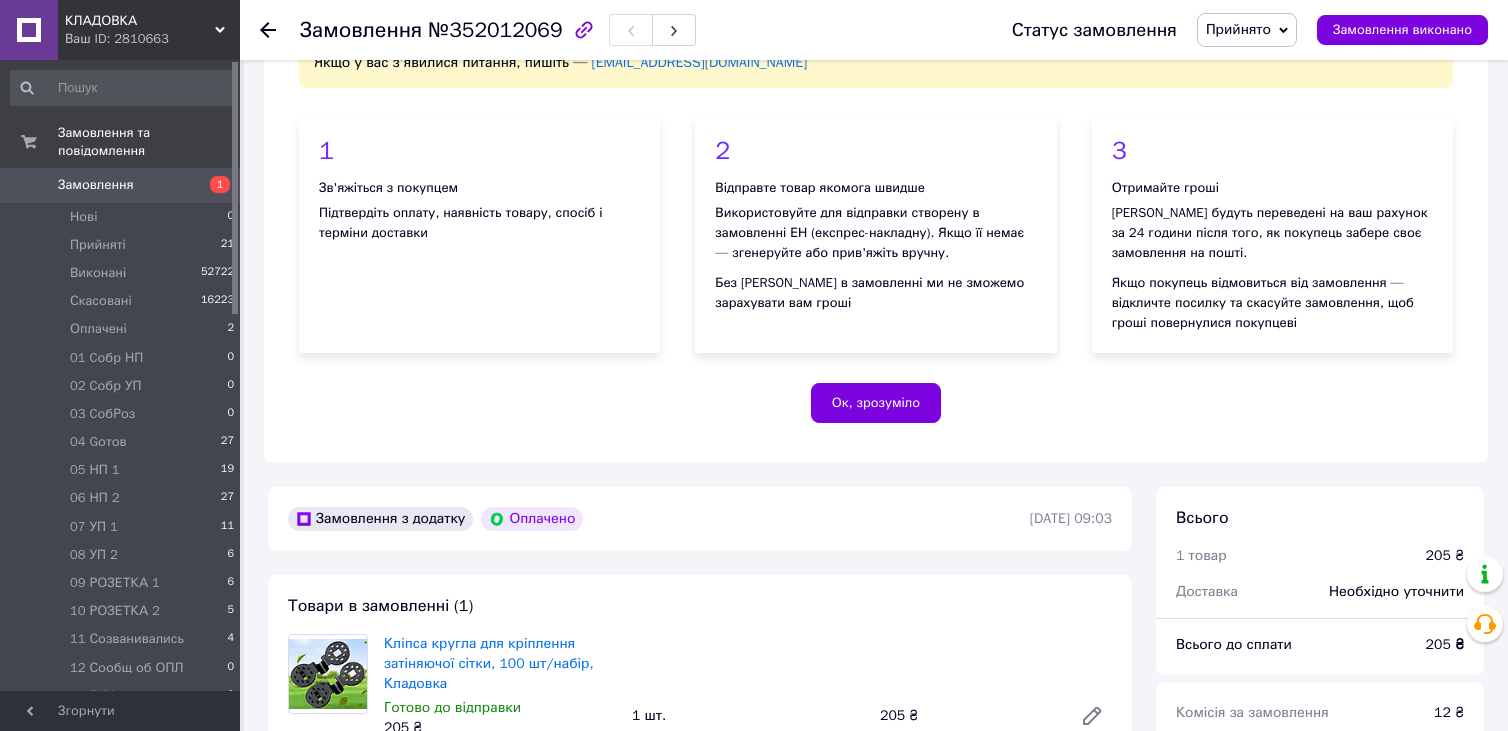 scroll, scrollTop: 0, scrollLeft: 0, axis: both 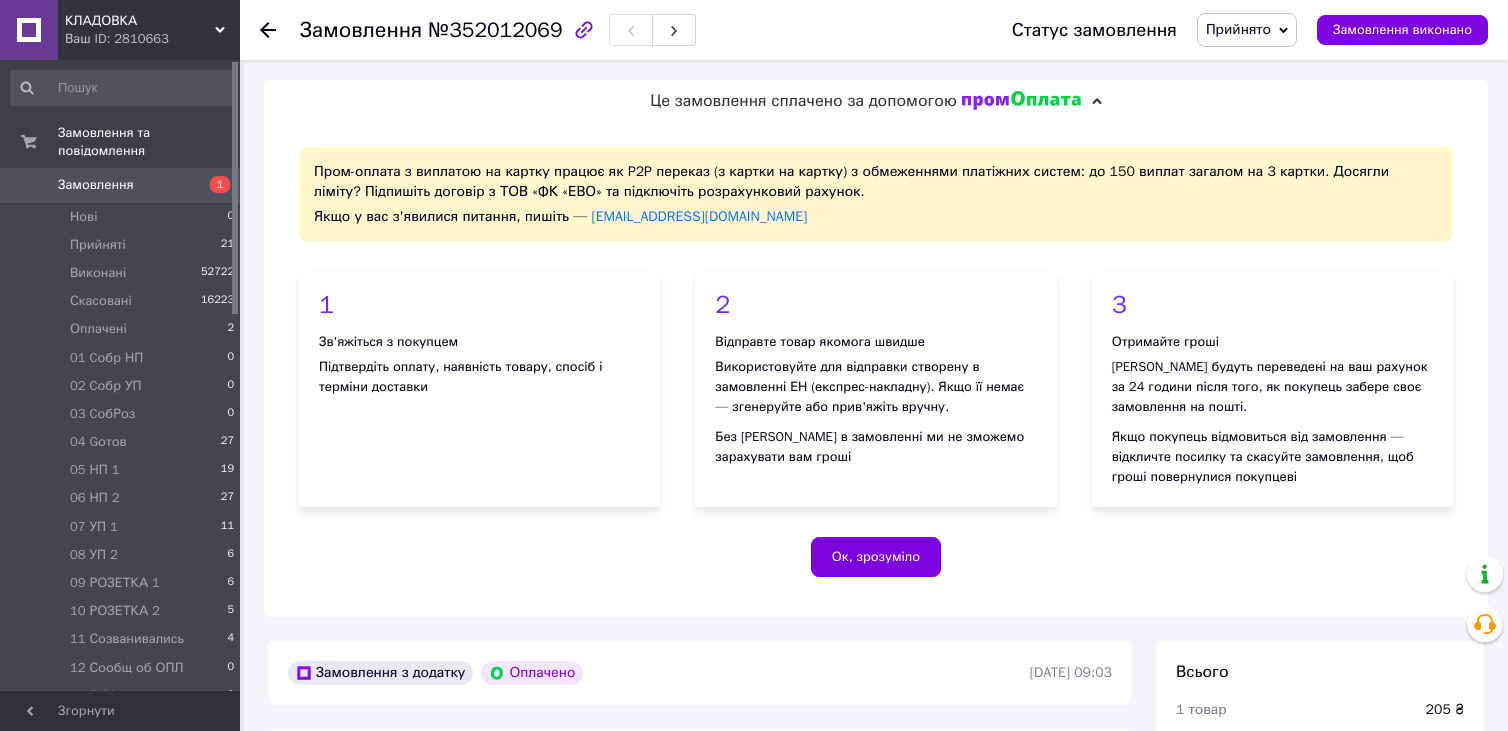 click 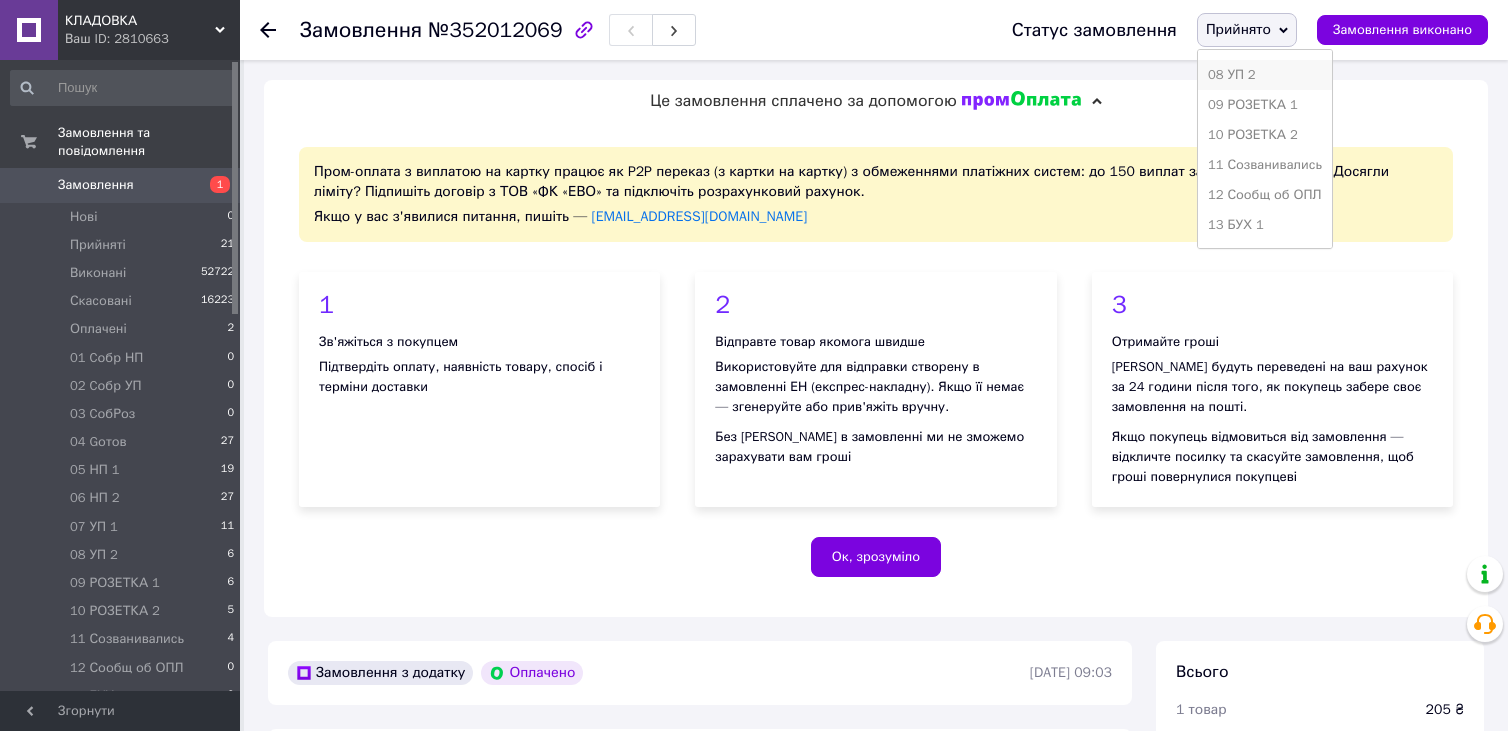 scroll, scrollTop: 300, scrollLeft: 0, axis: vertical 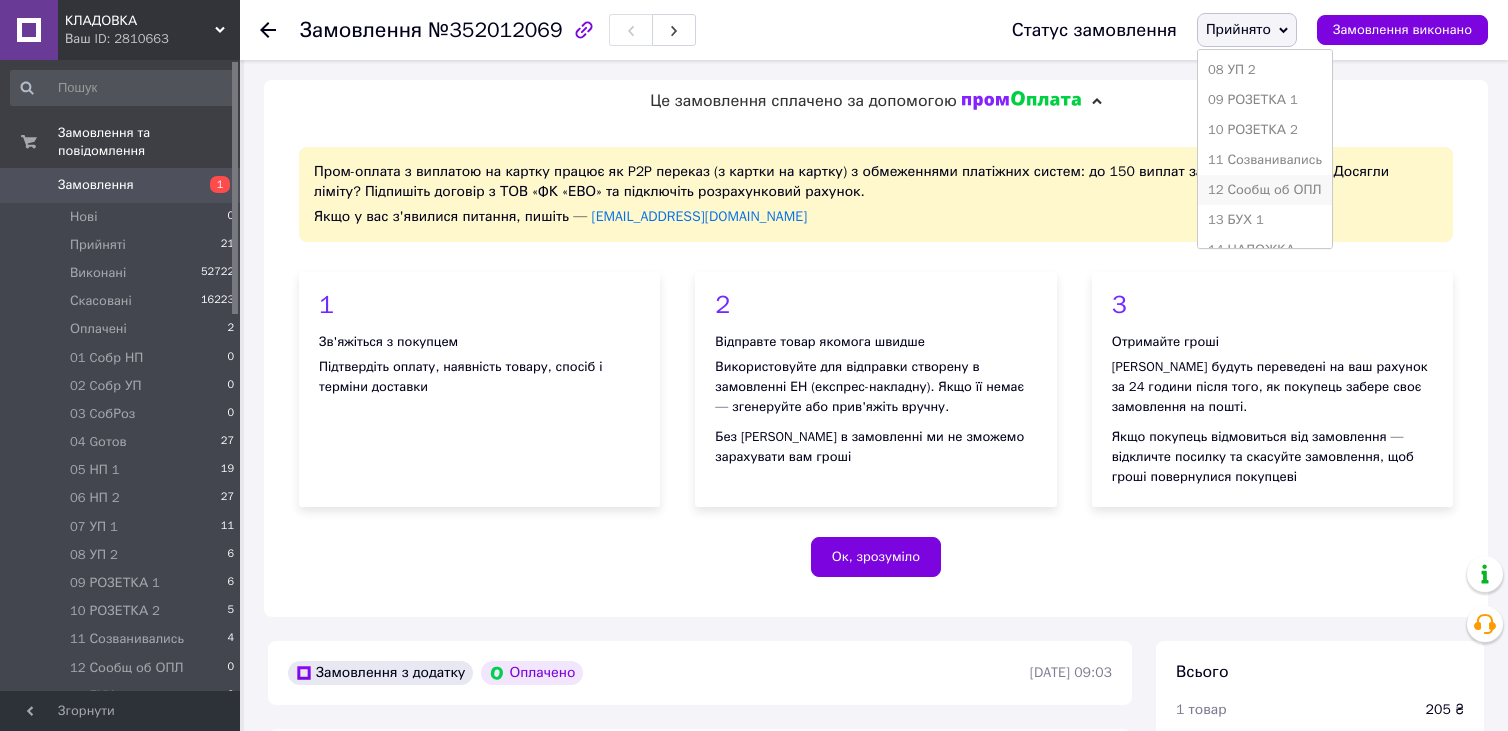 click on "12 Сообщ об ОПЛ" at bounding box center (1265, 190) 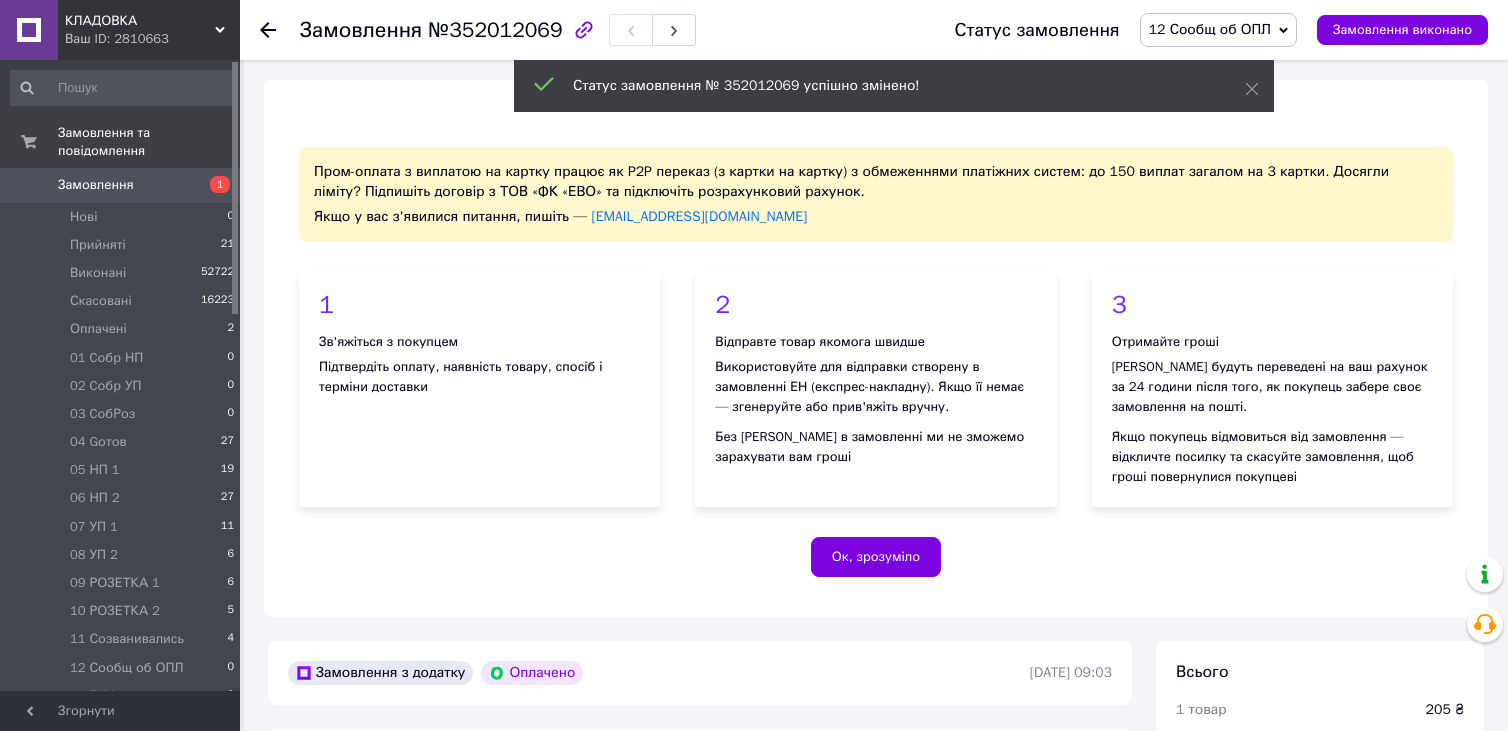 click 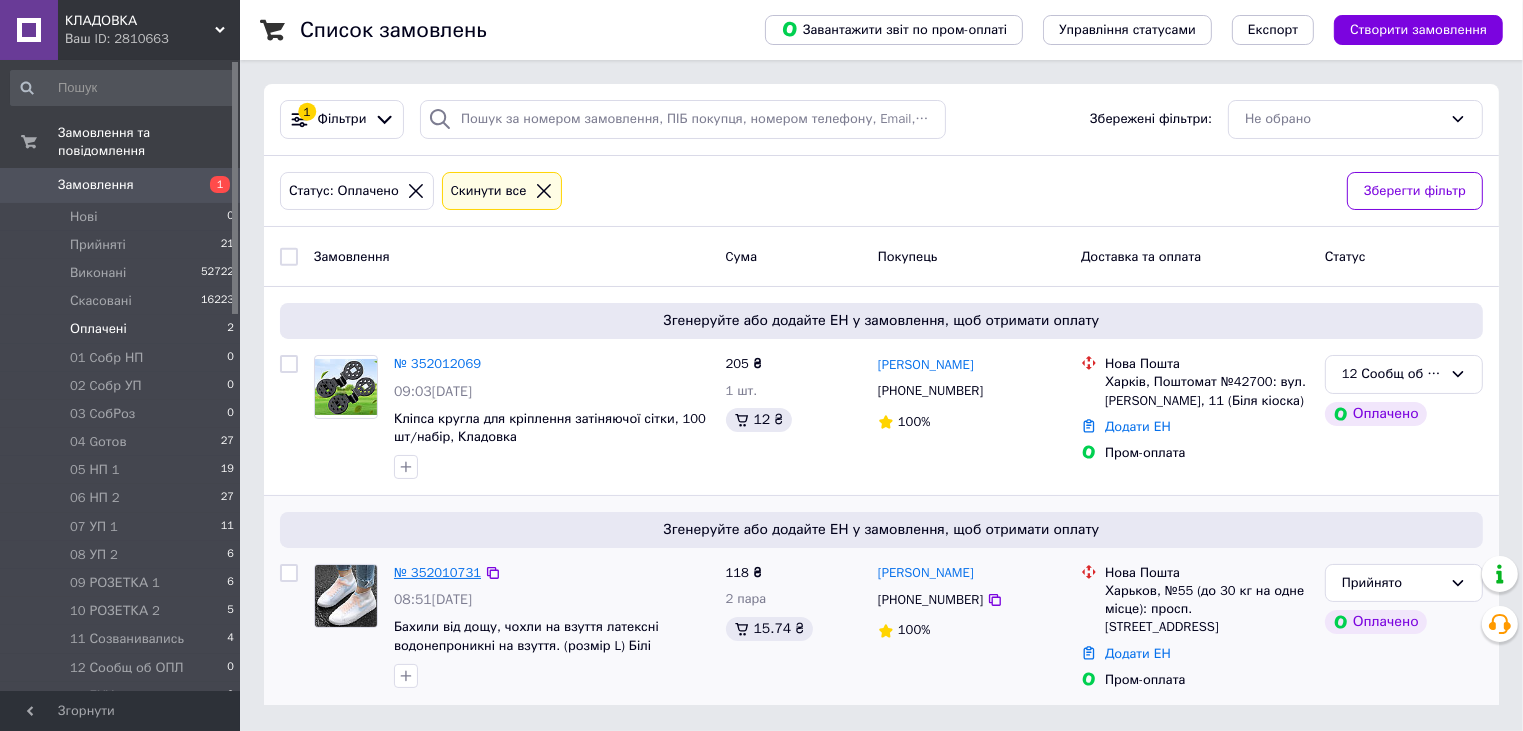 click on "№ 352010731" at bounding box center (437, 572) 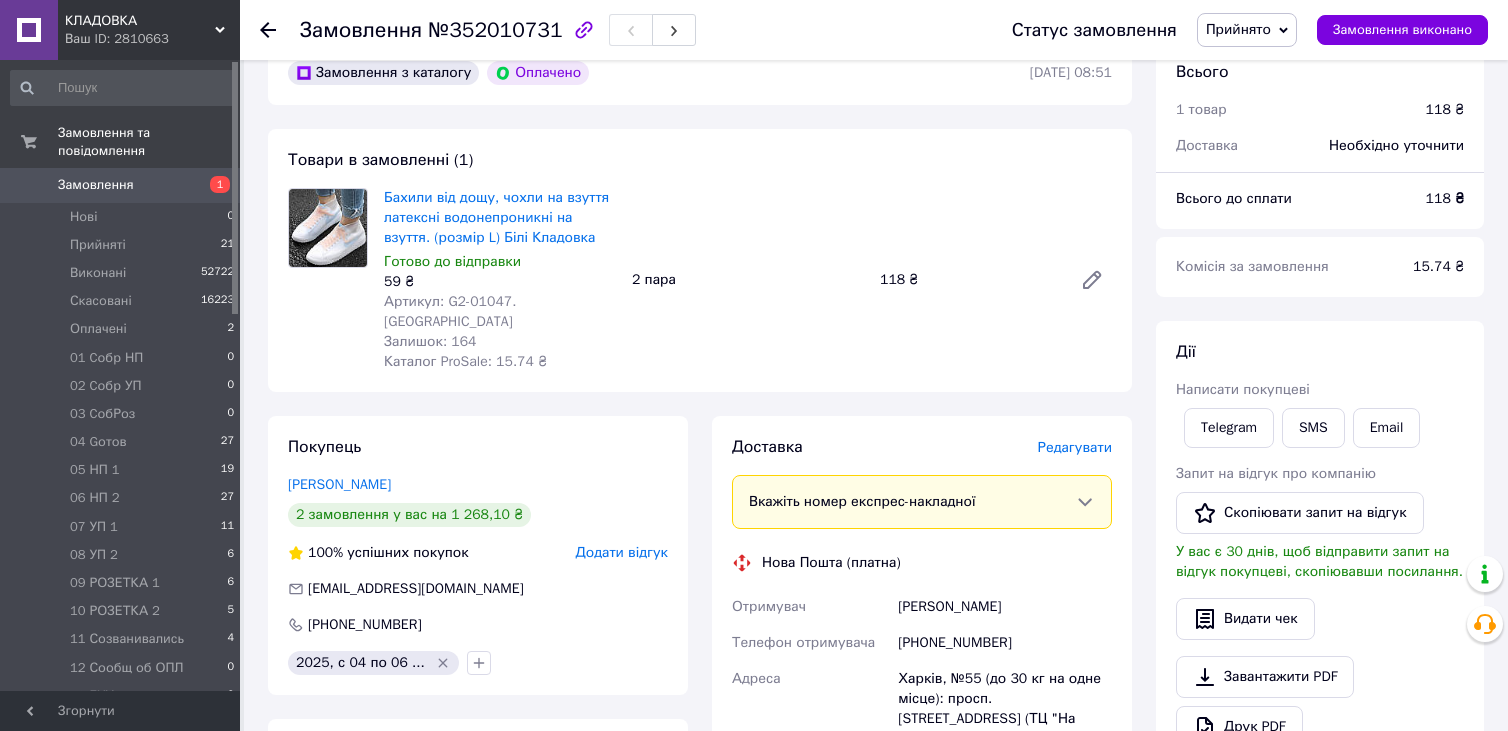 scroll, scrollTop: 300, scrollLeft: 0, axis: vertical 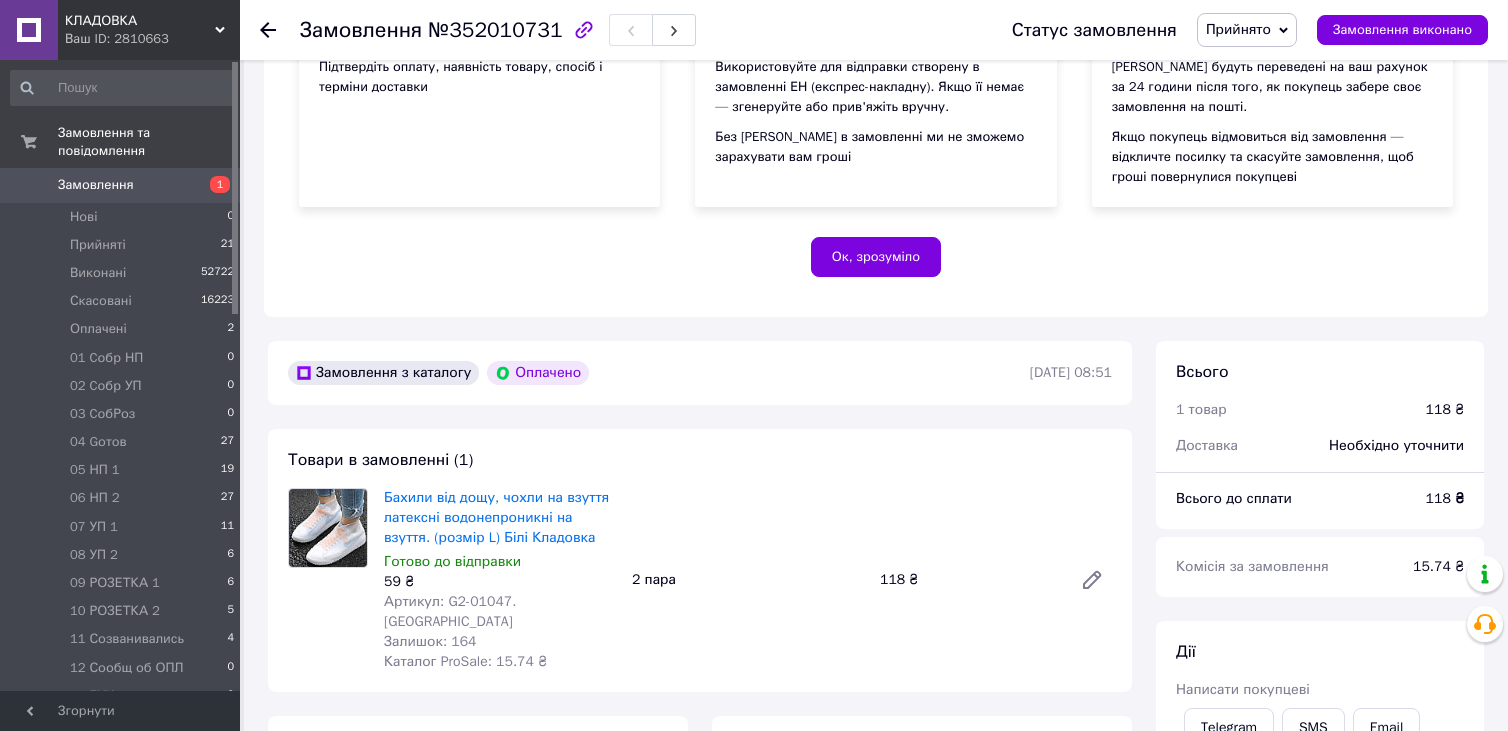 click on "Прийнято" at bounding box center (1238, 29) 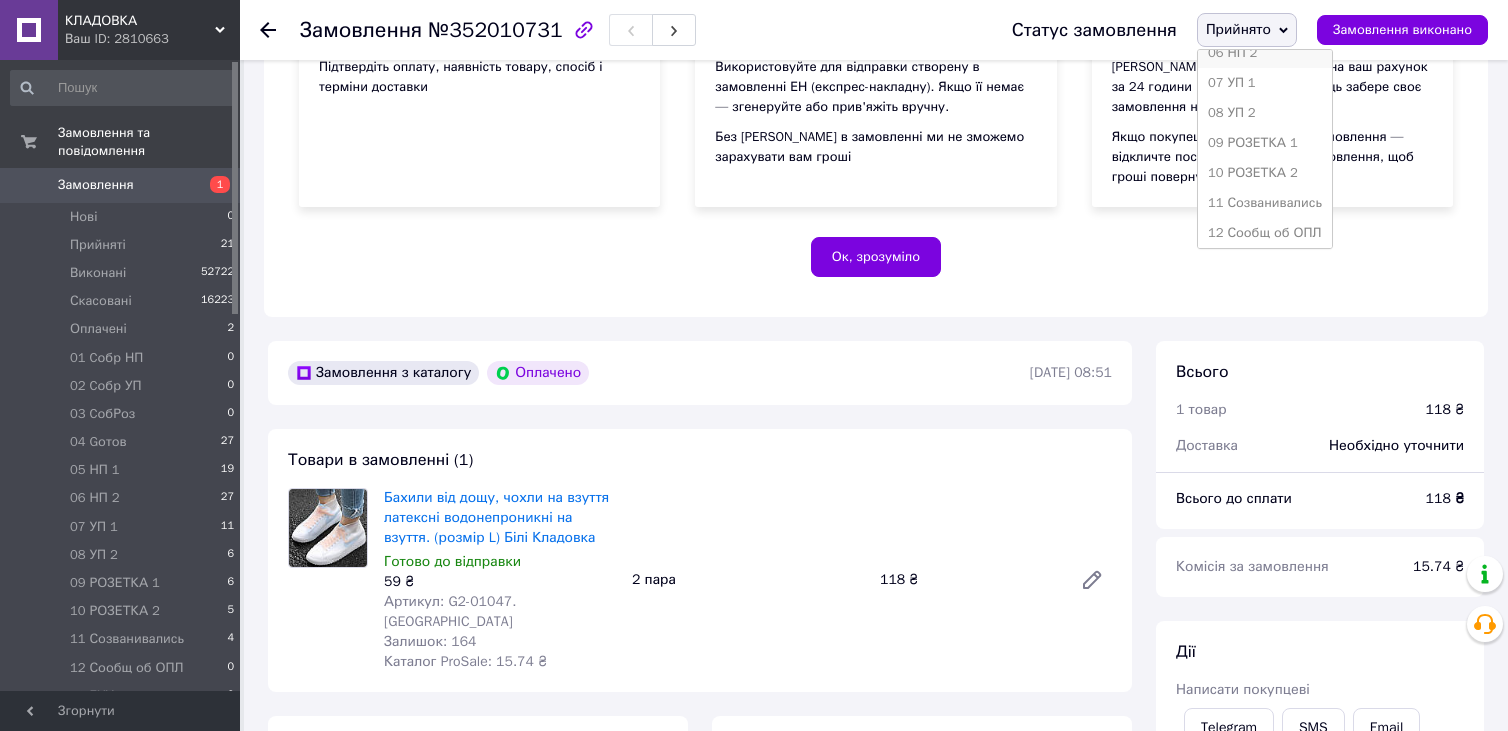 scroll, scrollTop: 300, scrollLeft: 0, axis: vertical 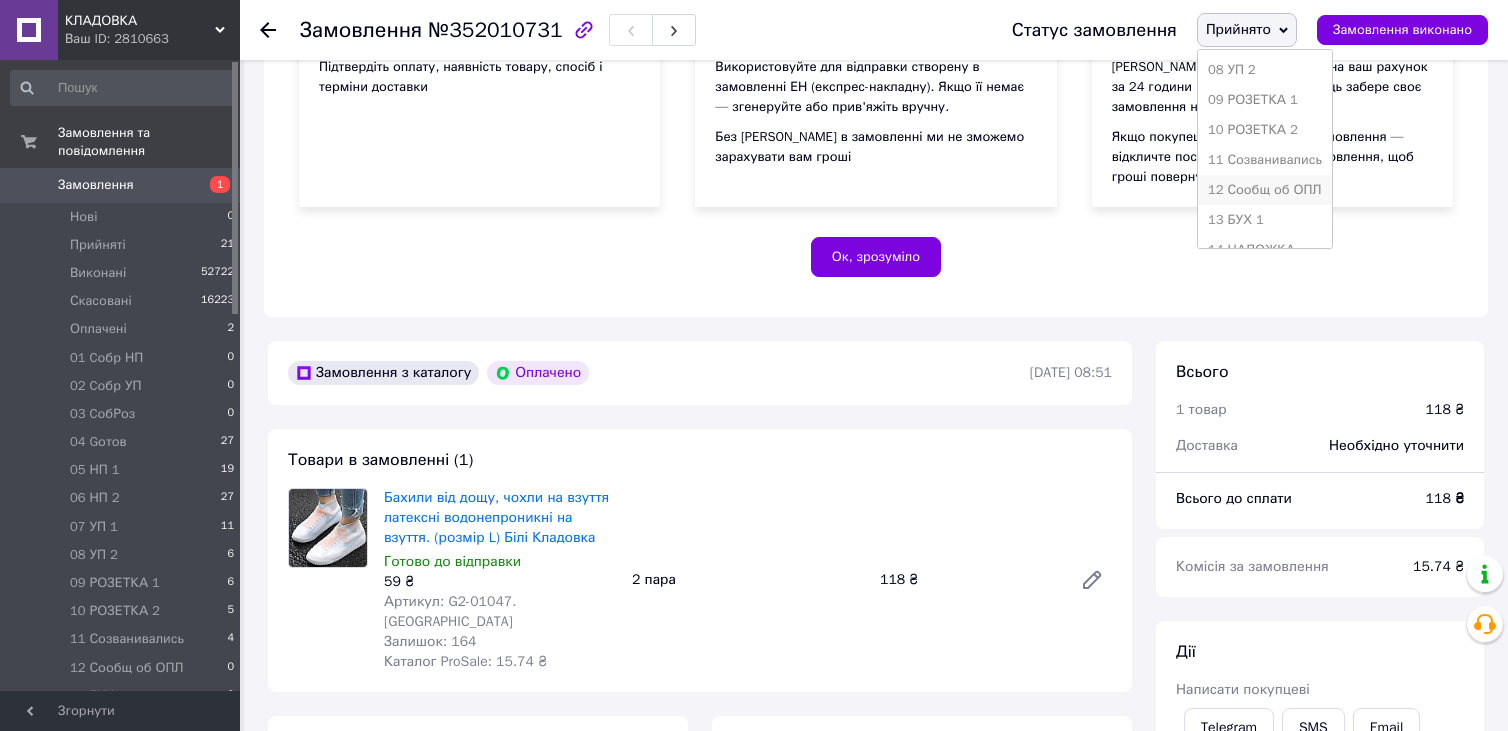 click on "12 Сообщ об ОПЛ" at bounding box center (1265, 190) 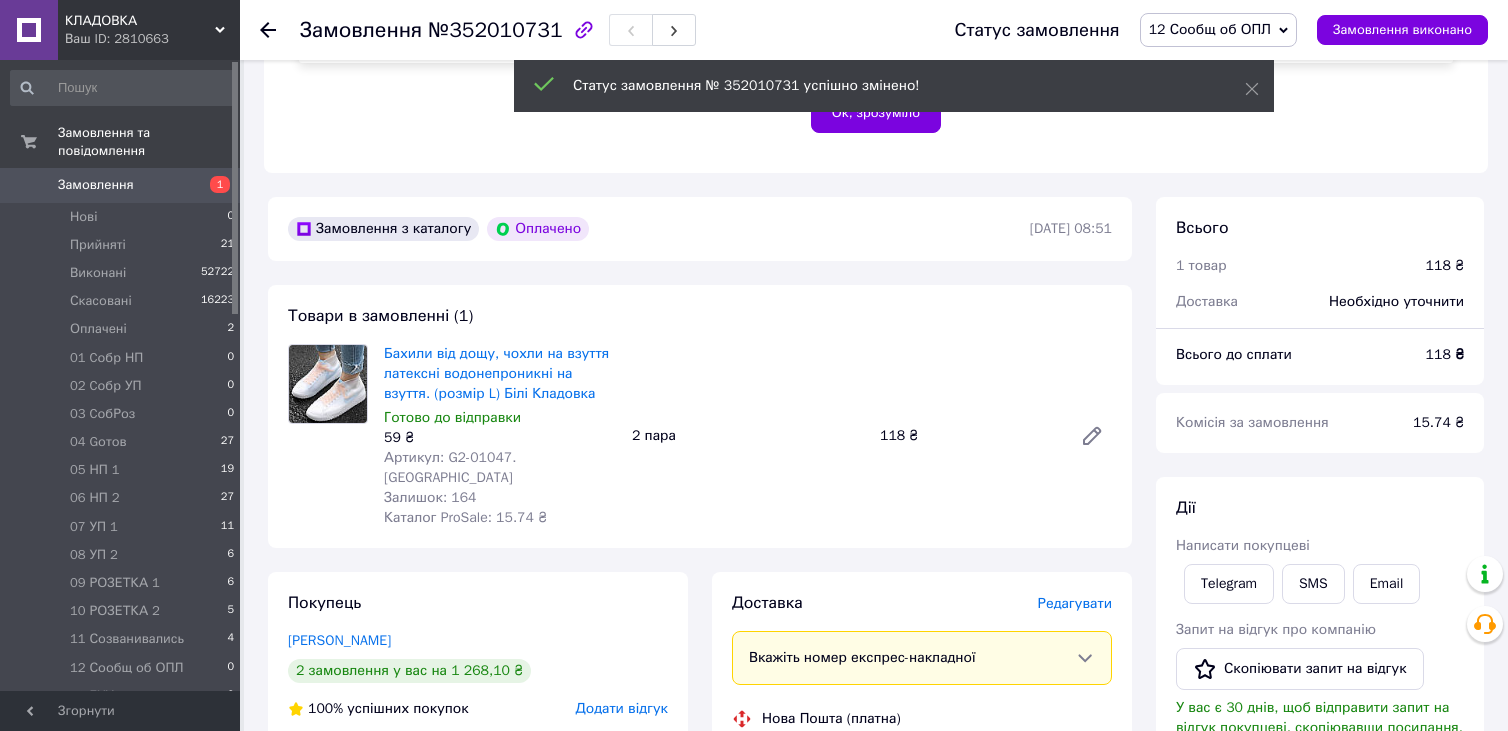 scroll, scrollTop: 400, scrollLeft: 0, axis: vertical 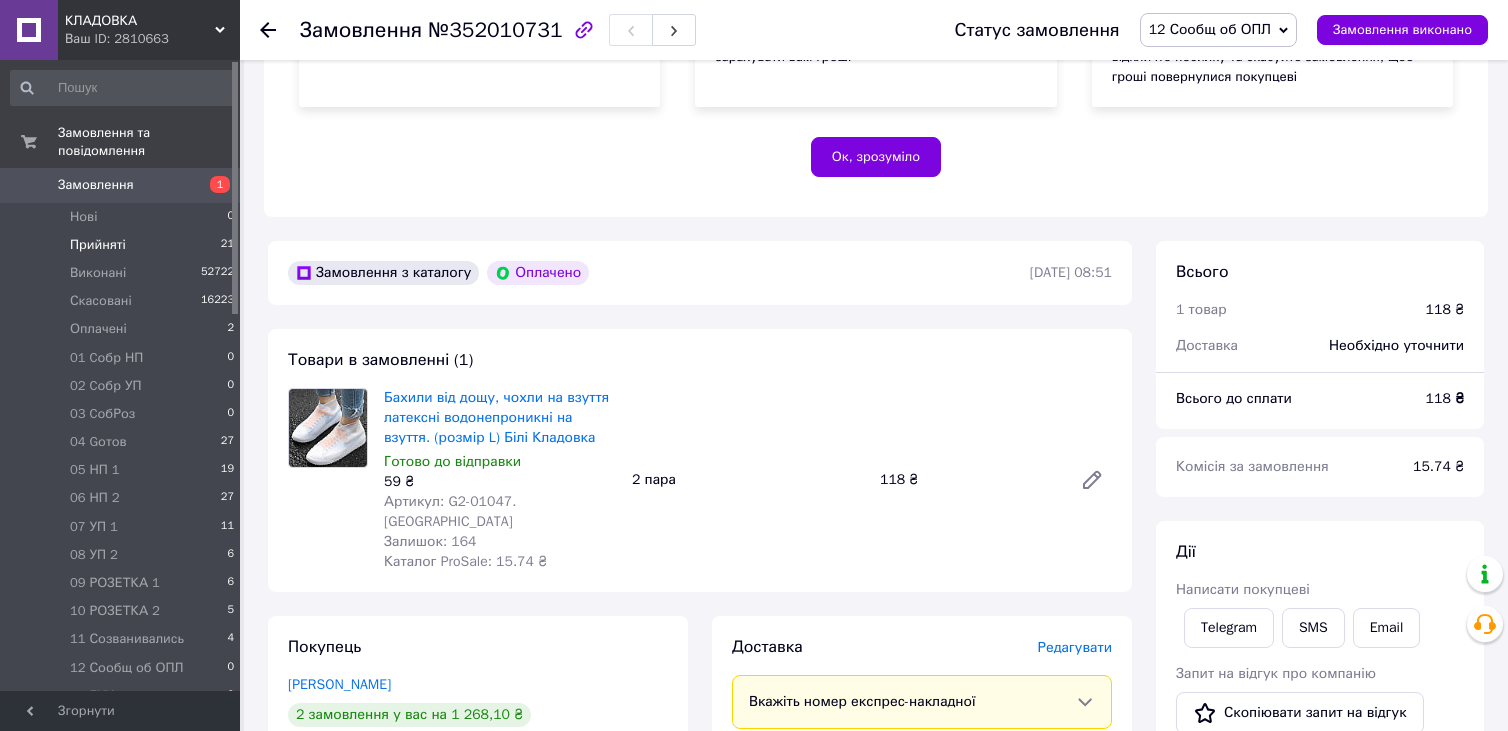 click on "Прийняті 21" at bounding box center [123, 245] 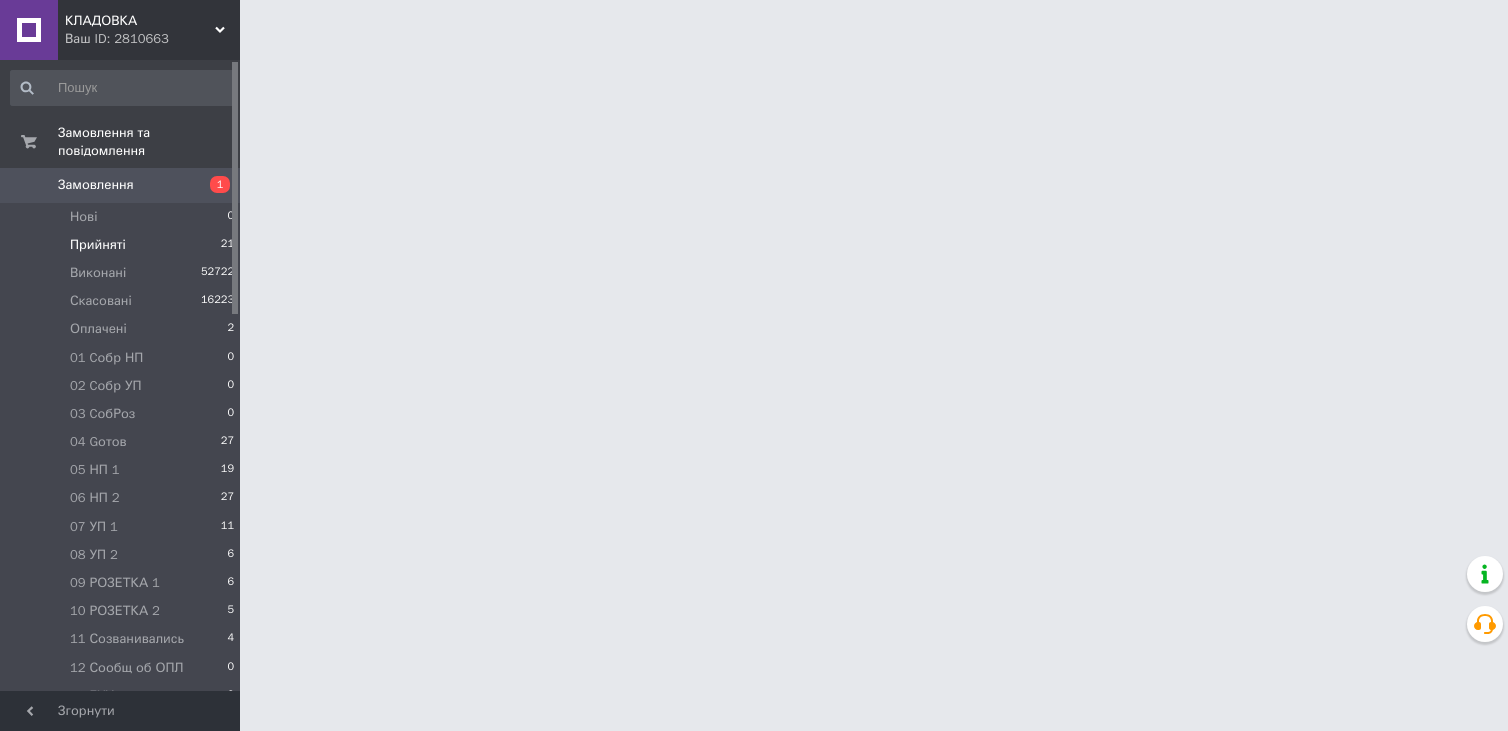scroll, scrollTop: 0, scrollLeft: 0, axis: both 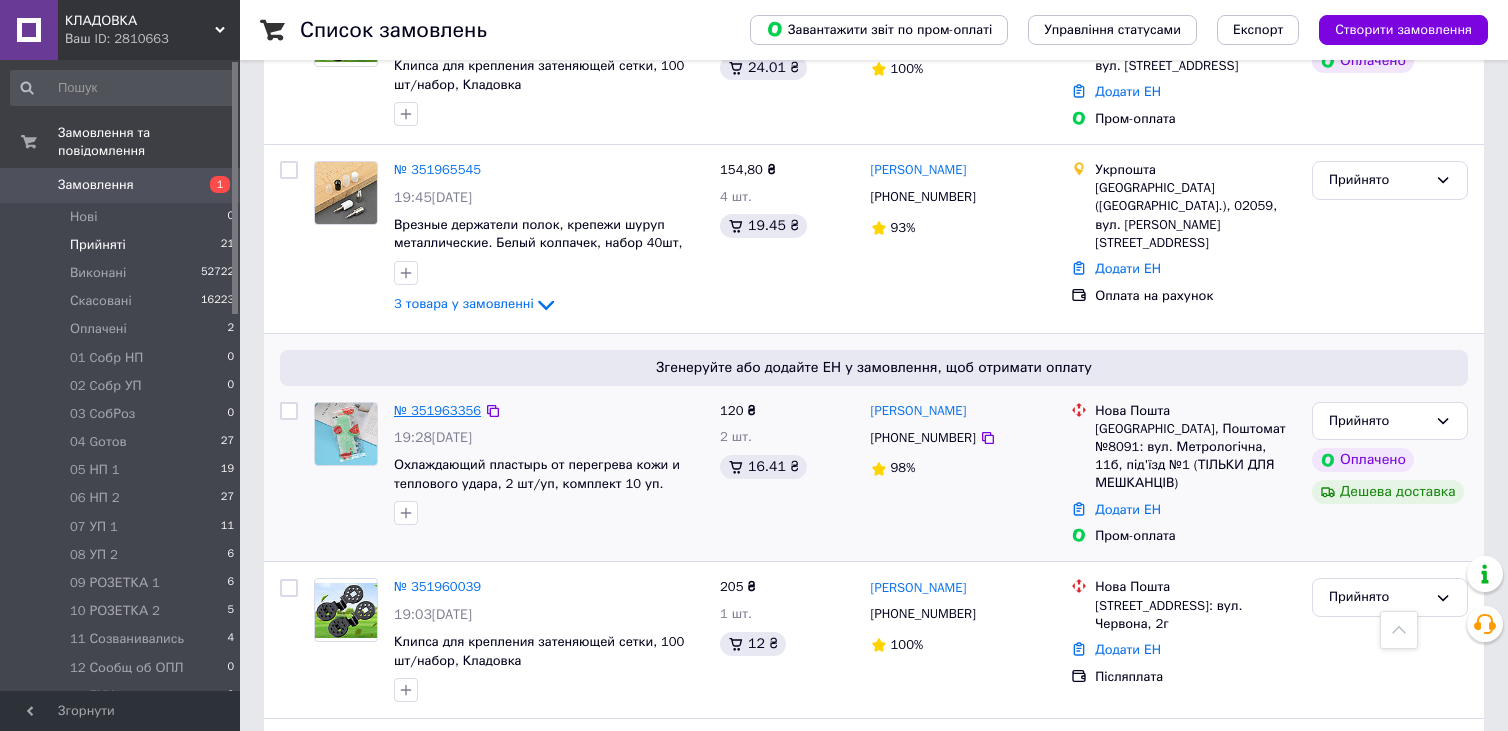 click on "№ 351963356" at bounding box center [437, 410] 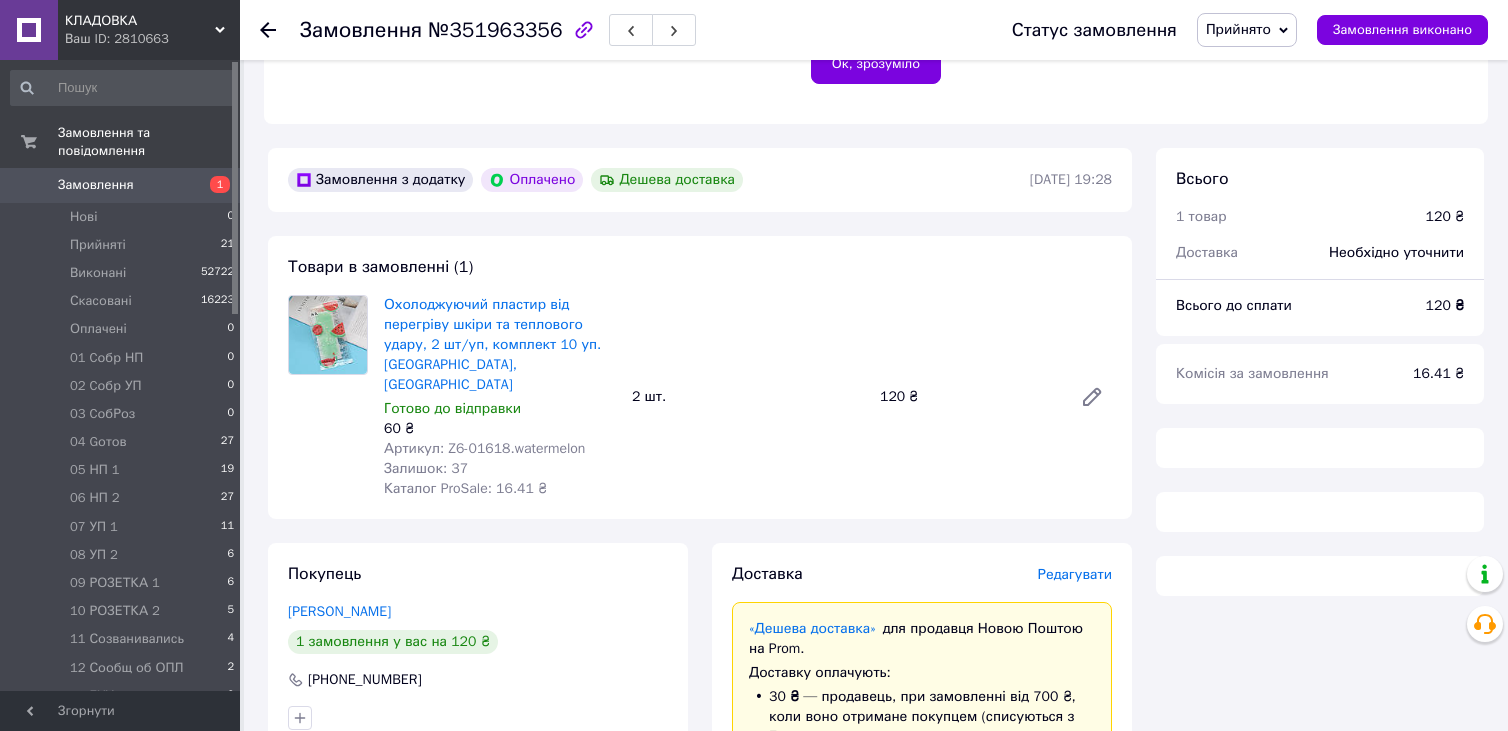 scroll, scrollTop: 436, scrollLeft: 0, axis: vertical 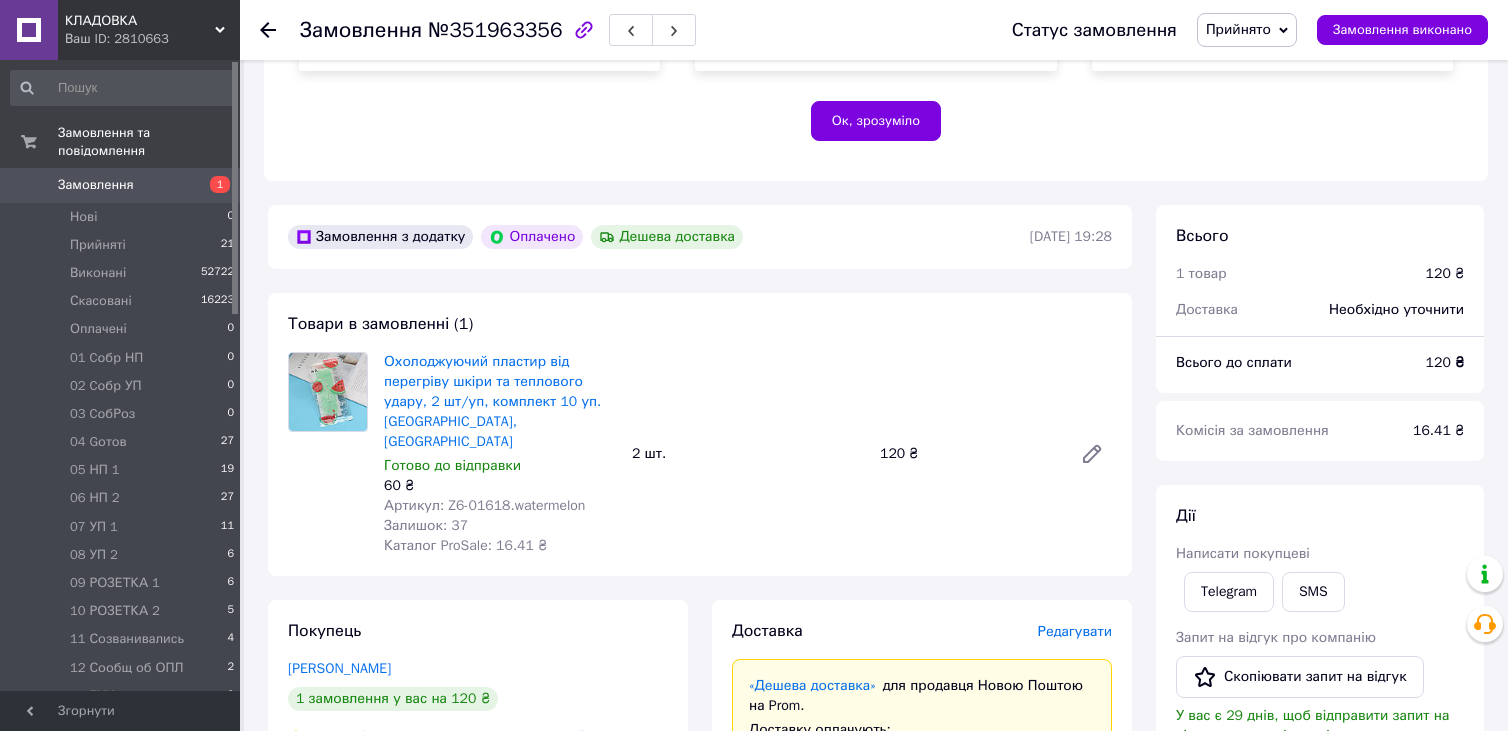 click on "Прийнято" at bounding box center (1247, 30) 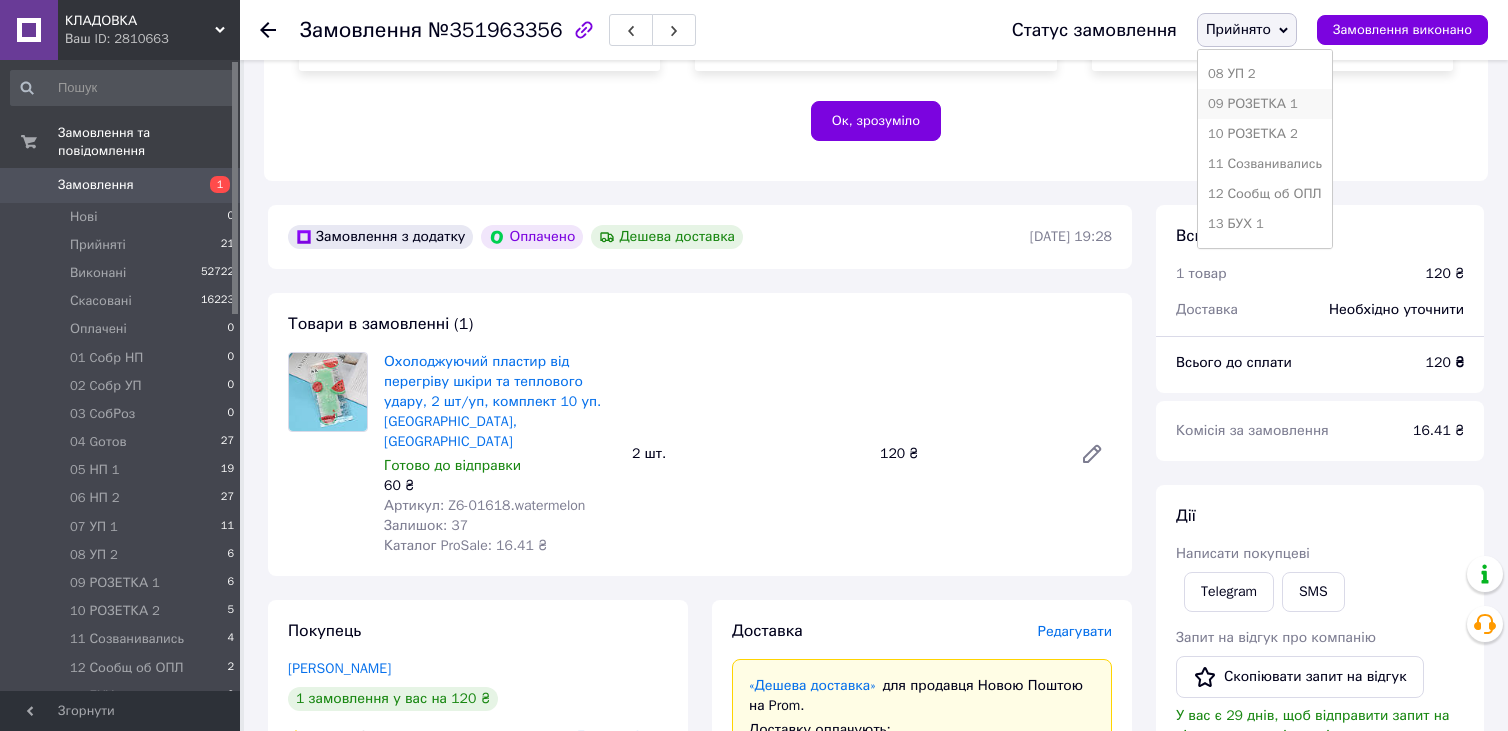 scroll, scrollTop: 300, scrollLeft: 0, axis: vertical 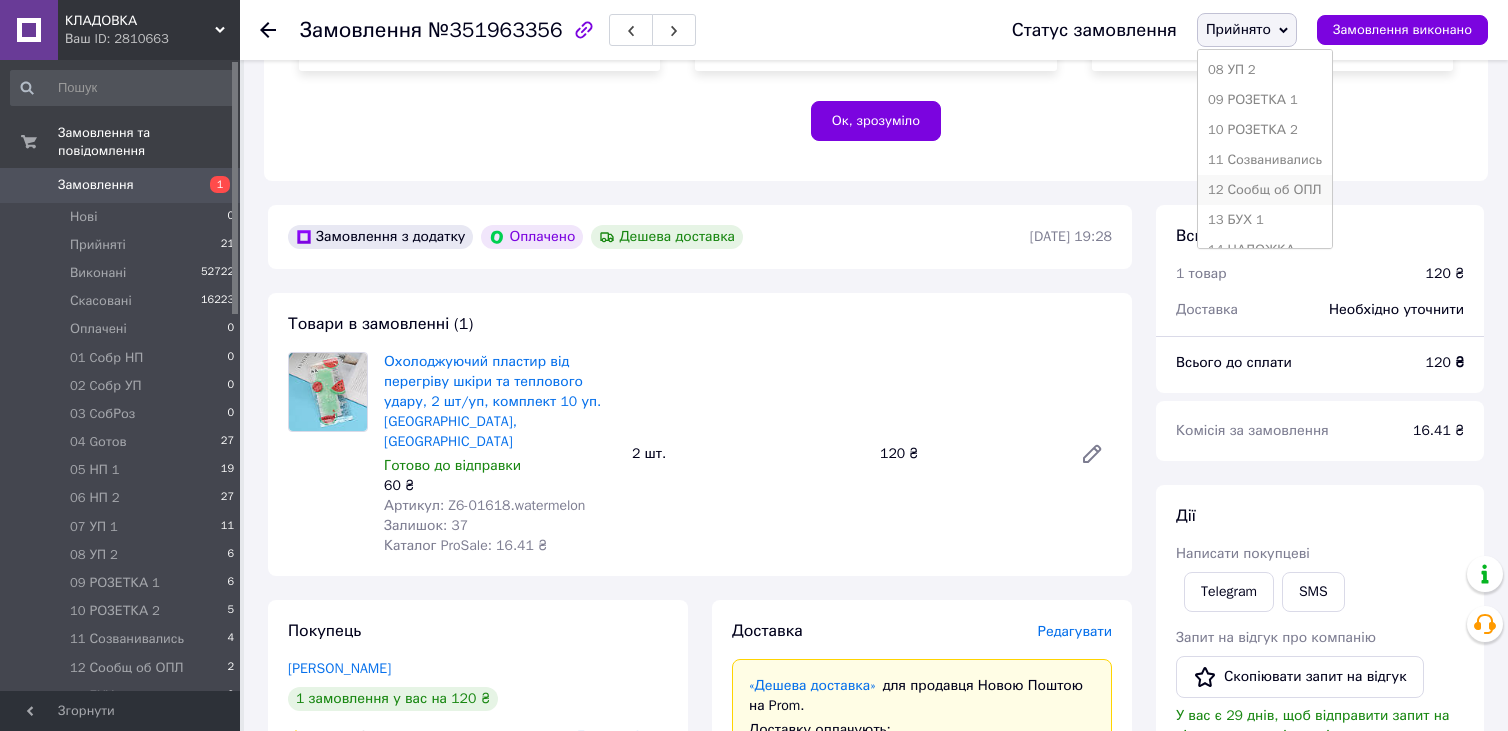 click on "12 Сообщ об ОПЛ" at bounding box center (1265, 190) 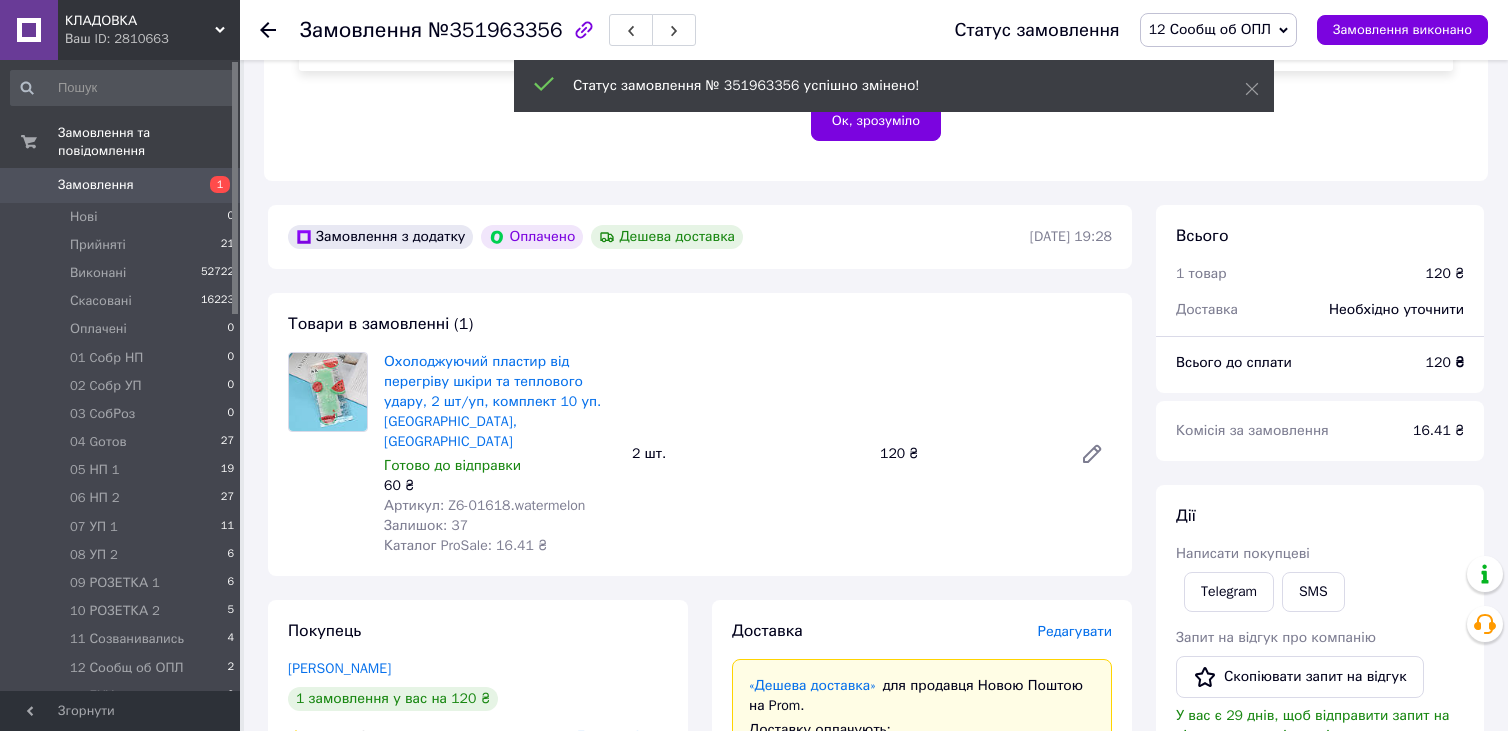 click 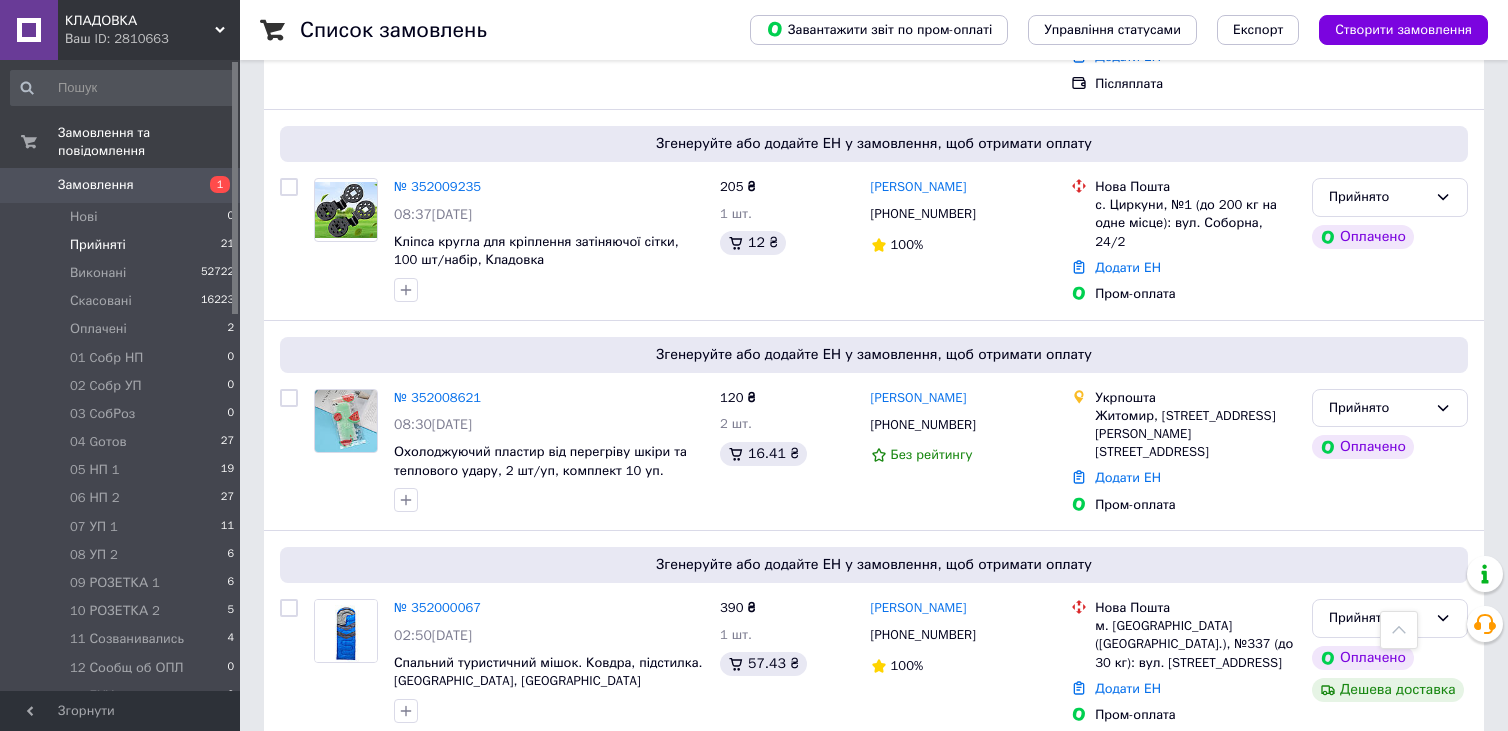 scroll, scrollTop: 500, scrollLeft: 0, axis: vertical 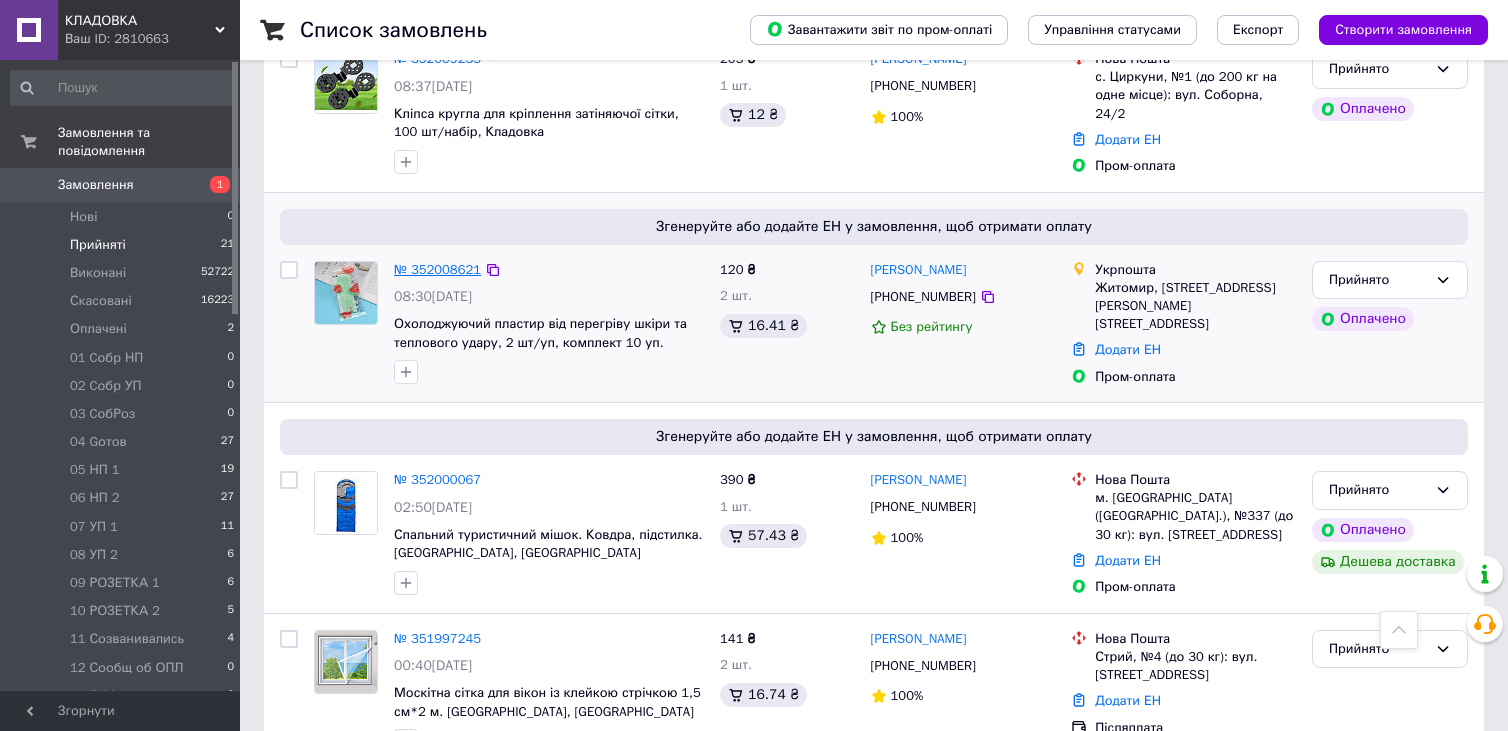 click on "№ 352008621" at bounding box center [437, 269] 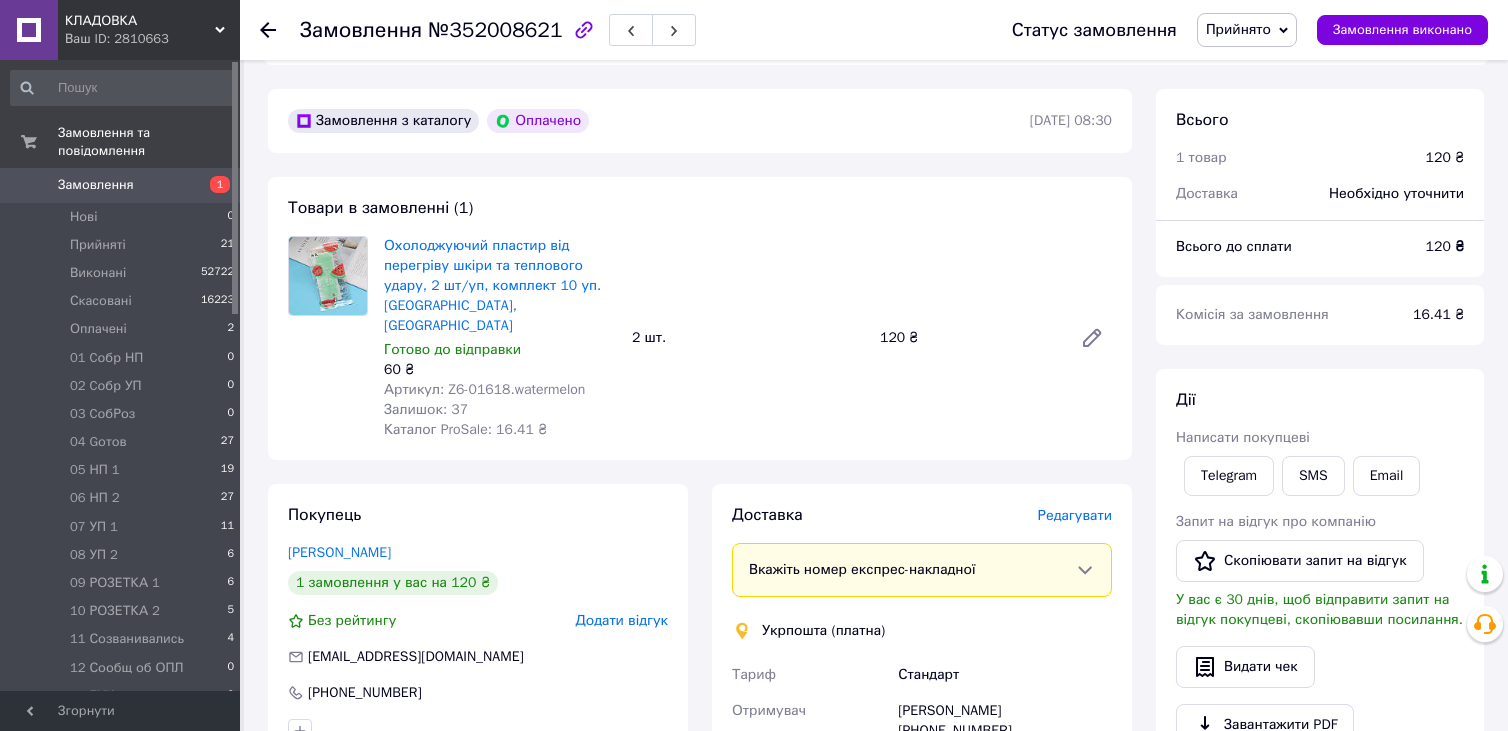 scroll, scrollTop: 600, scrollLeft: 0, axis: vertical 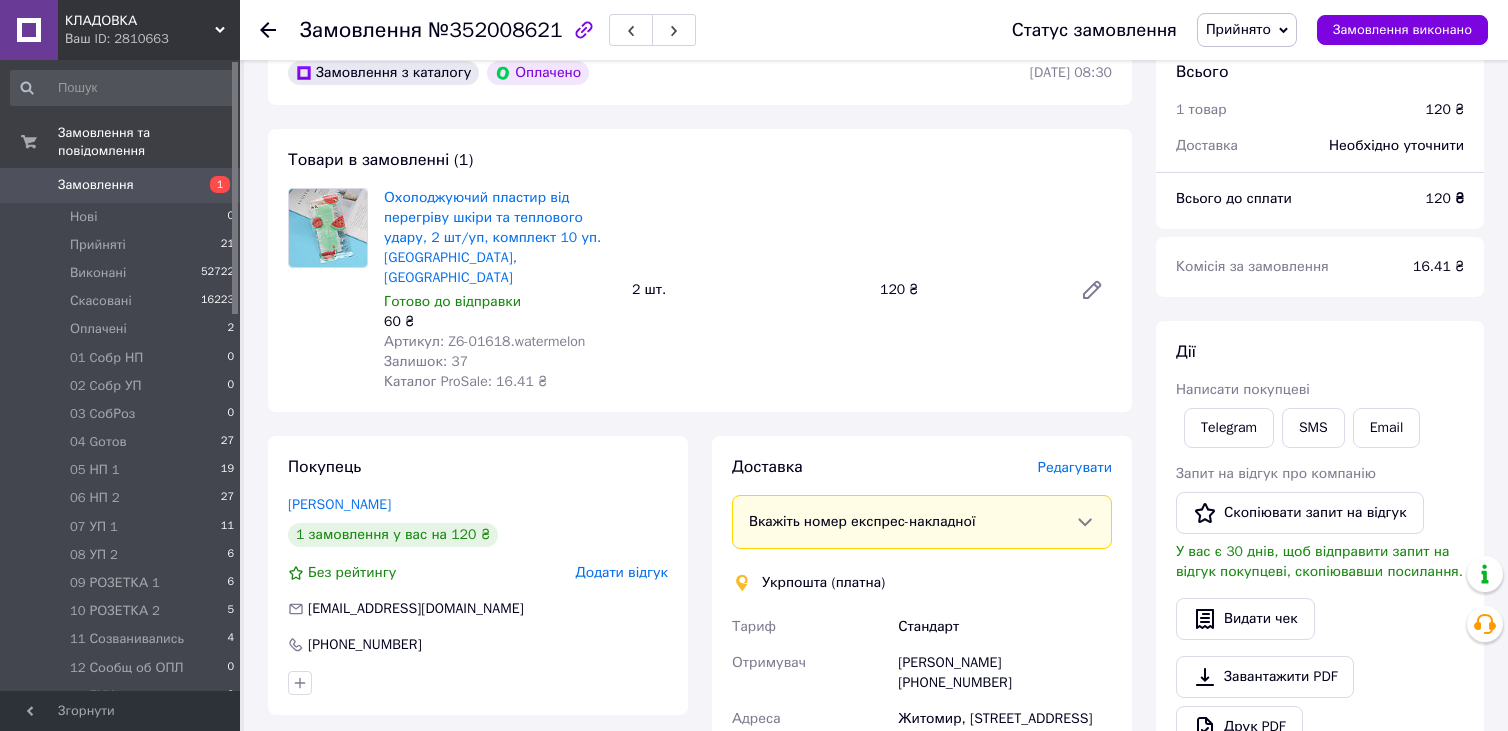 click 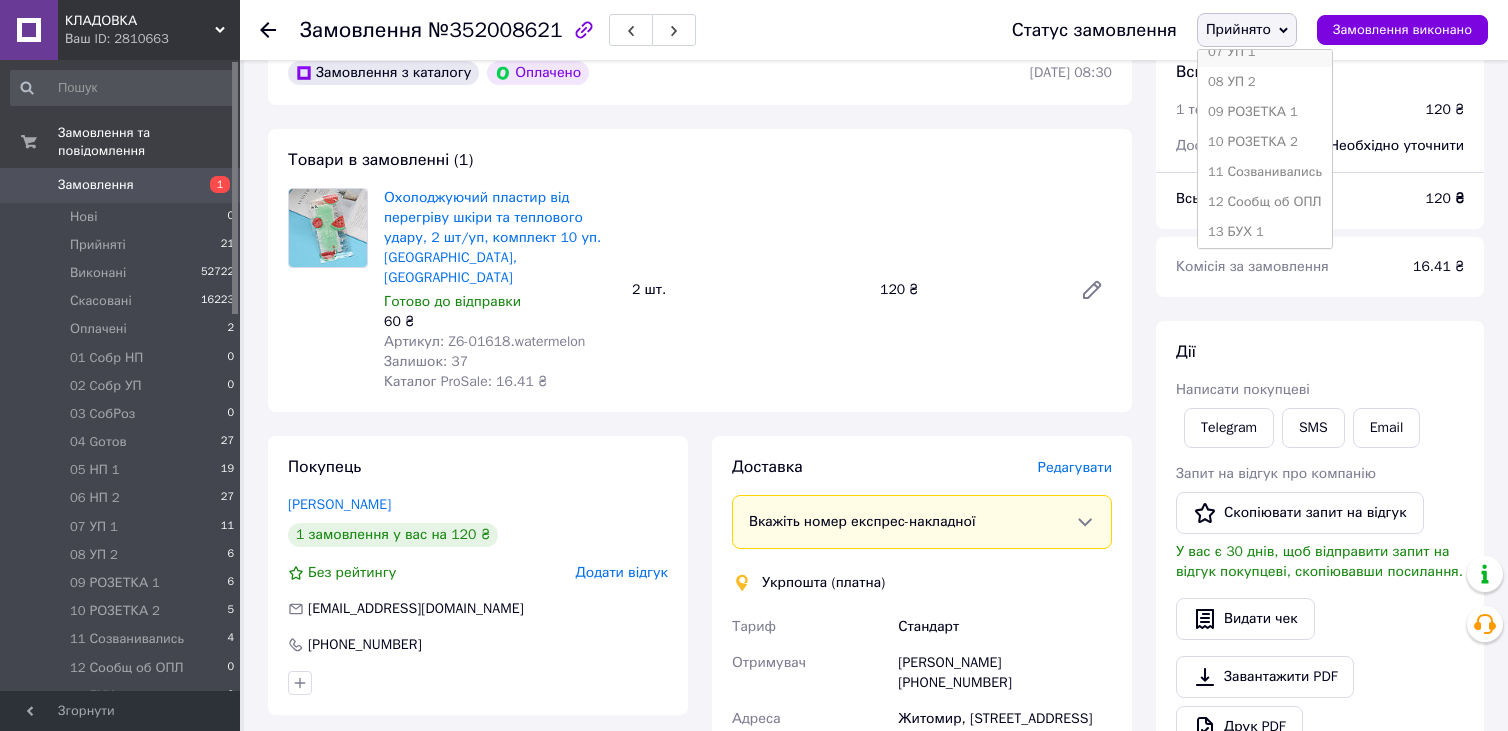 scroll, scrollTop: 300, scrollLeft: 0, axis: vertical 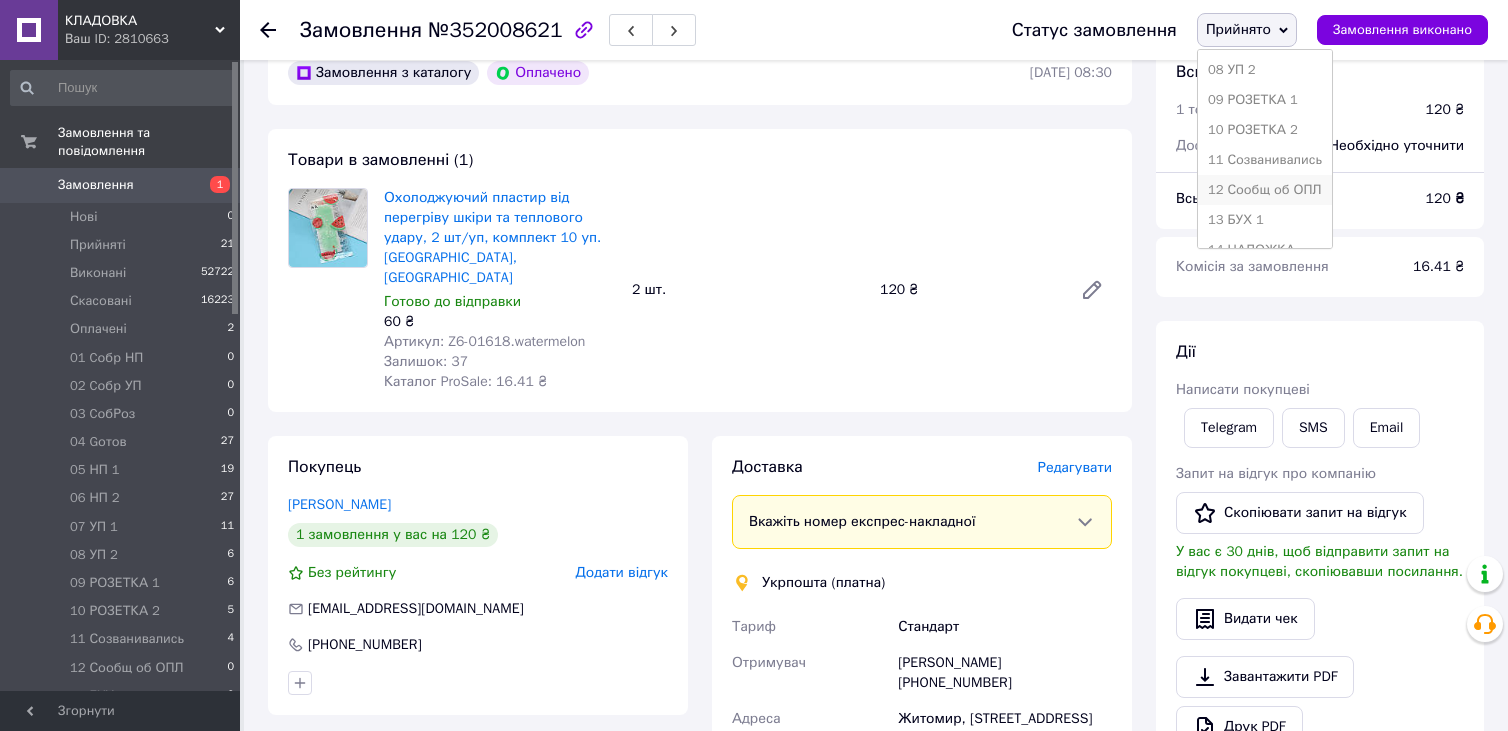 click on "12 Сообщ об ОПЛ" at bounding box center [1265, 190] 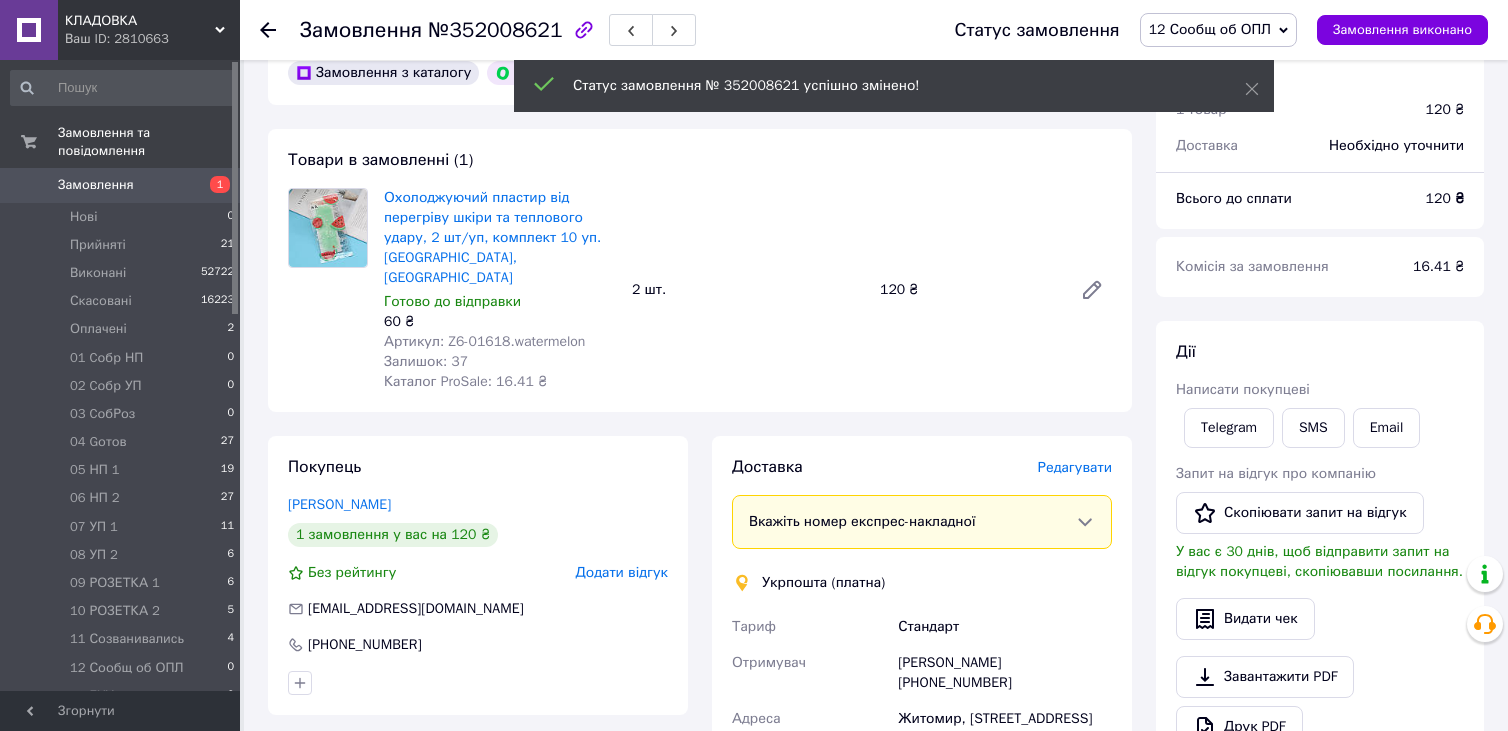 click 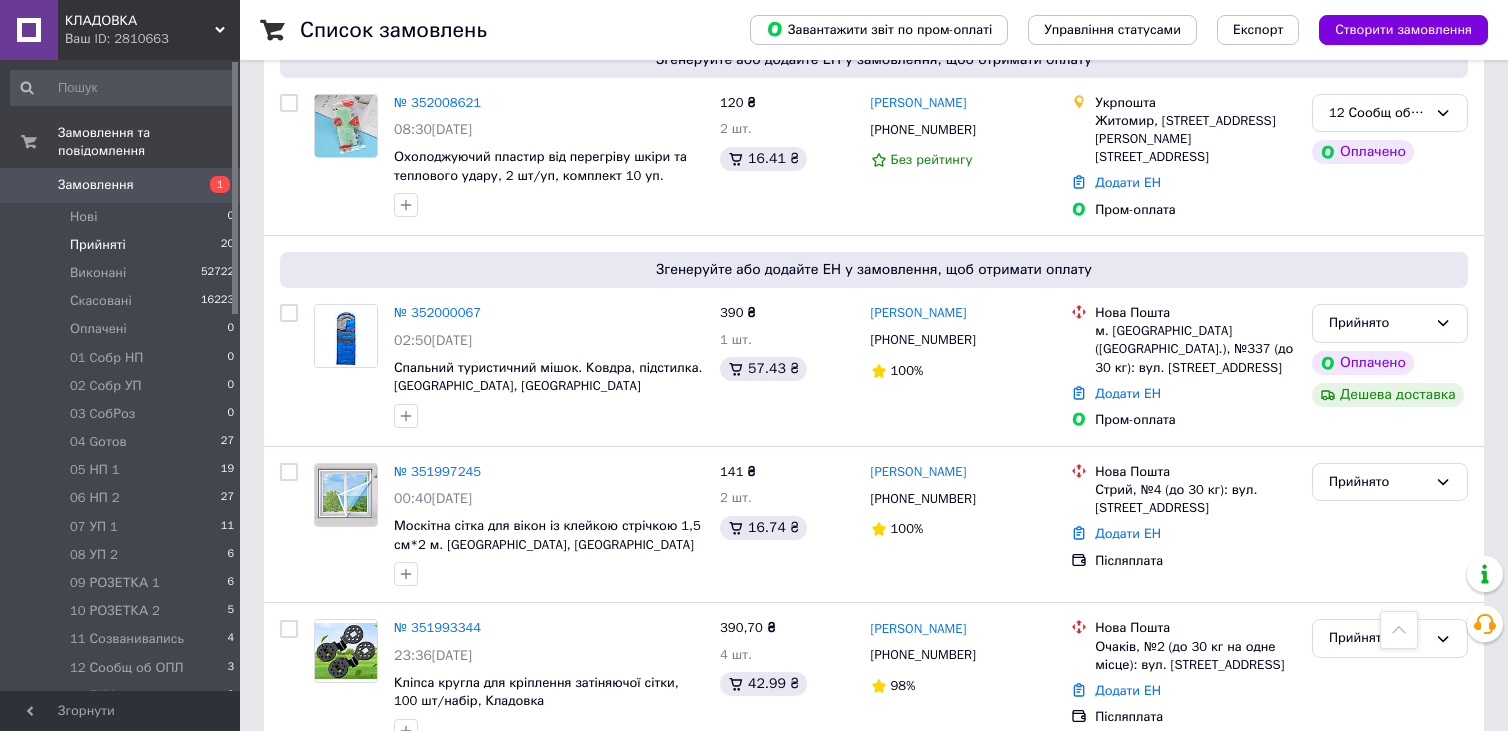 scroll, scrollTop: 700, scrollLeft: 0, axis: vertical 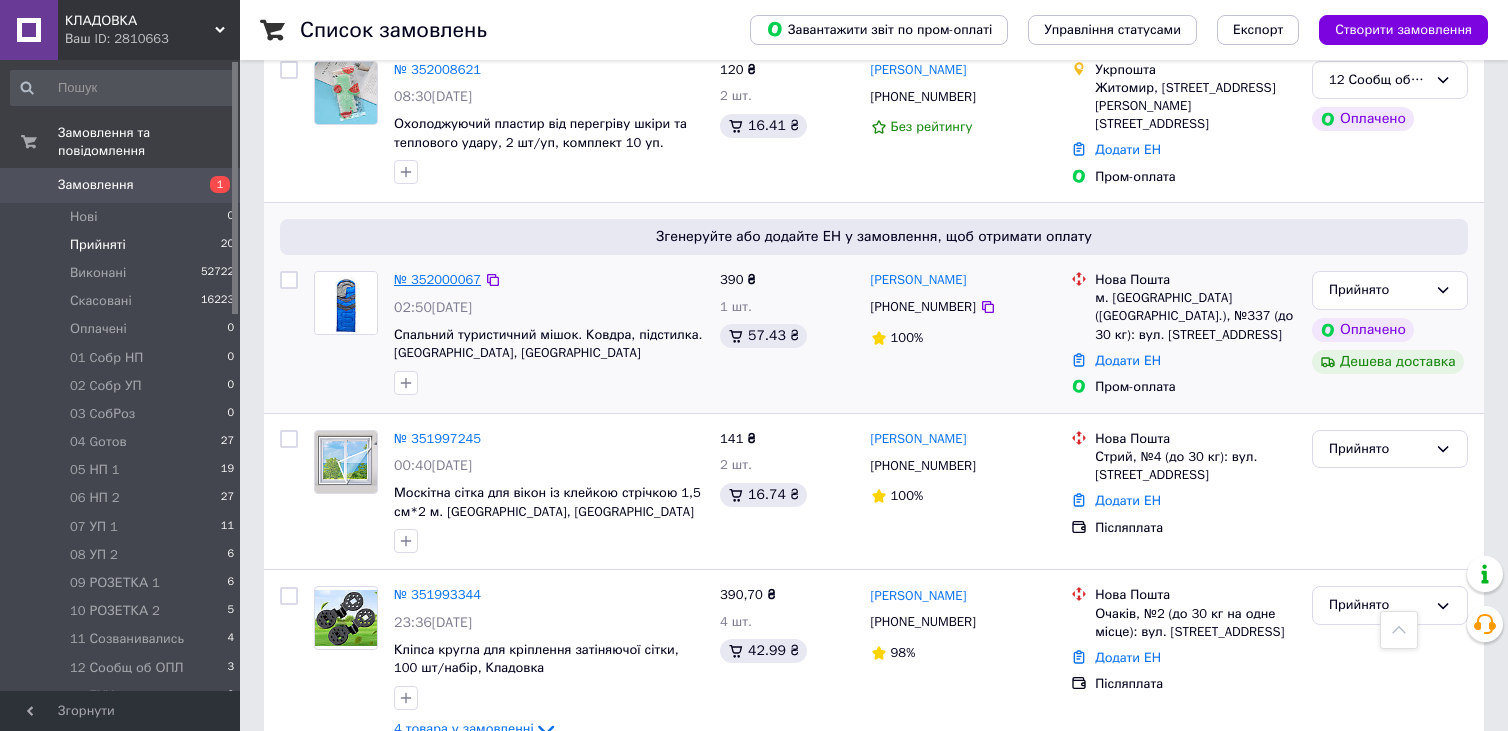click on "№ 352000067" at bounding box center [437, 279] 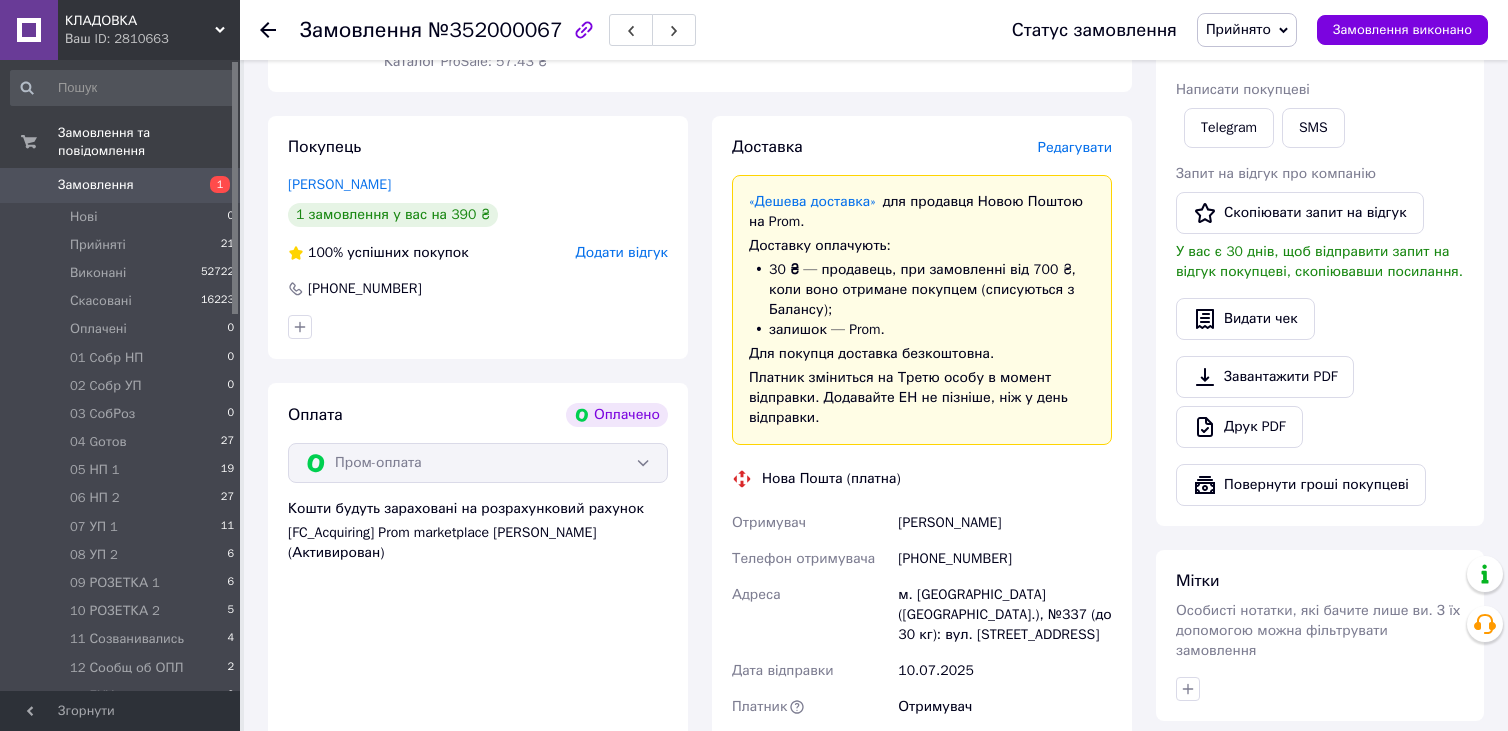 scroll, scrollTop: 600, scrollLeft: 0, axis: vertical 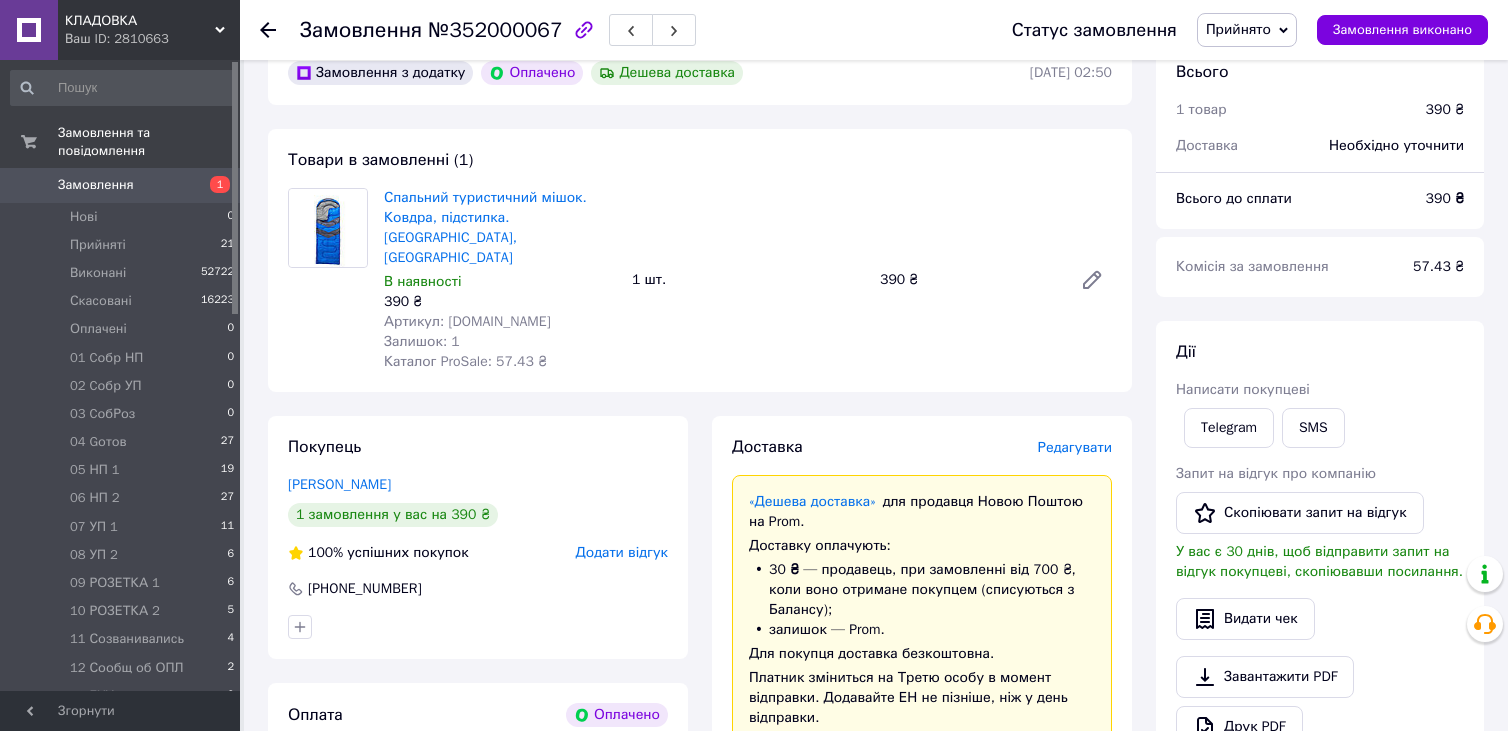 click on "Прийнято" at bounding box center [1247, 30] 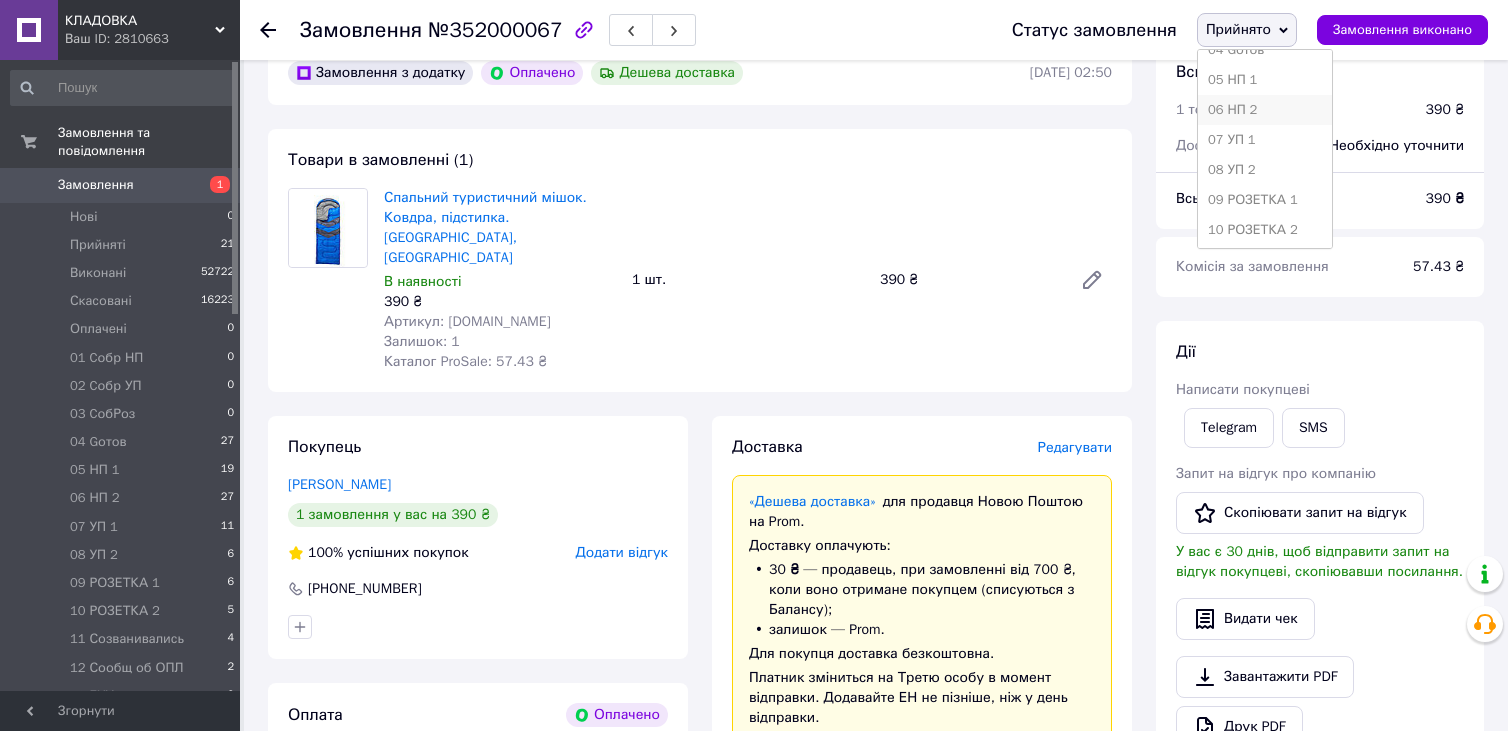 scroll, scrollTop: 300, scrollLeft: 0, axis: vertical 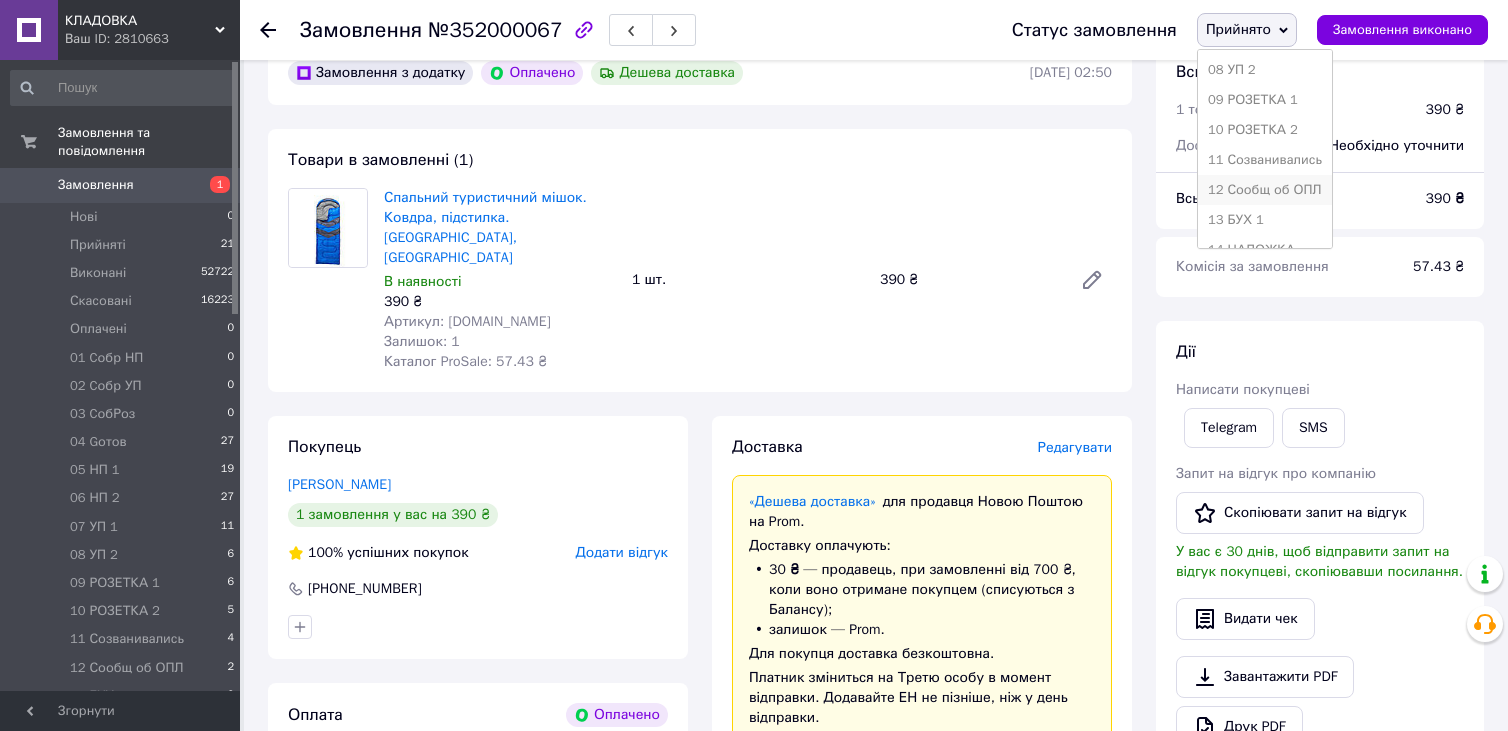 click on "12 Сообщ об ОПЛ" at bounding box center [1265, 190] 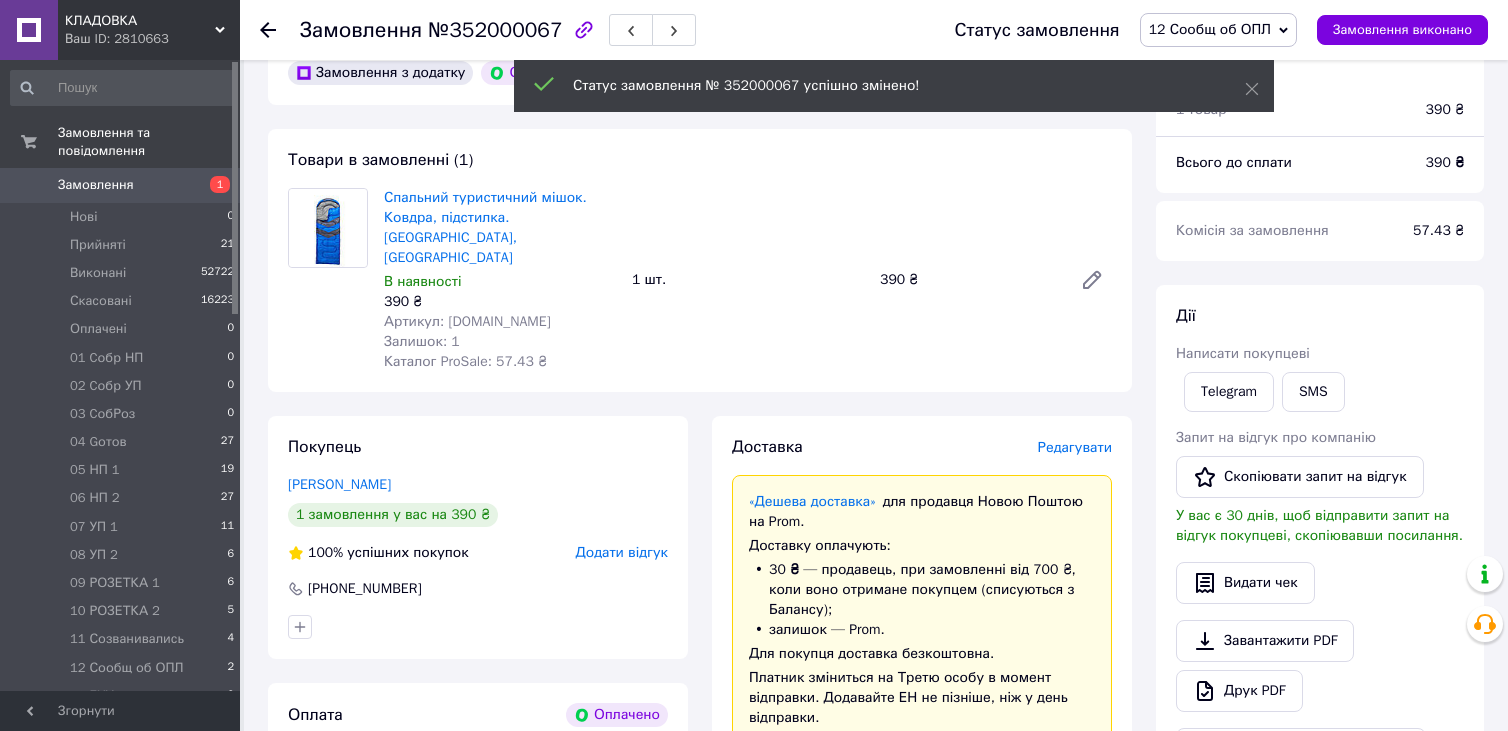 click 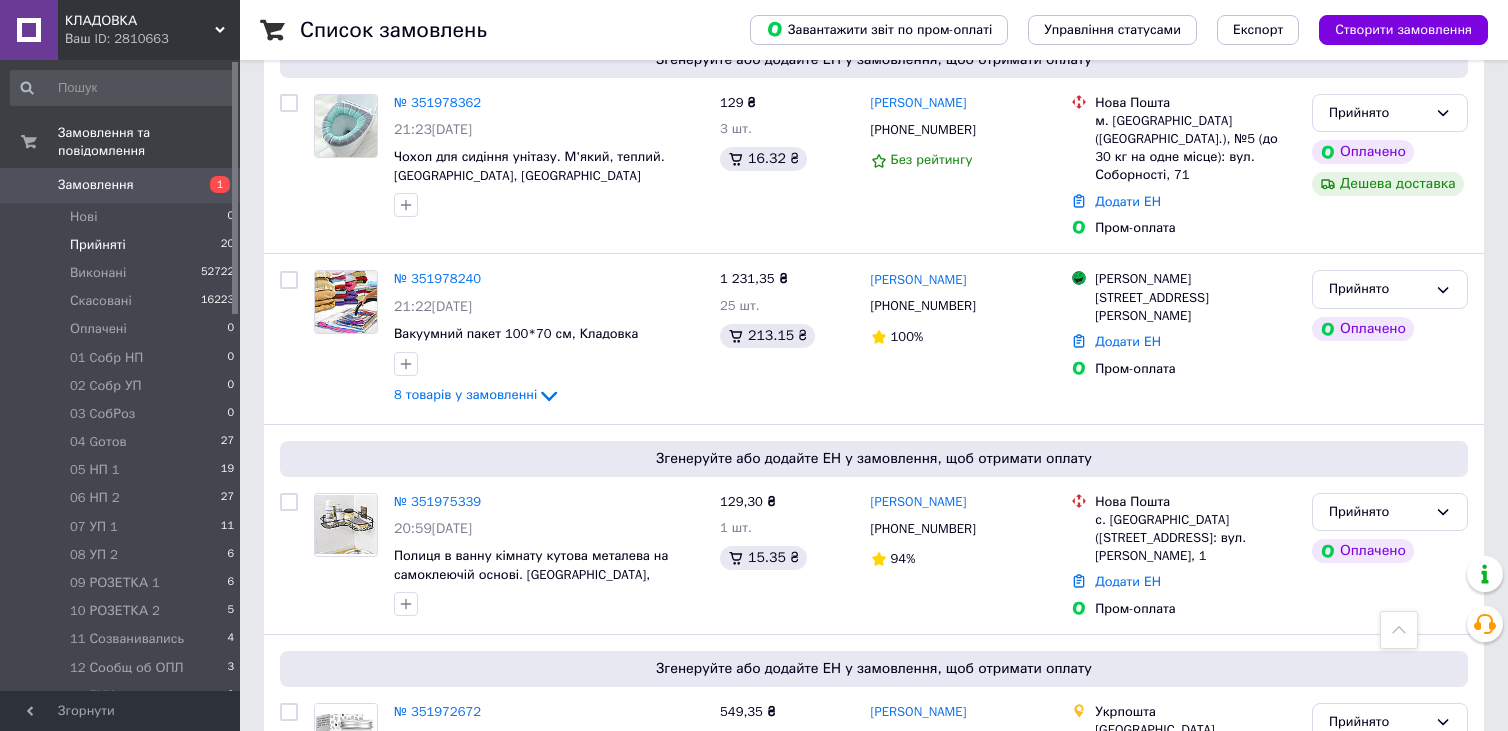 scroll, scrollTop: 2200, scrollLeft: 0, axis: vertical 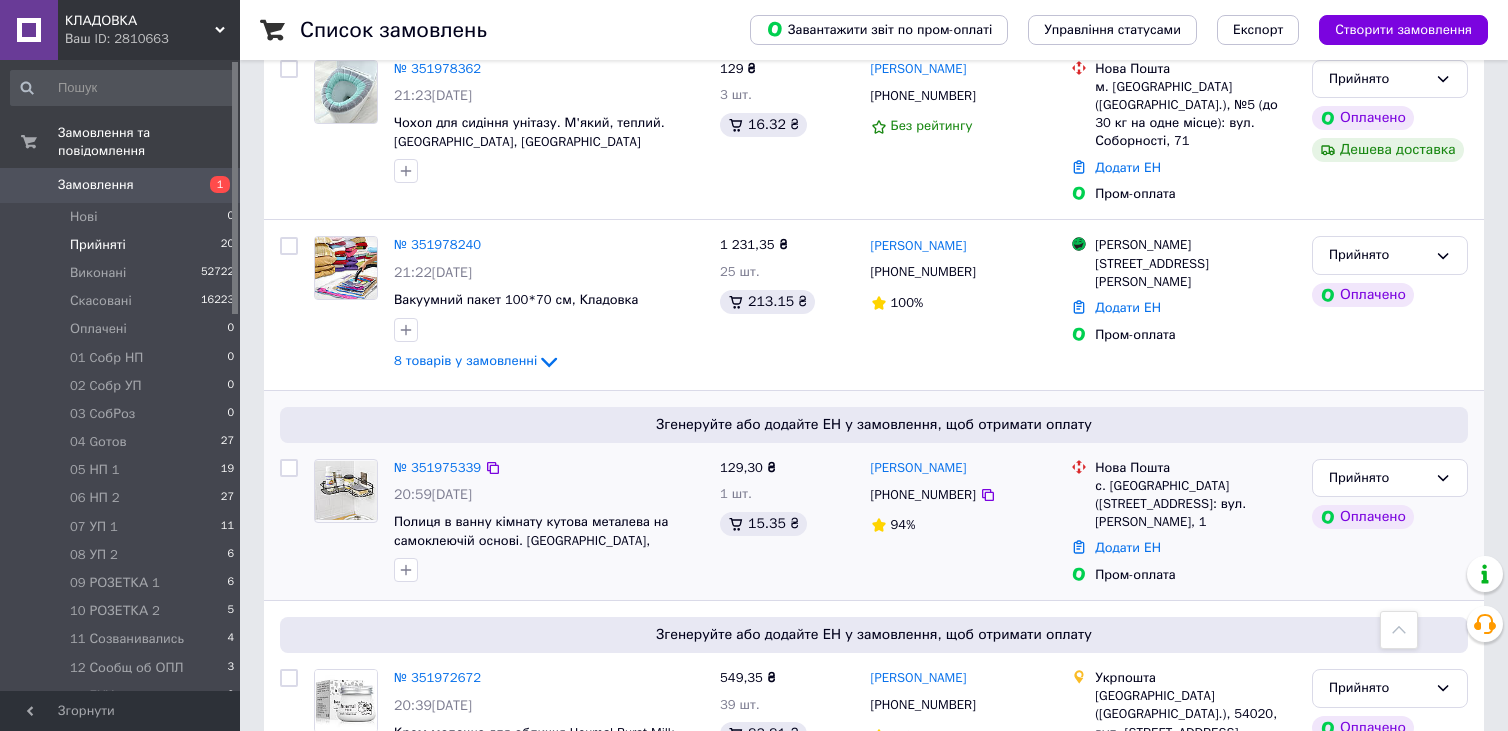 click on "№ 351975339" at bounding box center (437, 468) 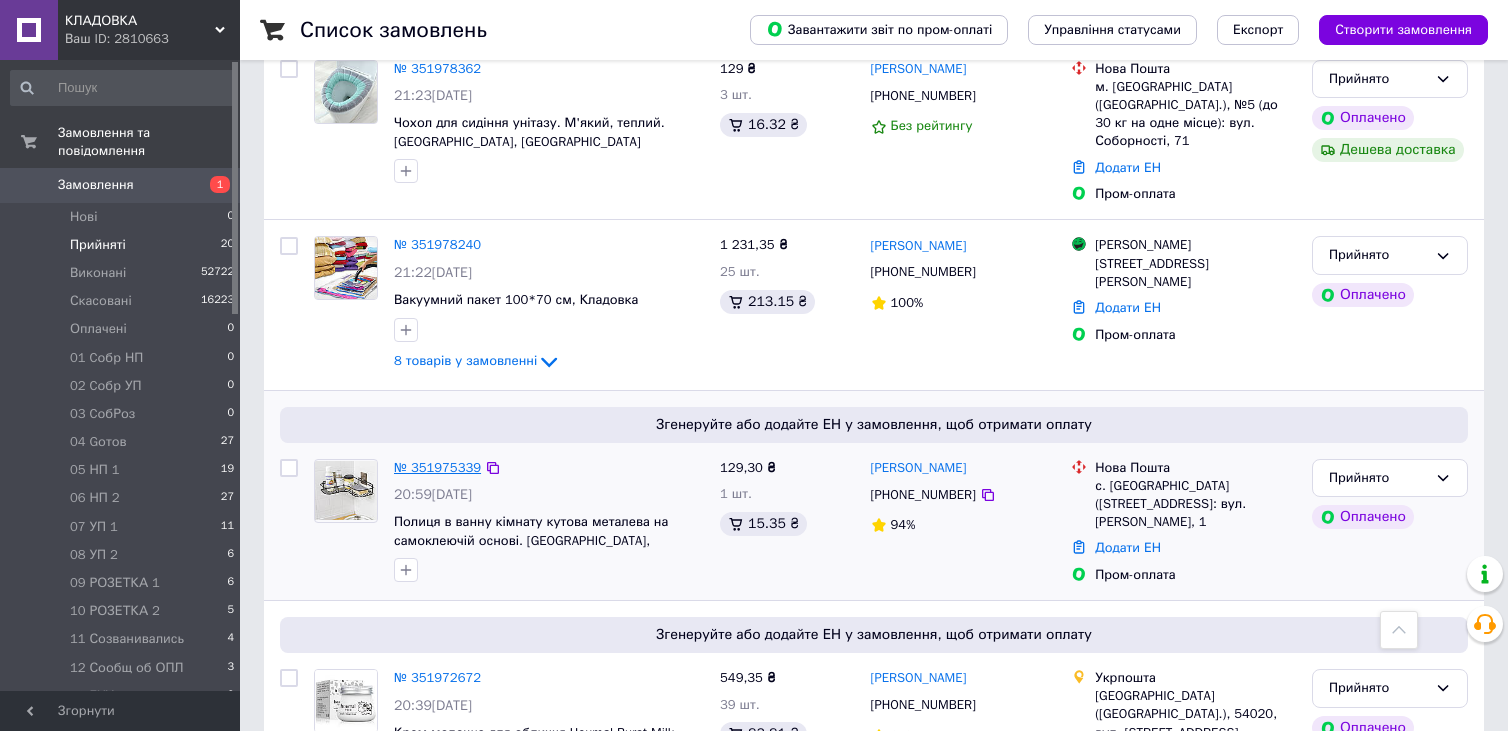 click on "№ 351975339" at bounding box center (437, 467) 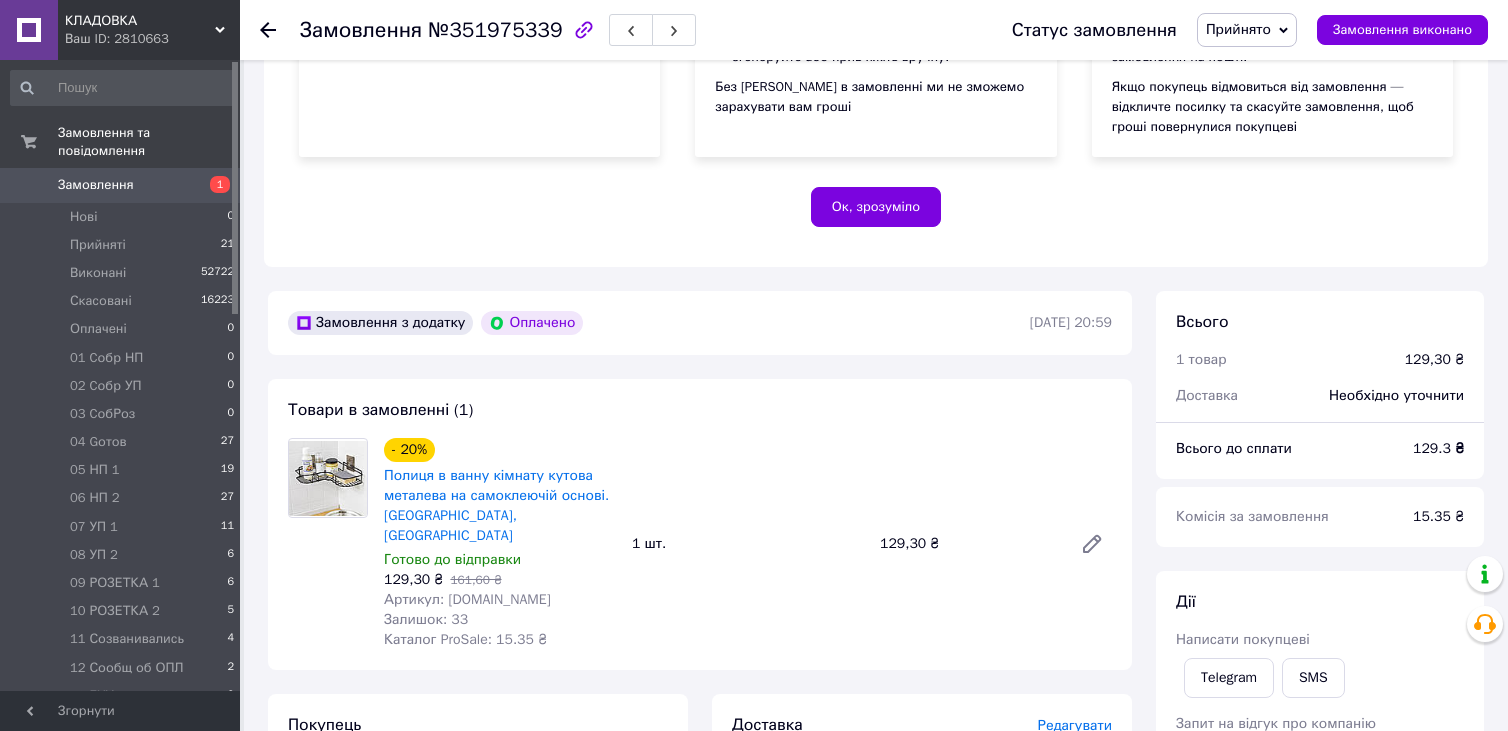 scroll, scrollTop: 316, scrollLeft: 0, axis: vertical 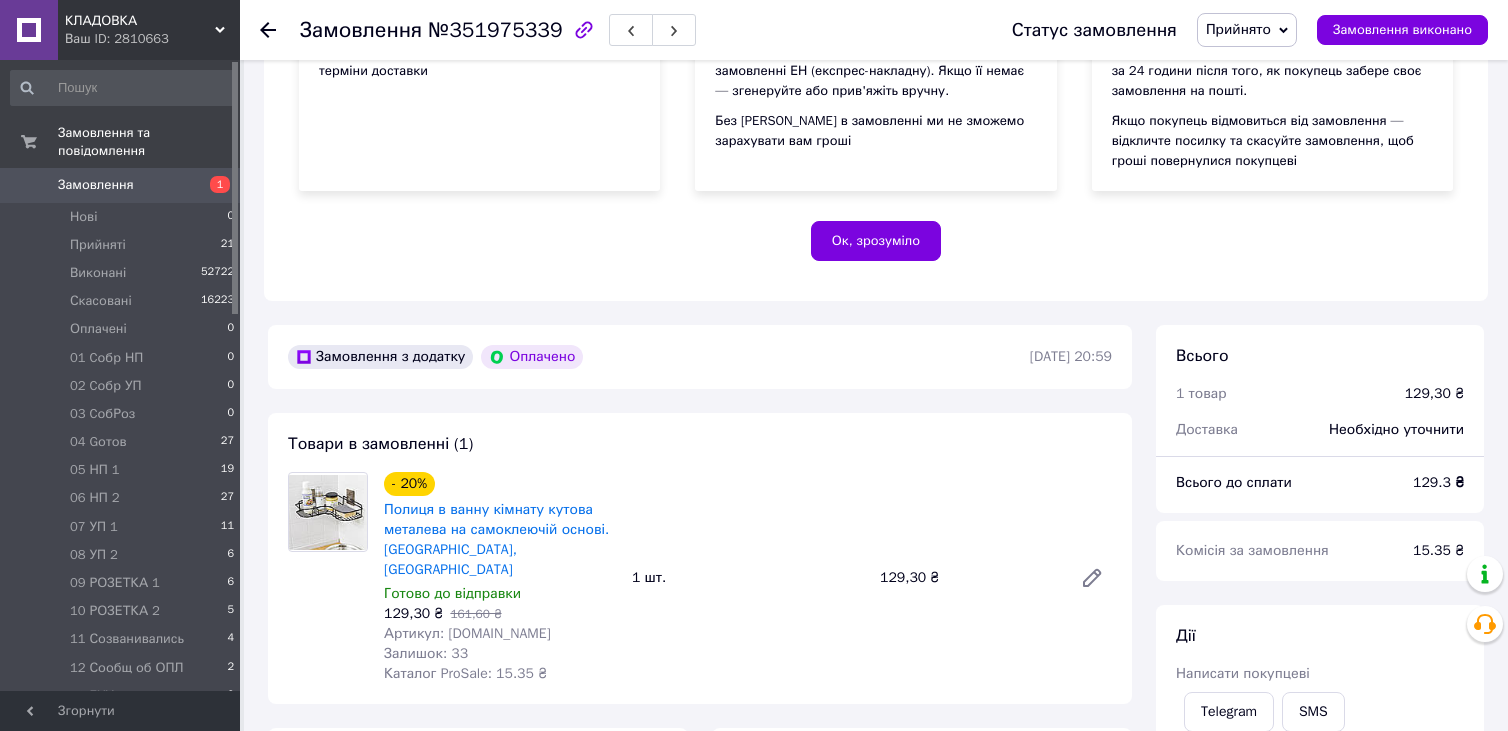 click on "Прийнято" at bounding box center (1238, 29) 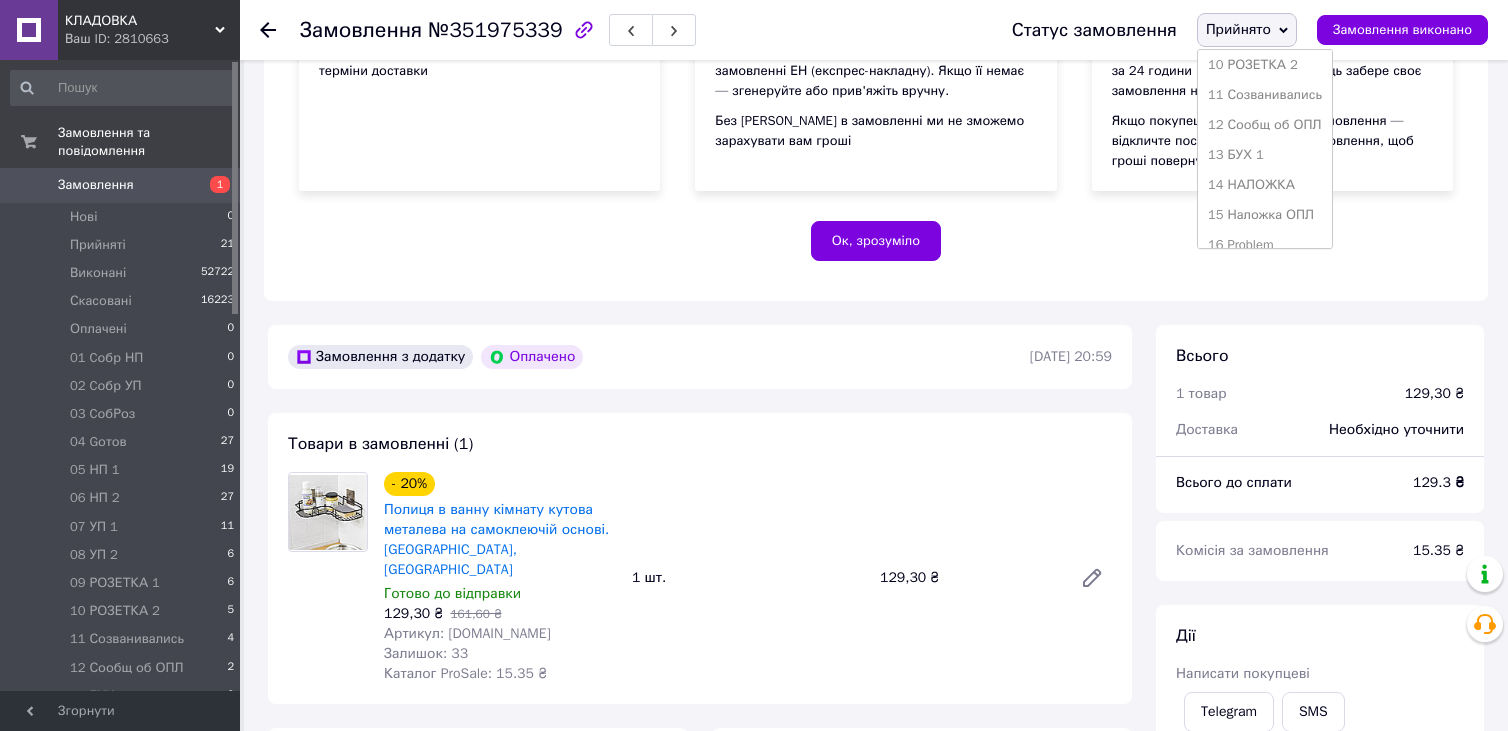 scroll, scrollTop: 400, scrollLeft: 0, axis: vertical 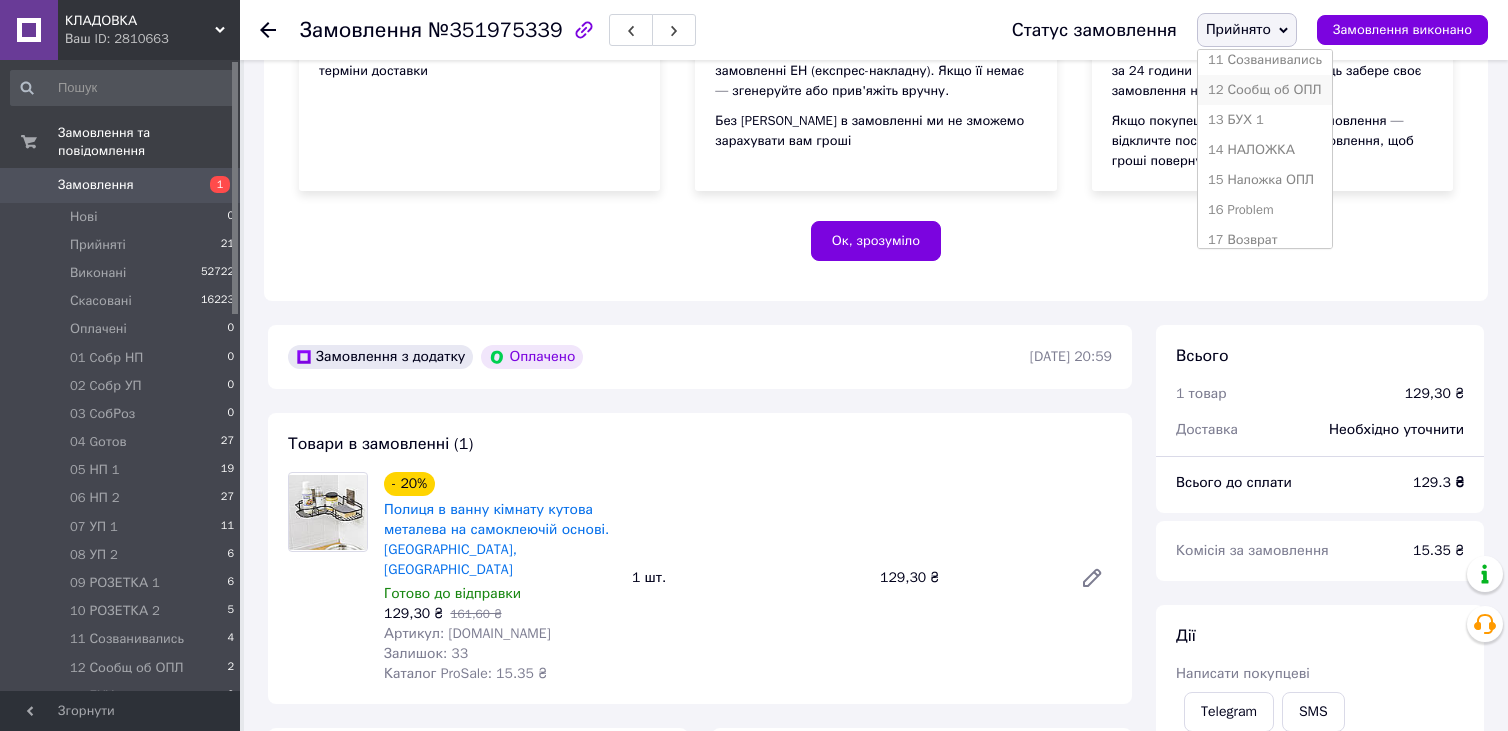 click on "12 Сообщ об ОПЛ" at bounding box center (1265, 90) 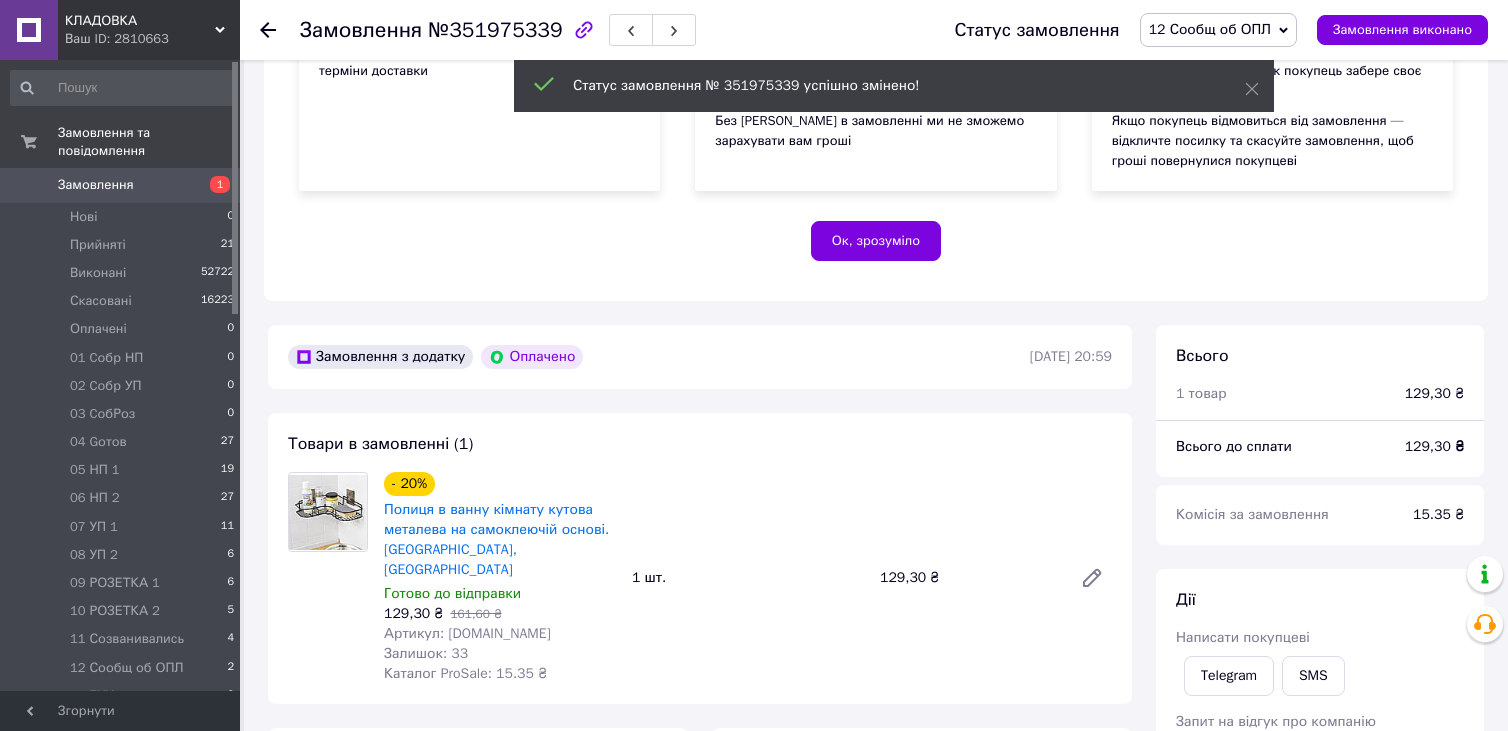 click 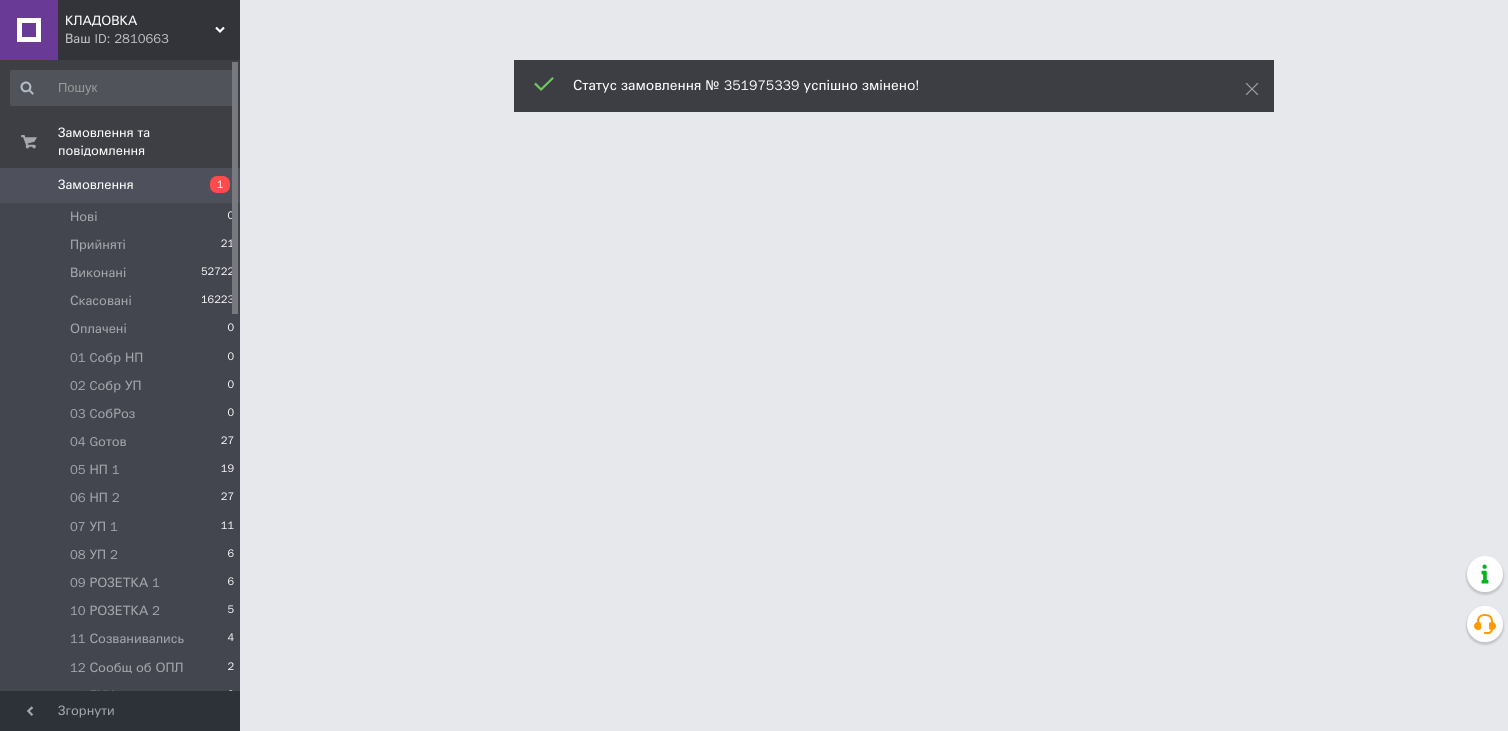 scroll, scrollTop: 0, scrollLeft: 0, axis: both 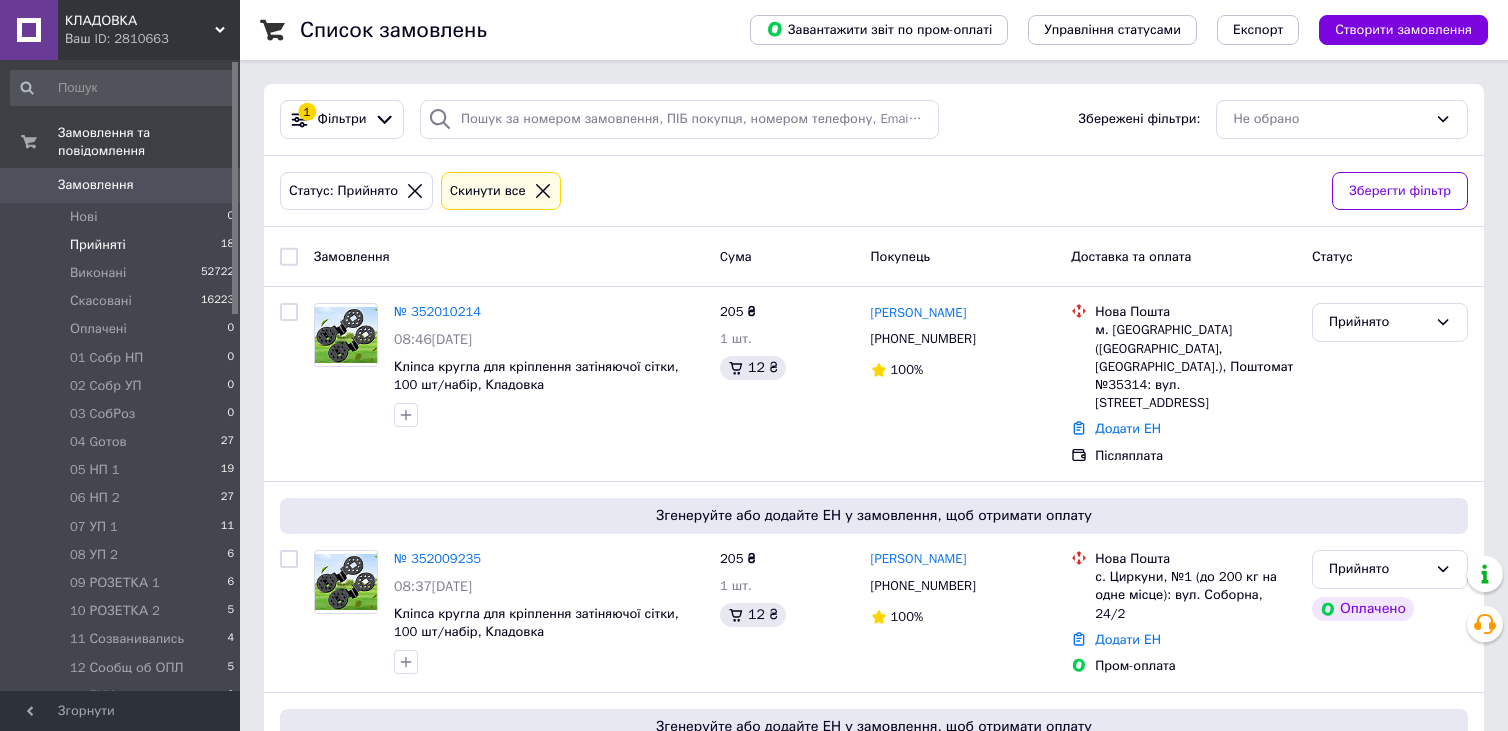 click on "Прийняті 18" at bounding box center (123, 245) 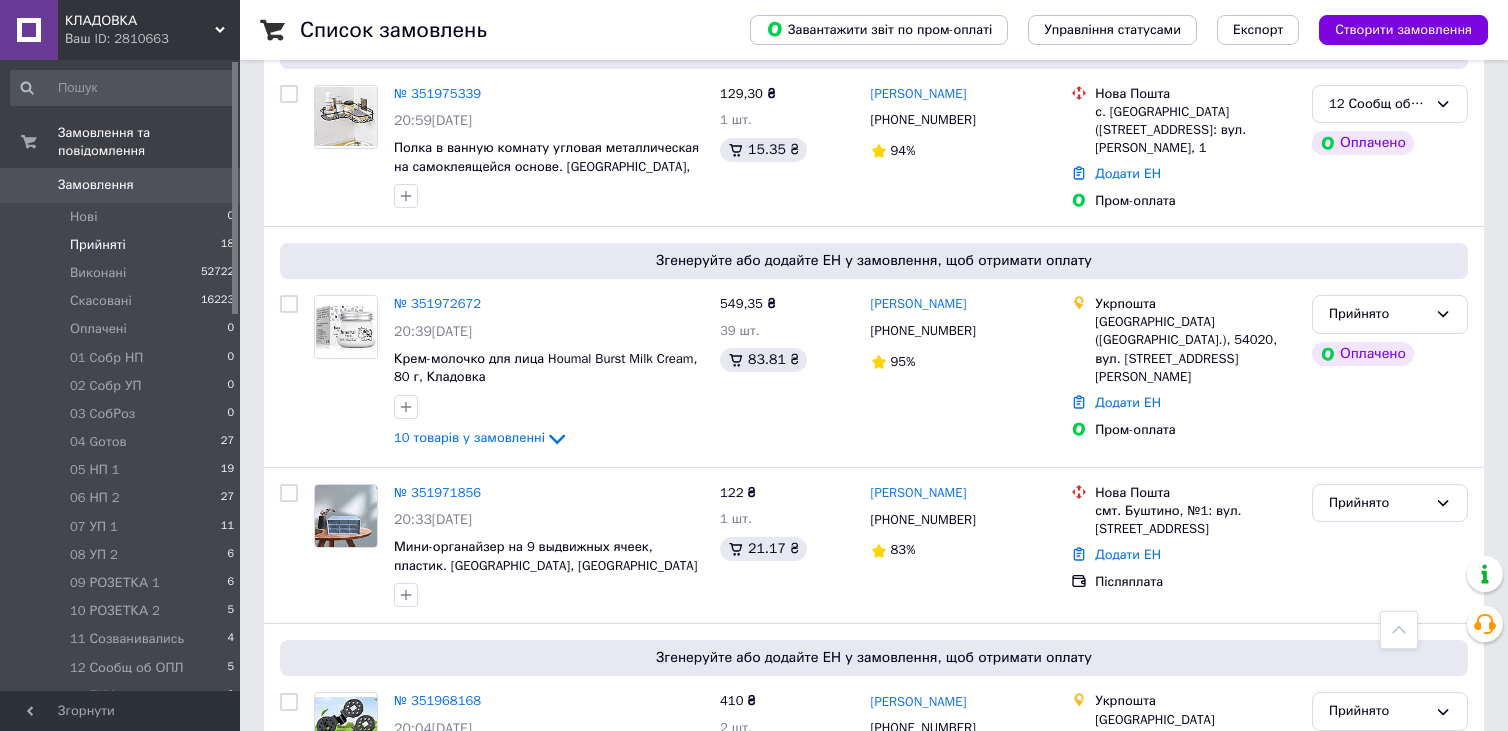 scroll, scrollTop: 2151, scrollLeft: 0, axis: vertical 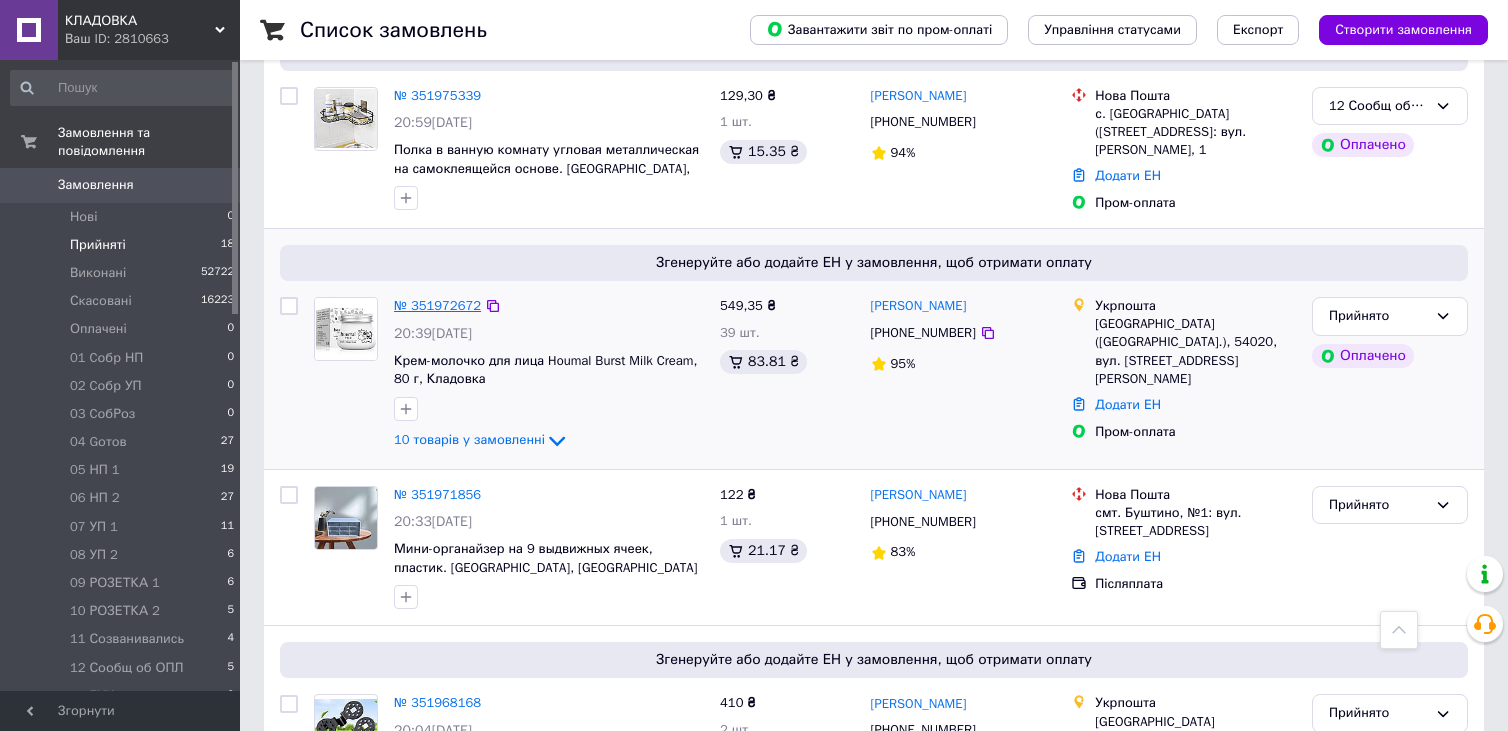 click on "№ 351972672" at bounding box center (437, 305) 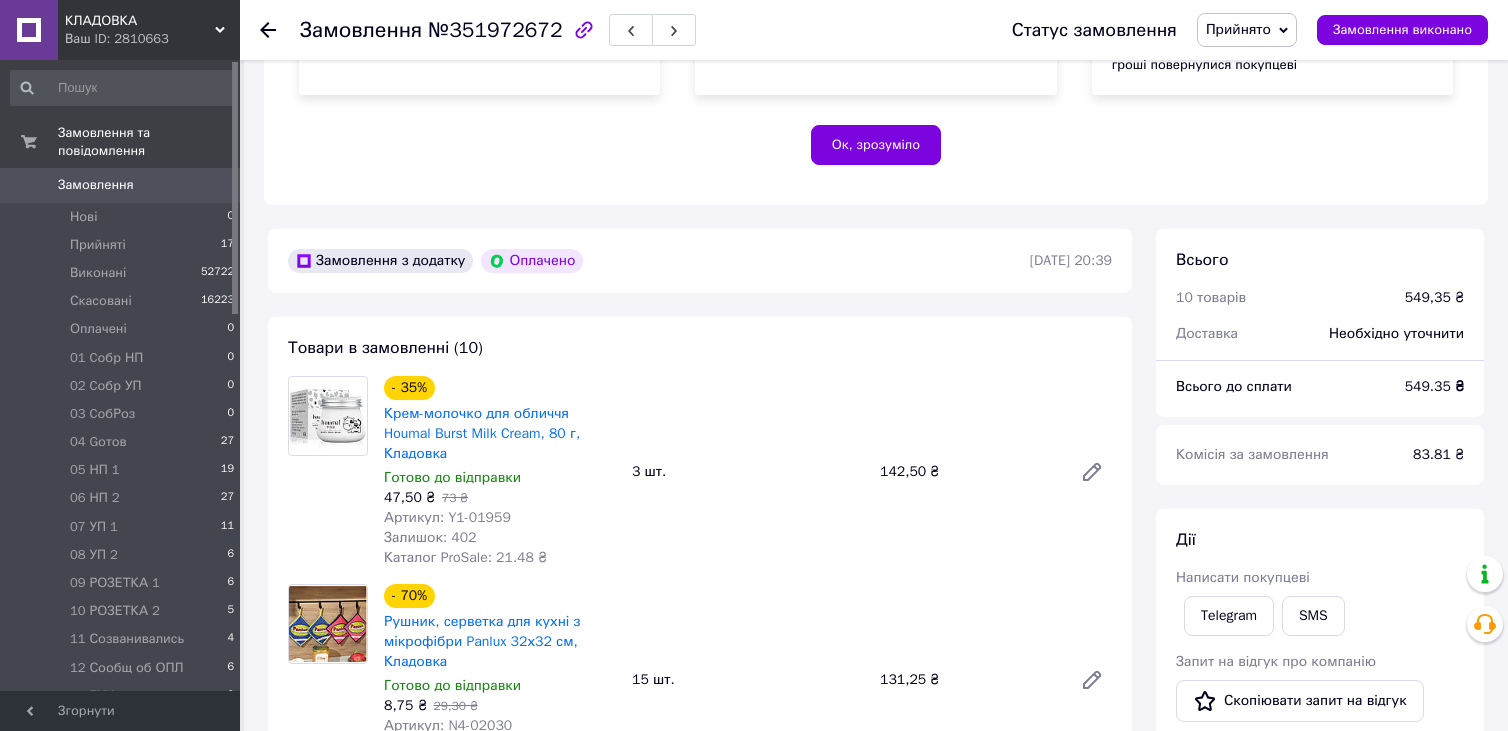 scroll, scrollTop: 400, scrollLeft: 0, axis: vertical 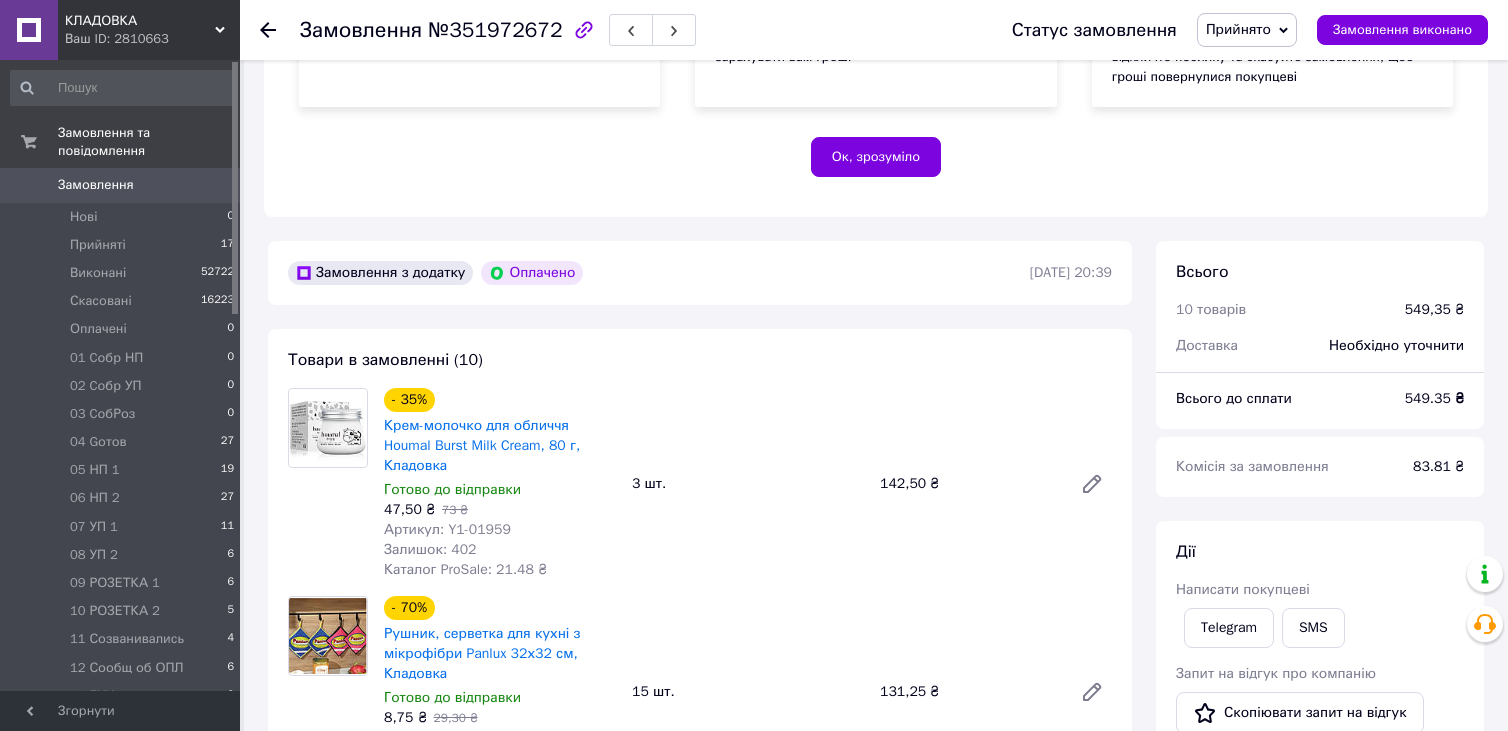 click on "Прийнято" at bounding box center (1247, 30) 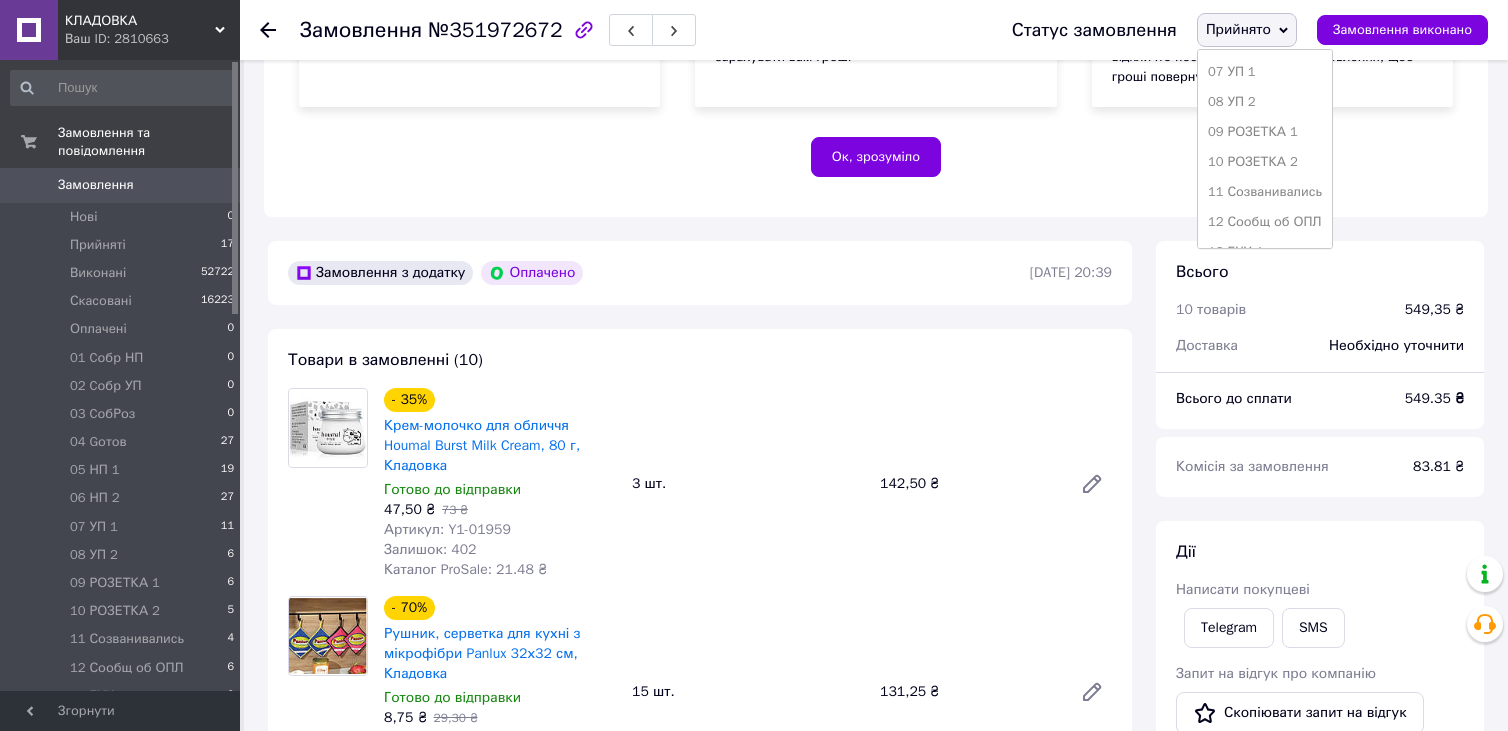 scroll, scrollTop: 300, scrollLeft: 0, axis: vertical 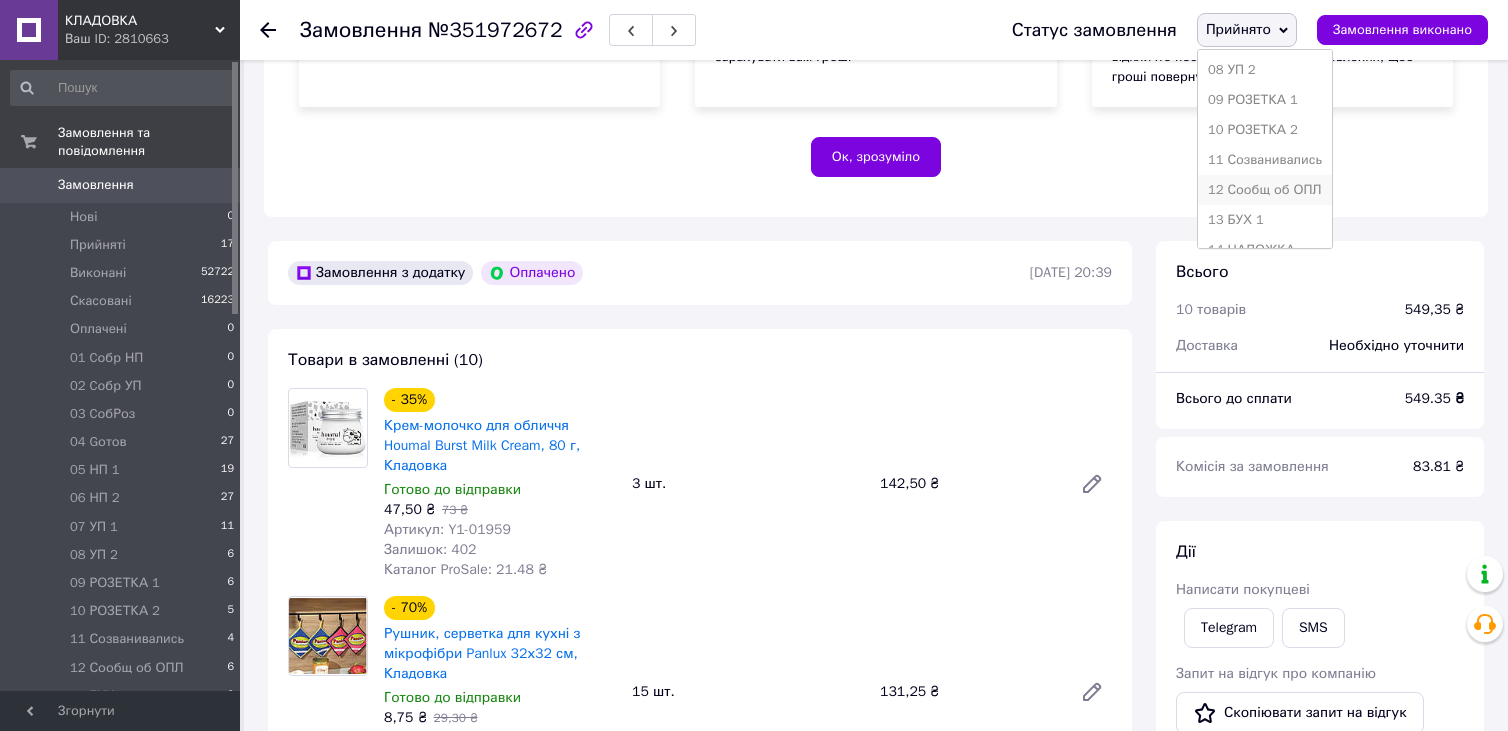 click on "12 Сообщ об ОПЛ" at bounding box center [1265, 190] 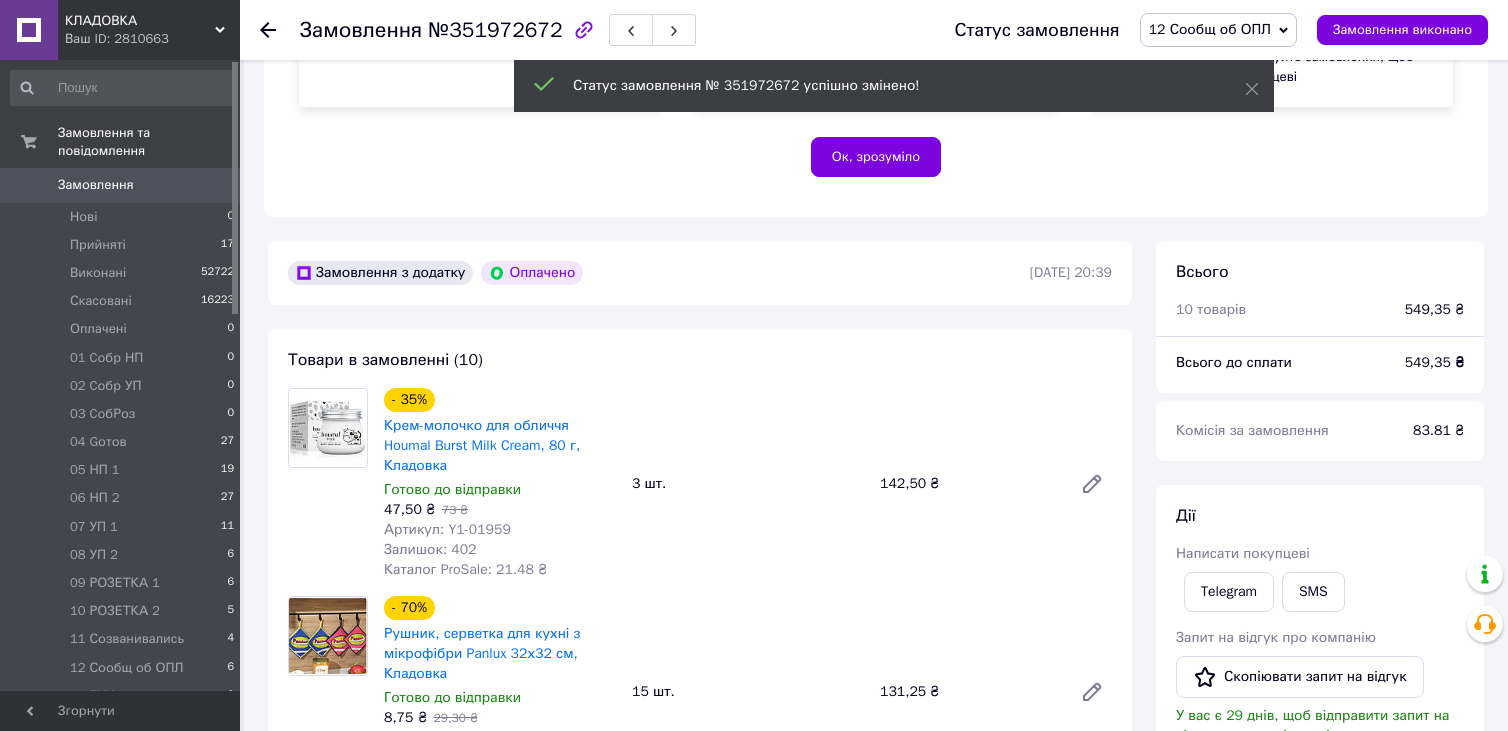 click 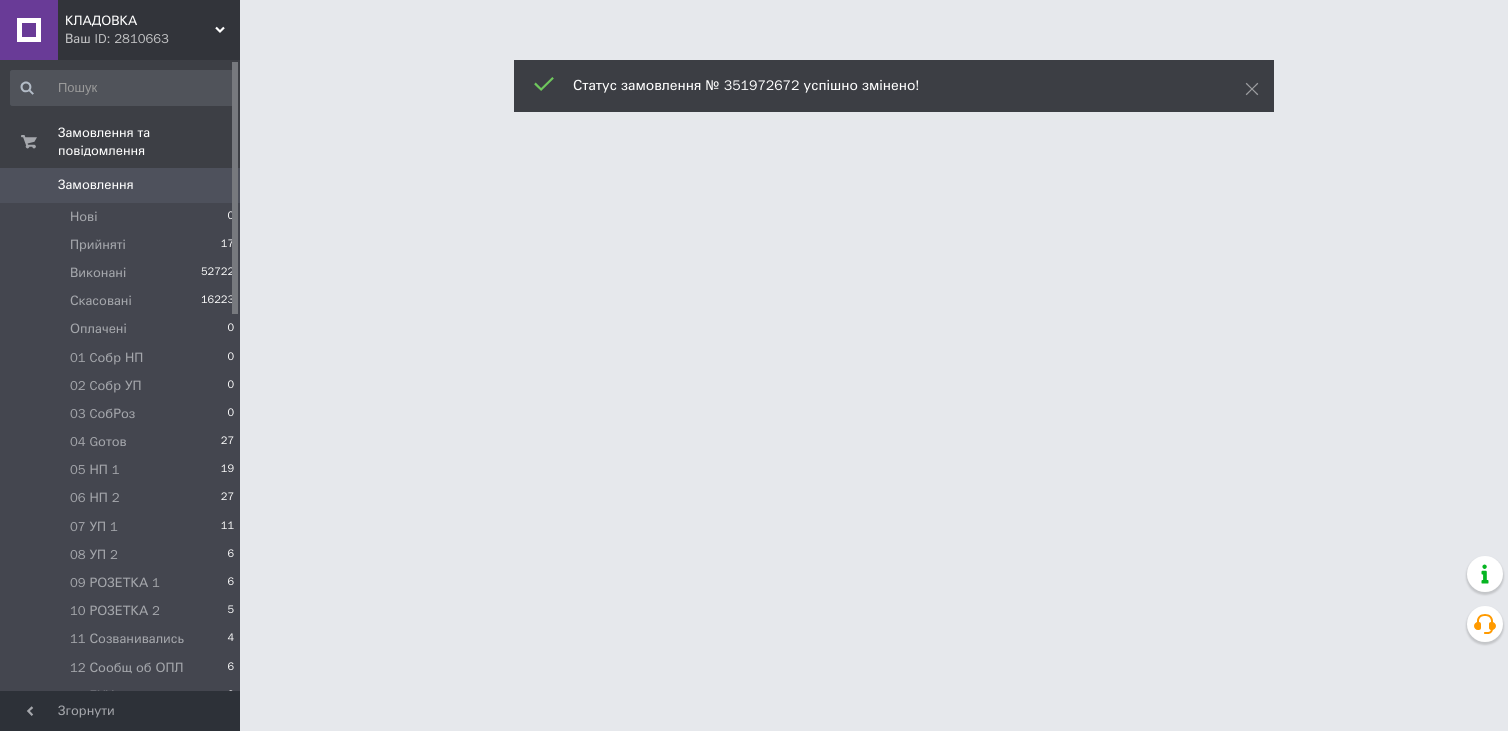 scroll, scrollTop: 0, scrollLeft: 0, axis: both 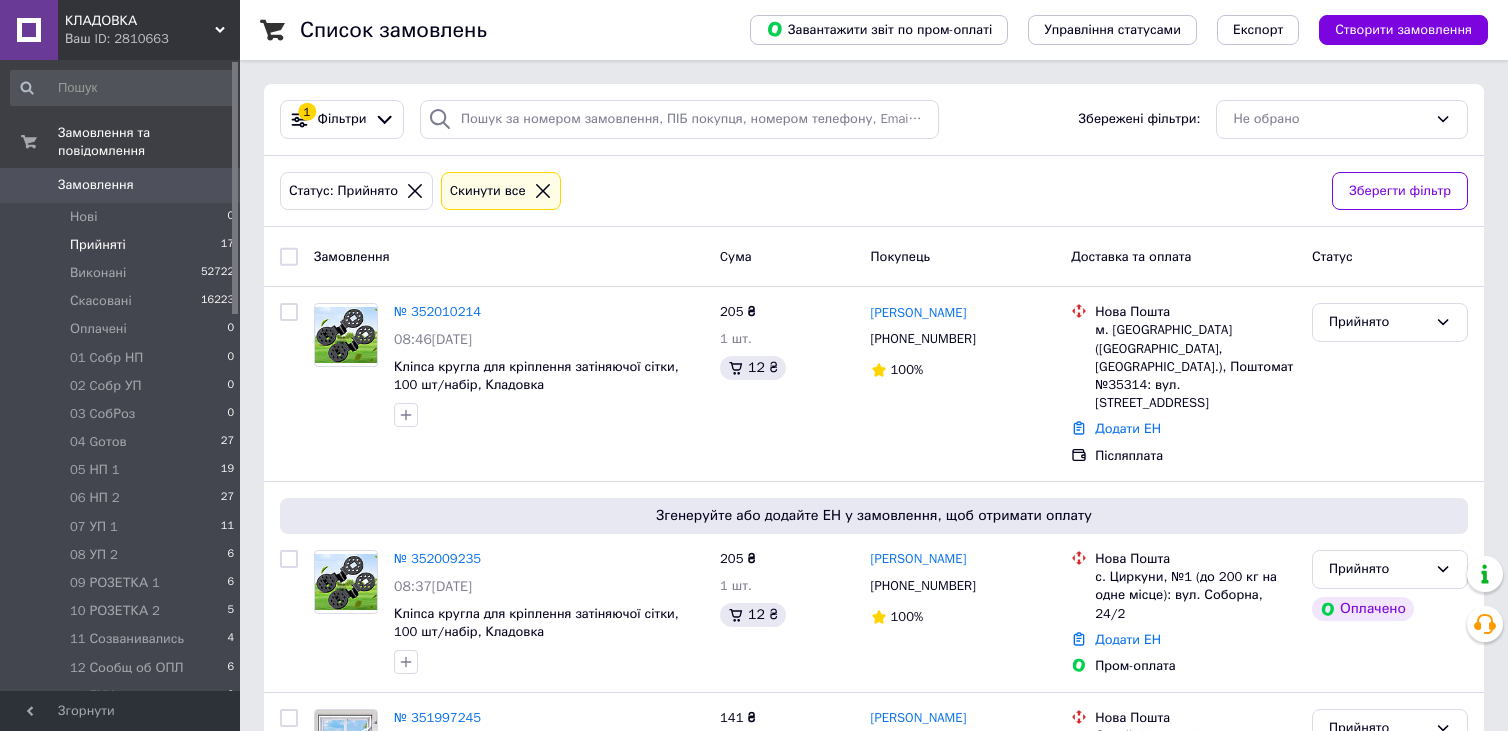 click on "Прийняті 17" at bounding box center (123, 245) 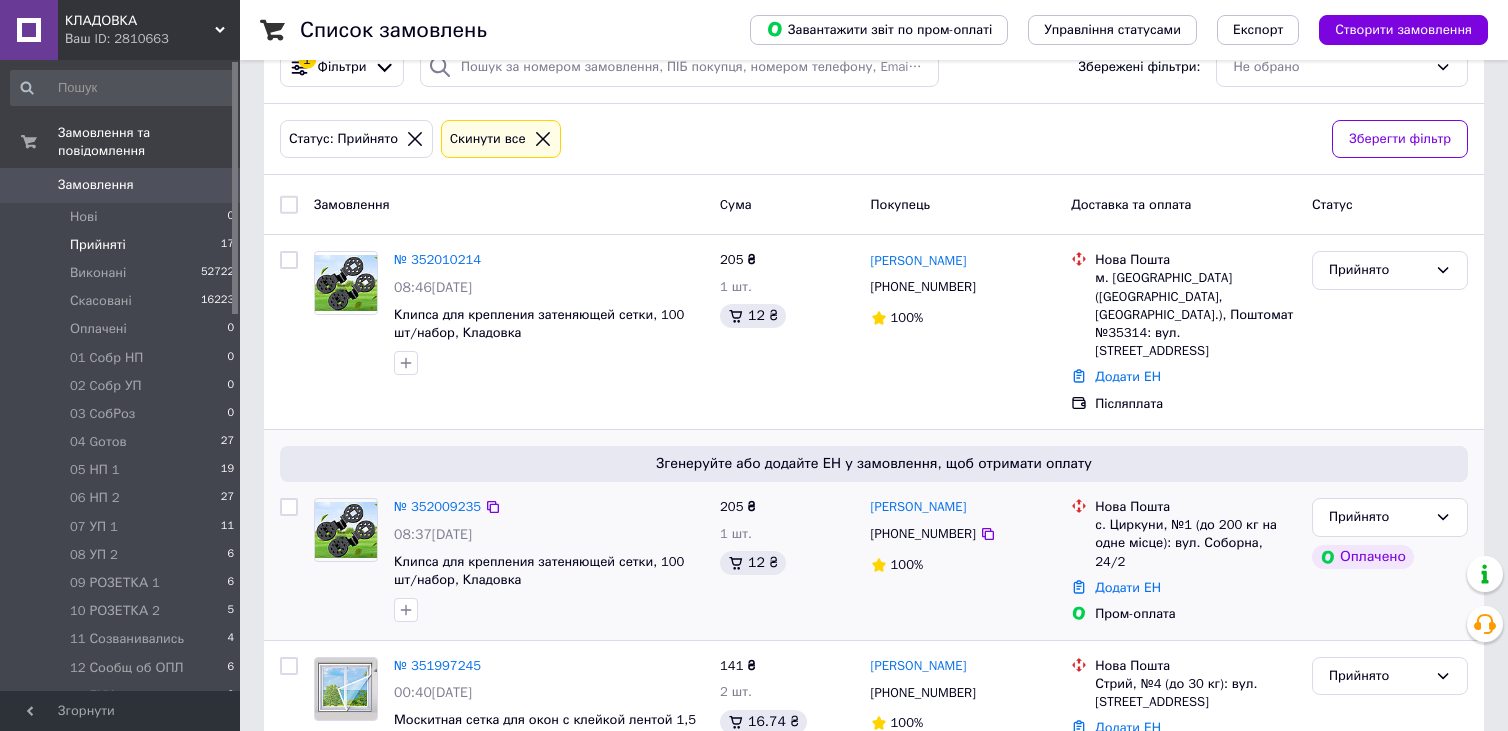scroll, scrollTop: 51, scrollLeft: 0, axis: vertical 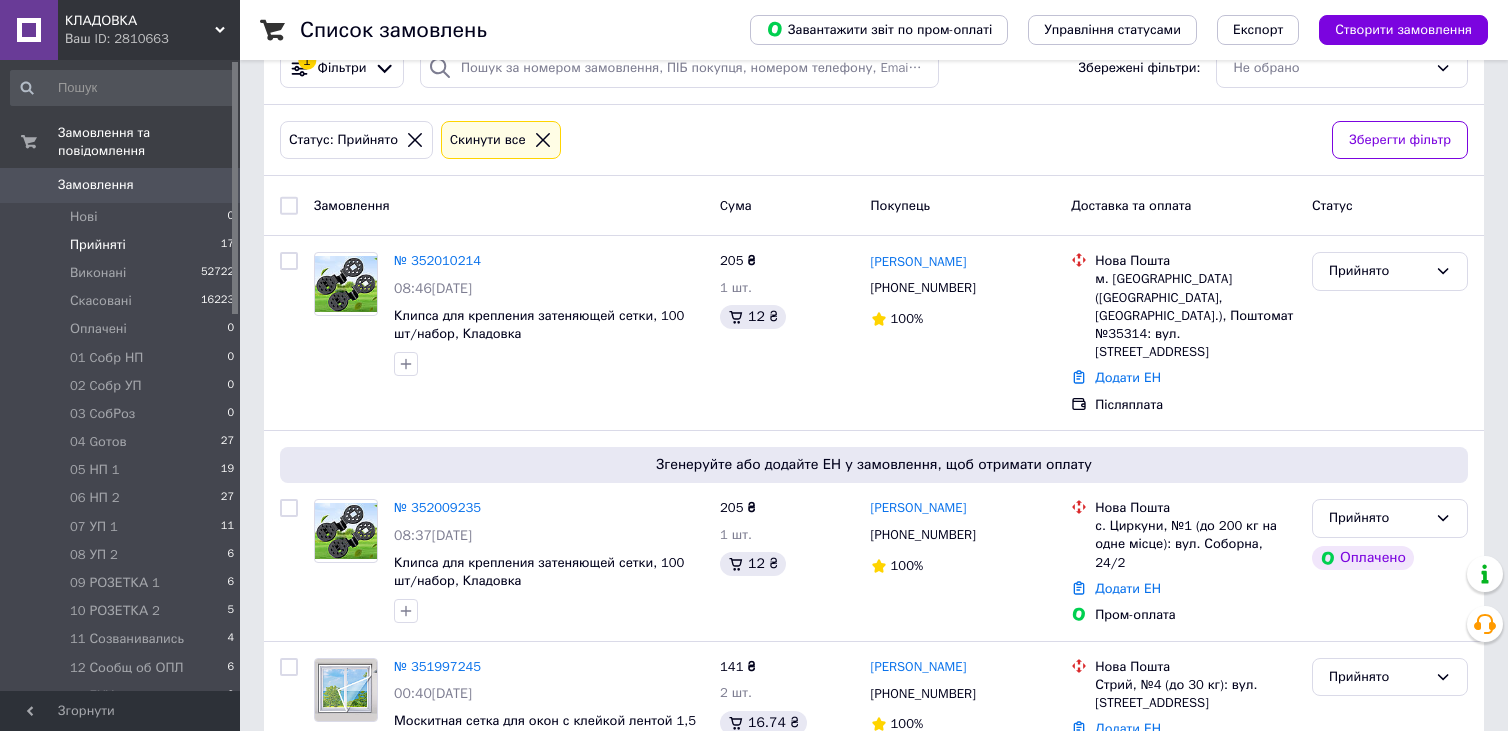 click on "Прийняті 17" at bounding box center (123, 245) 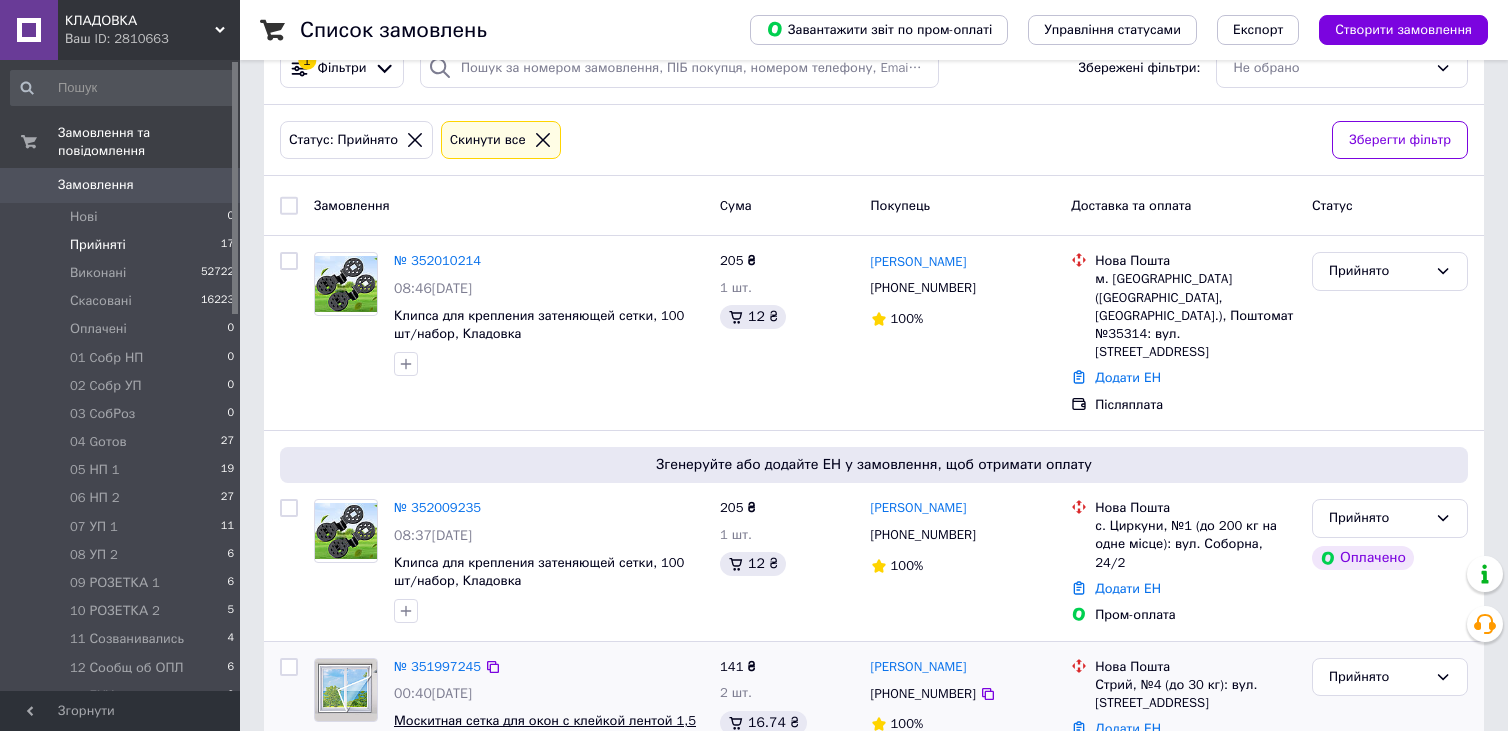 scroll, scrollTop: 0, scrollLeft: 0, axis: both 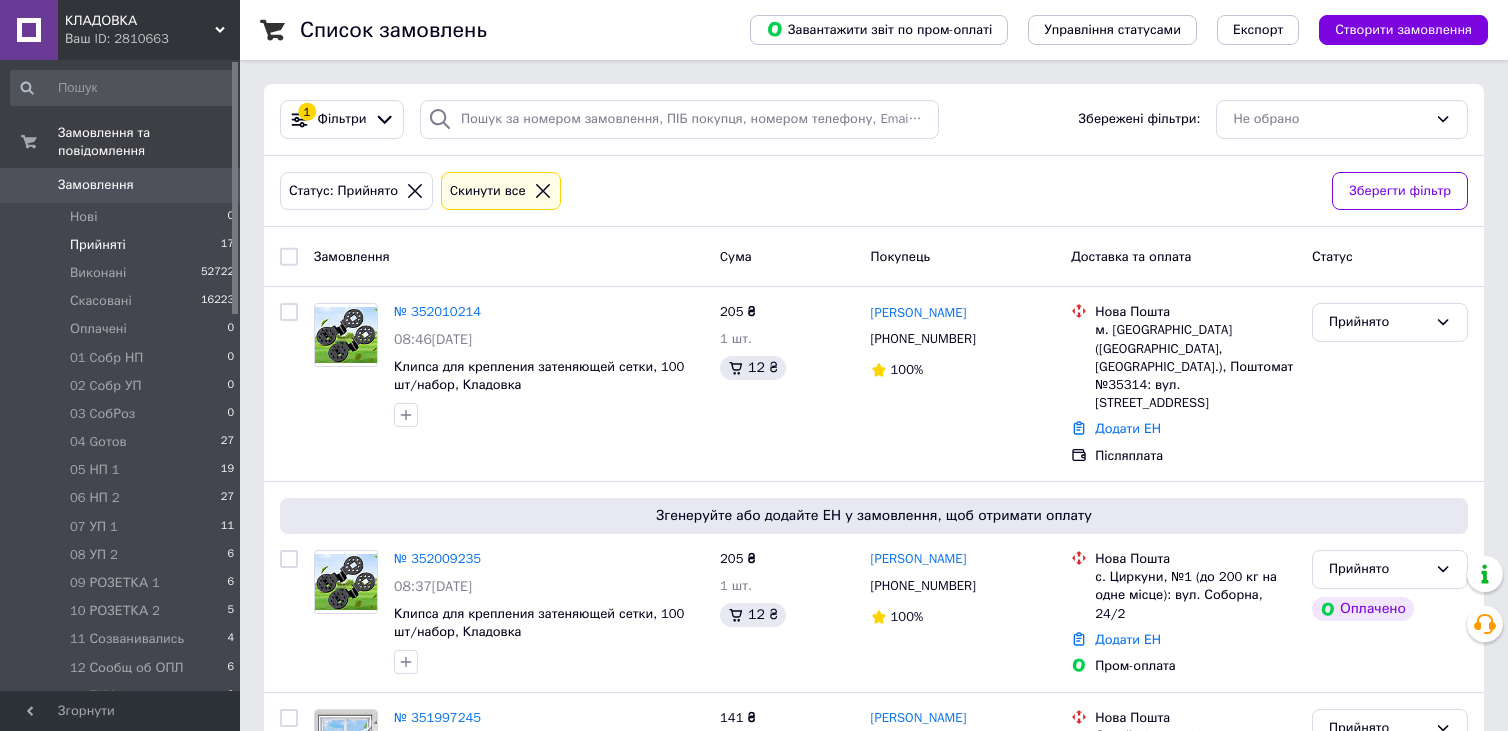 click 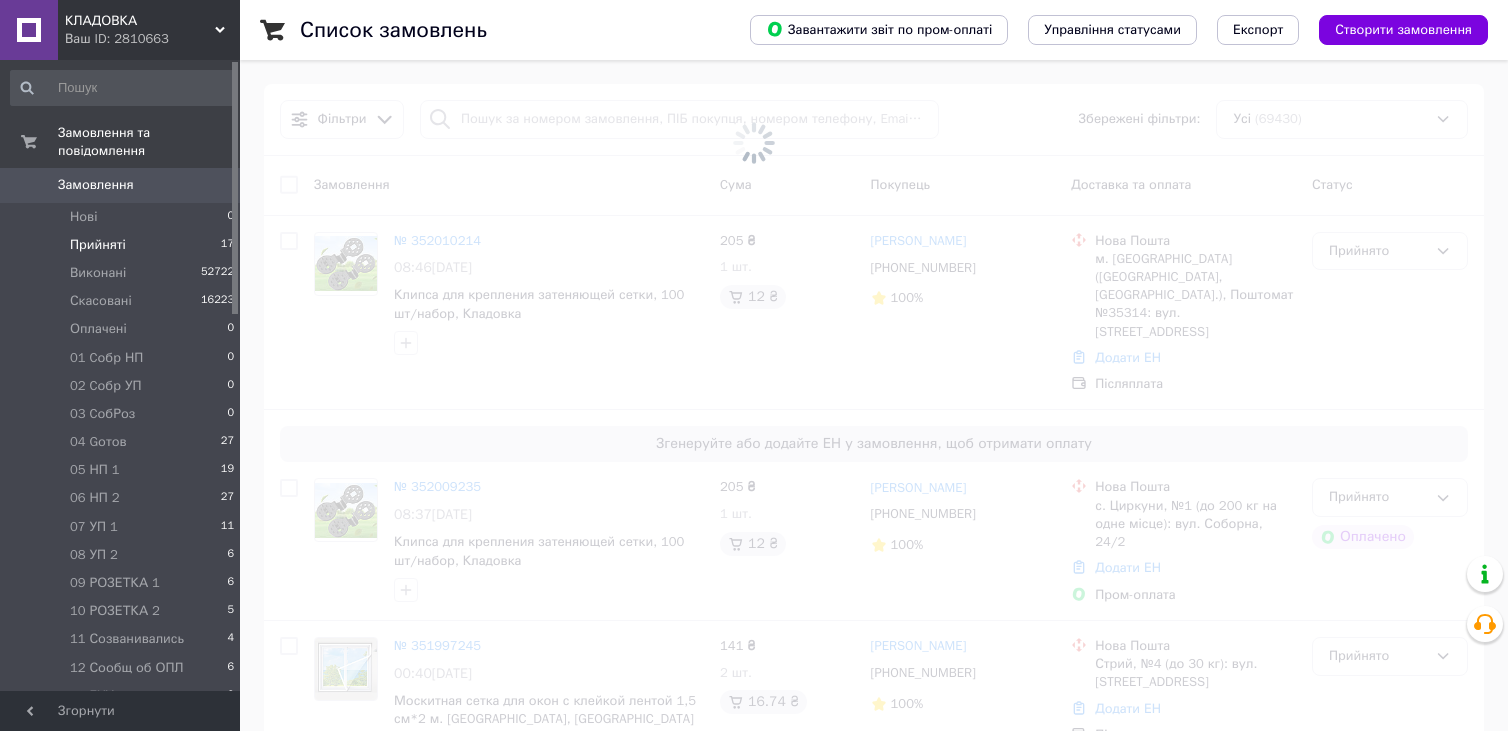 click at bounding box center (754, 143) 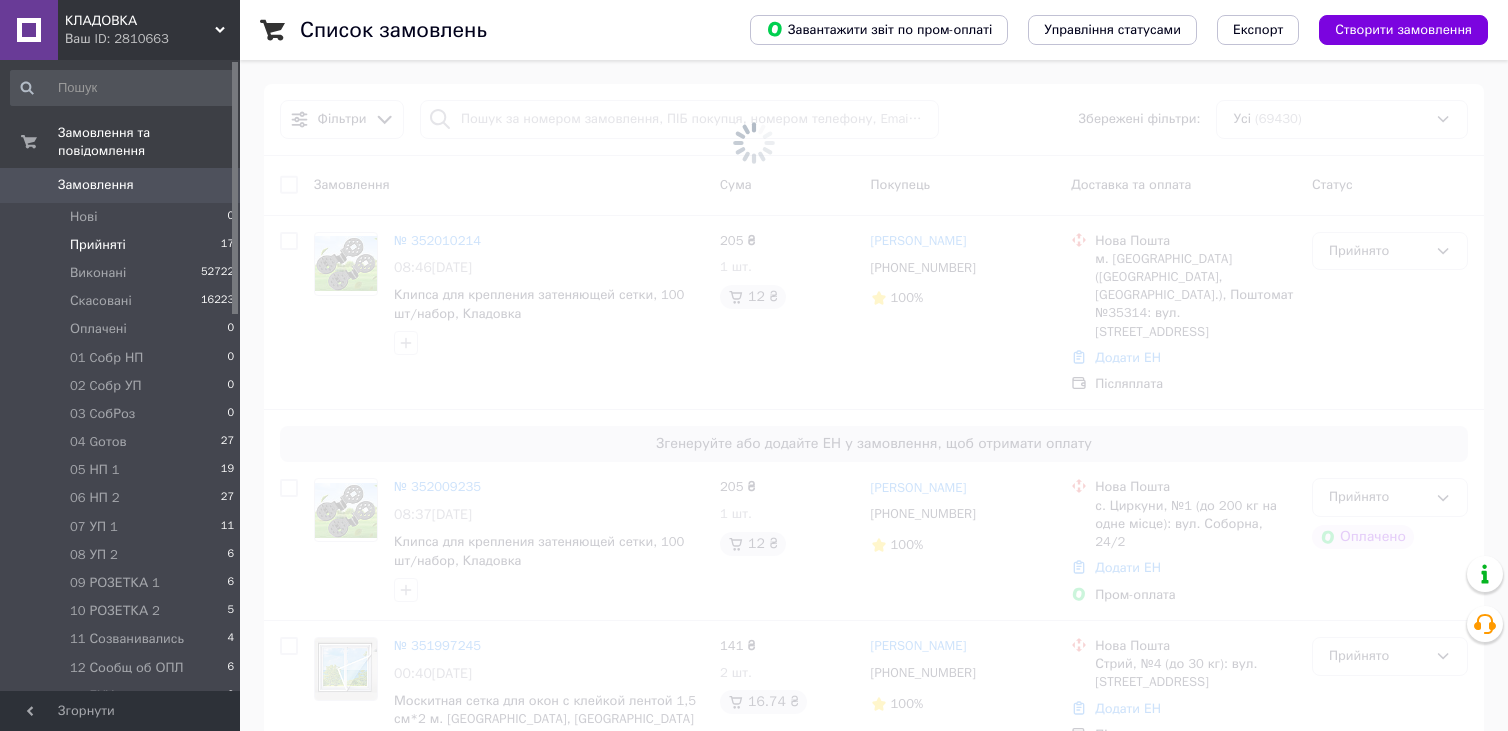 click at bounding box center [754, 143] 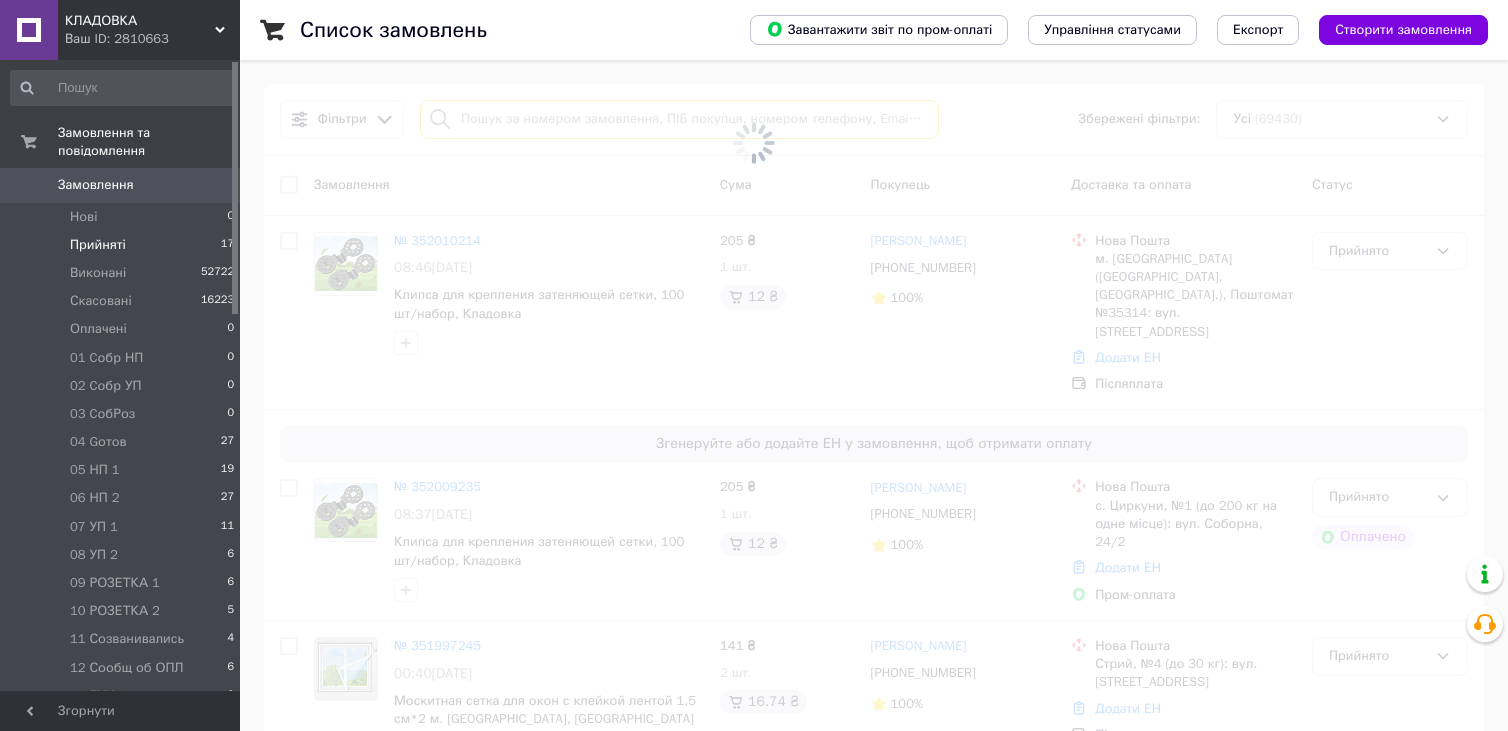 click at bounding box center [679, 119] 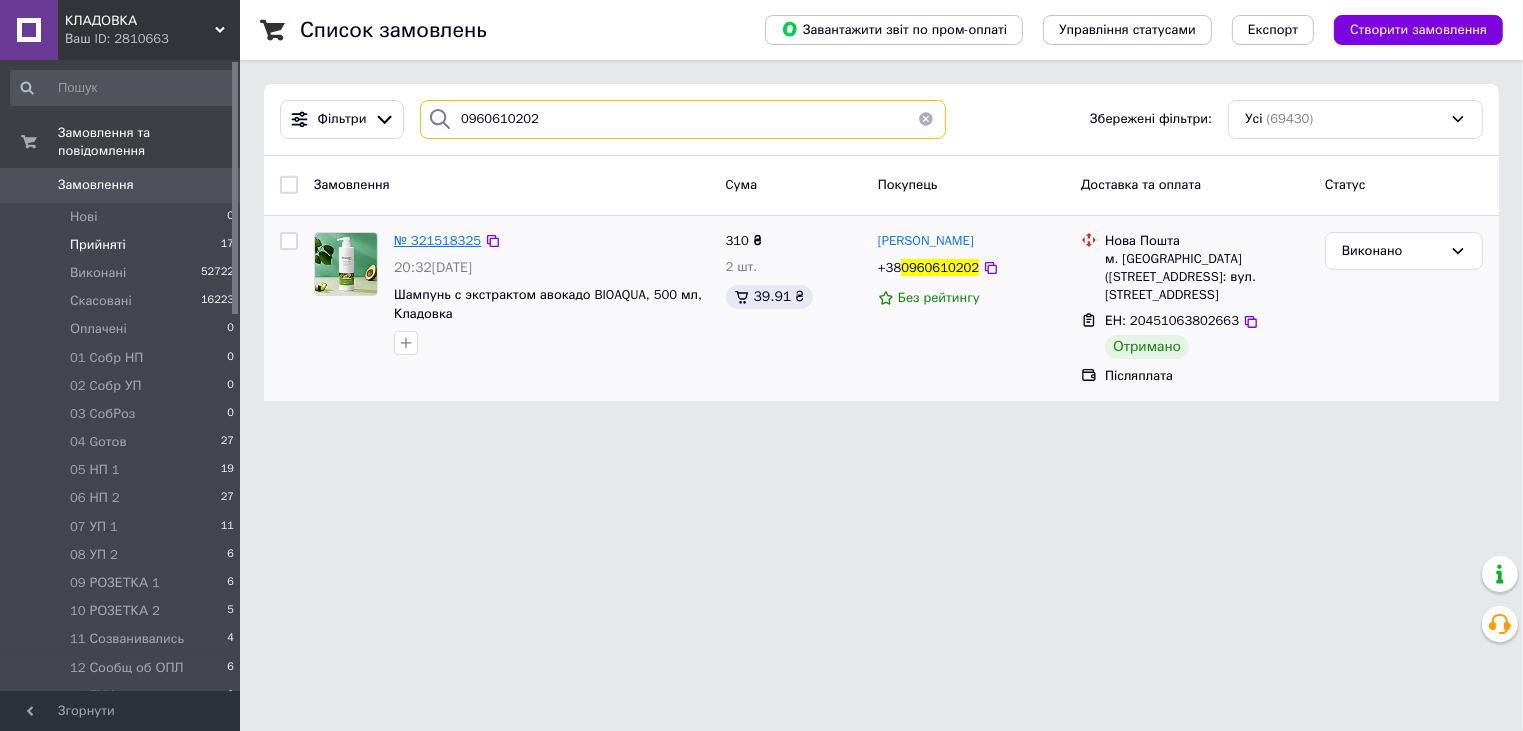 type on "0960610202" 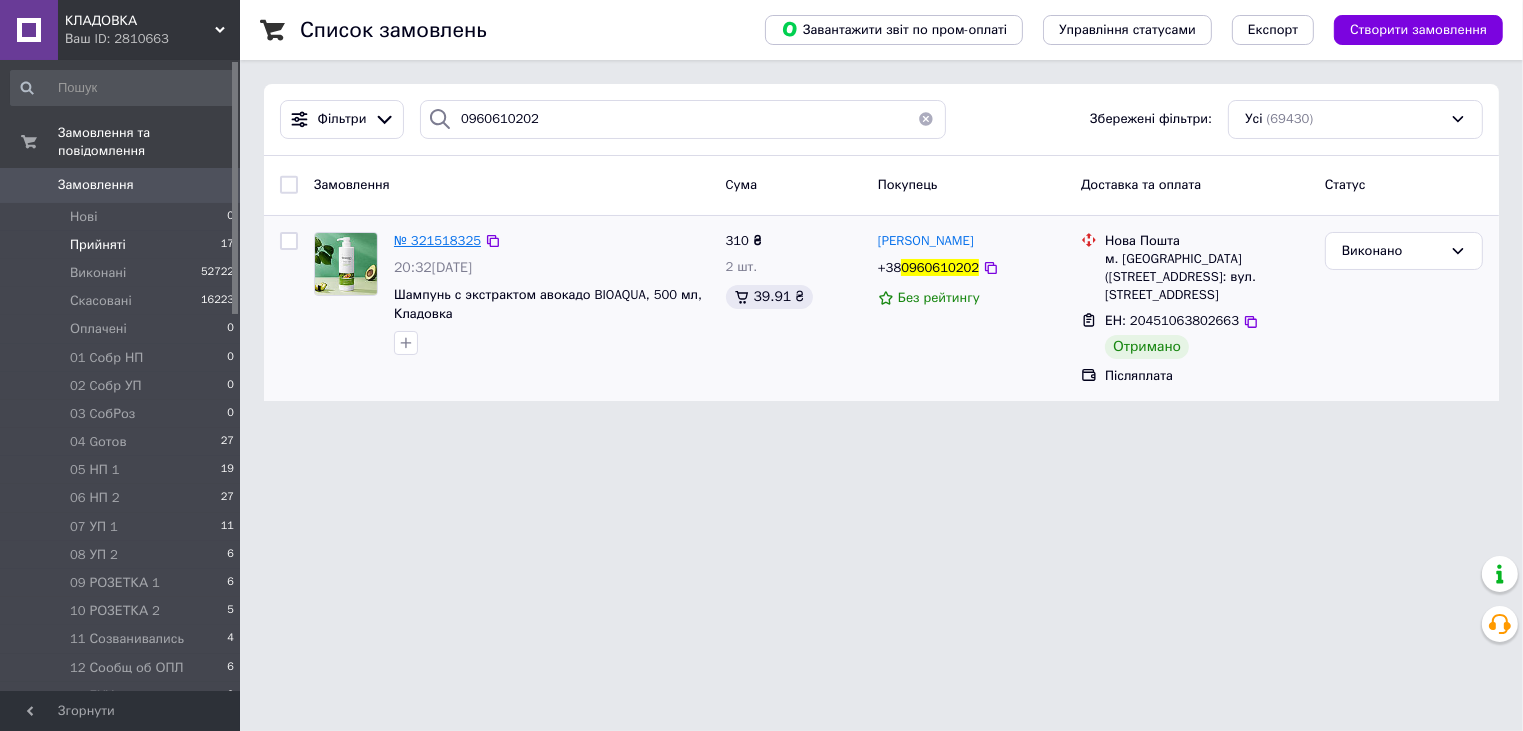 click on "№ 321518325" at bounding box center (437, 240) 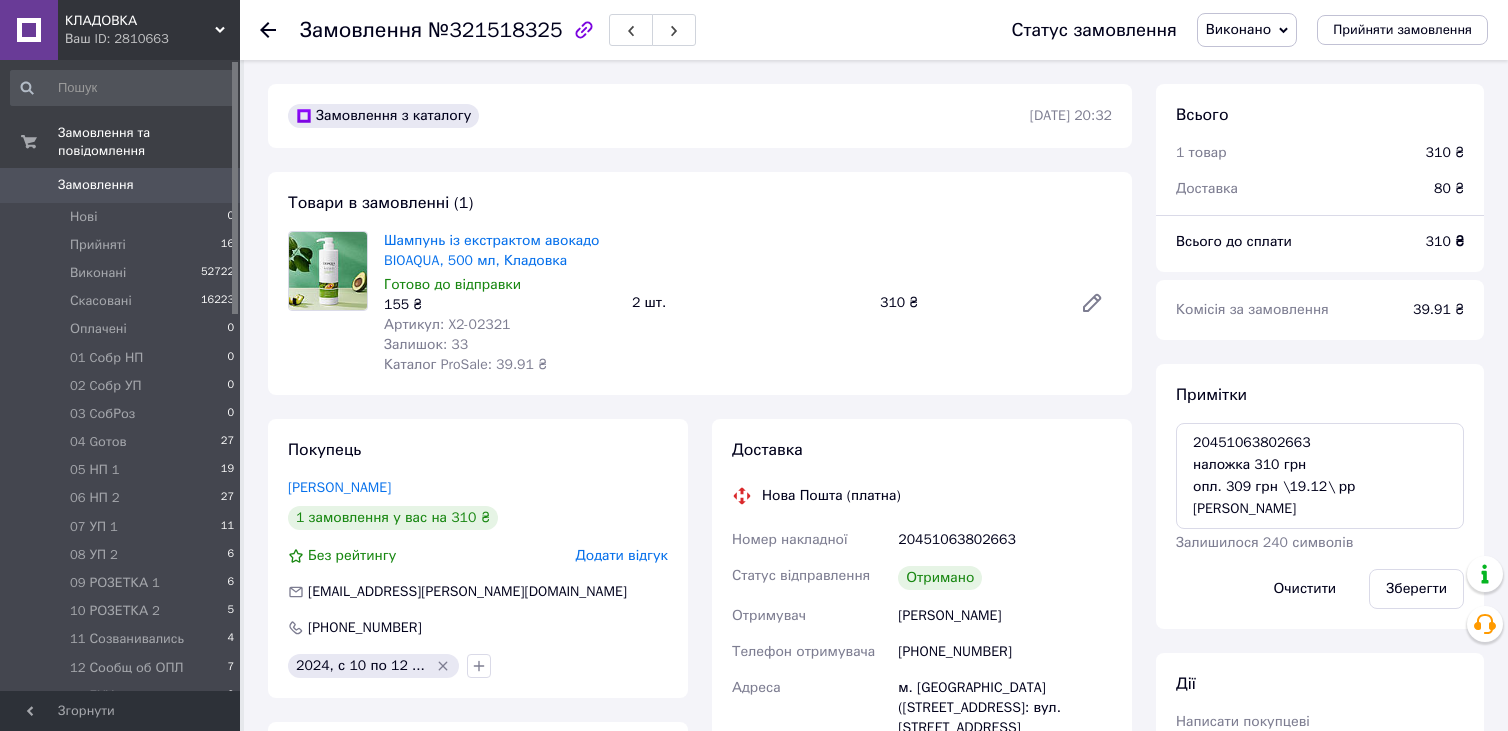 scroll, scrollTop: 200, scrollLeft: 0, axis: vertical 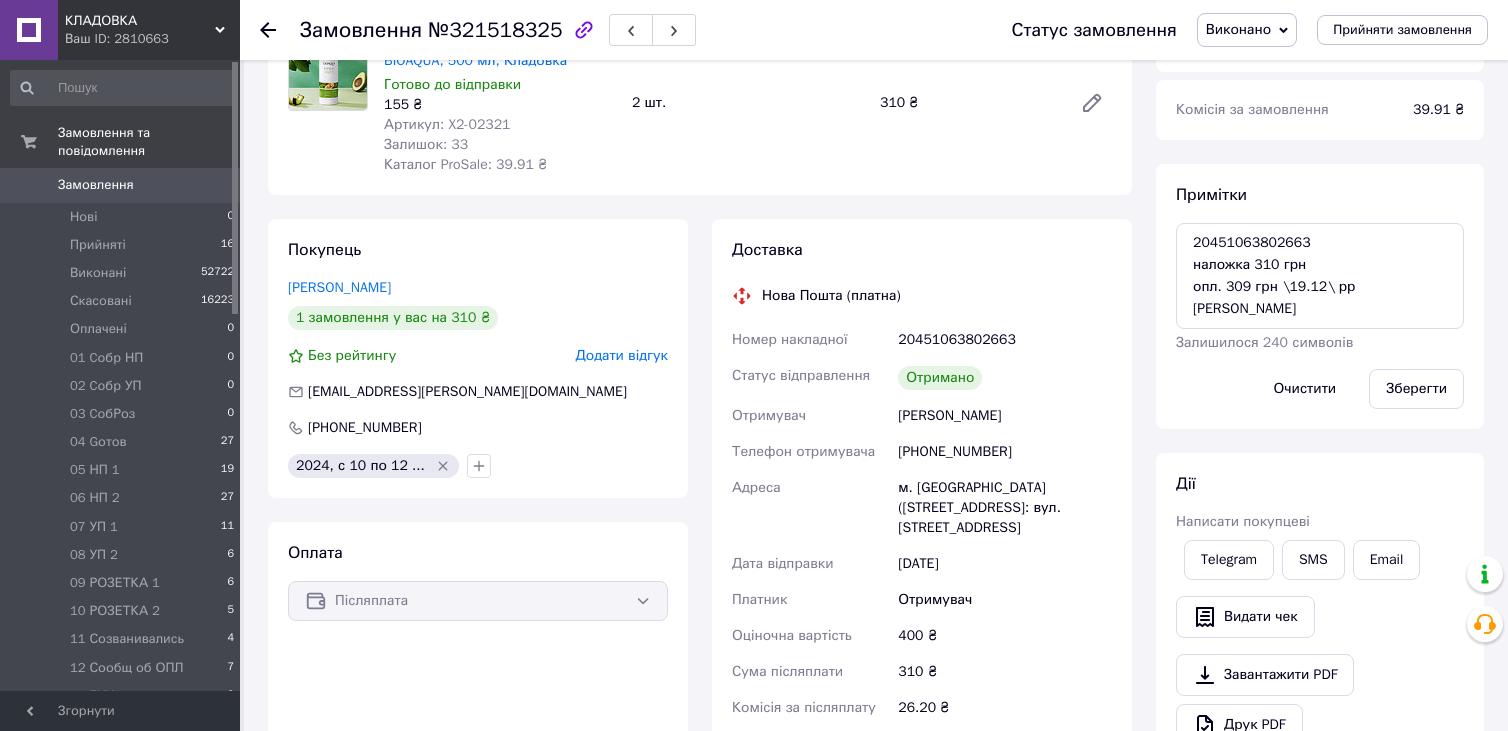click 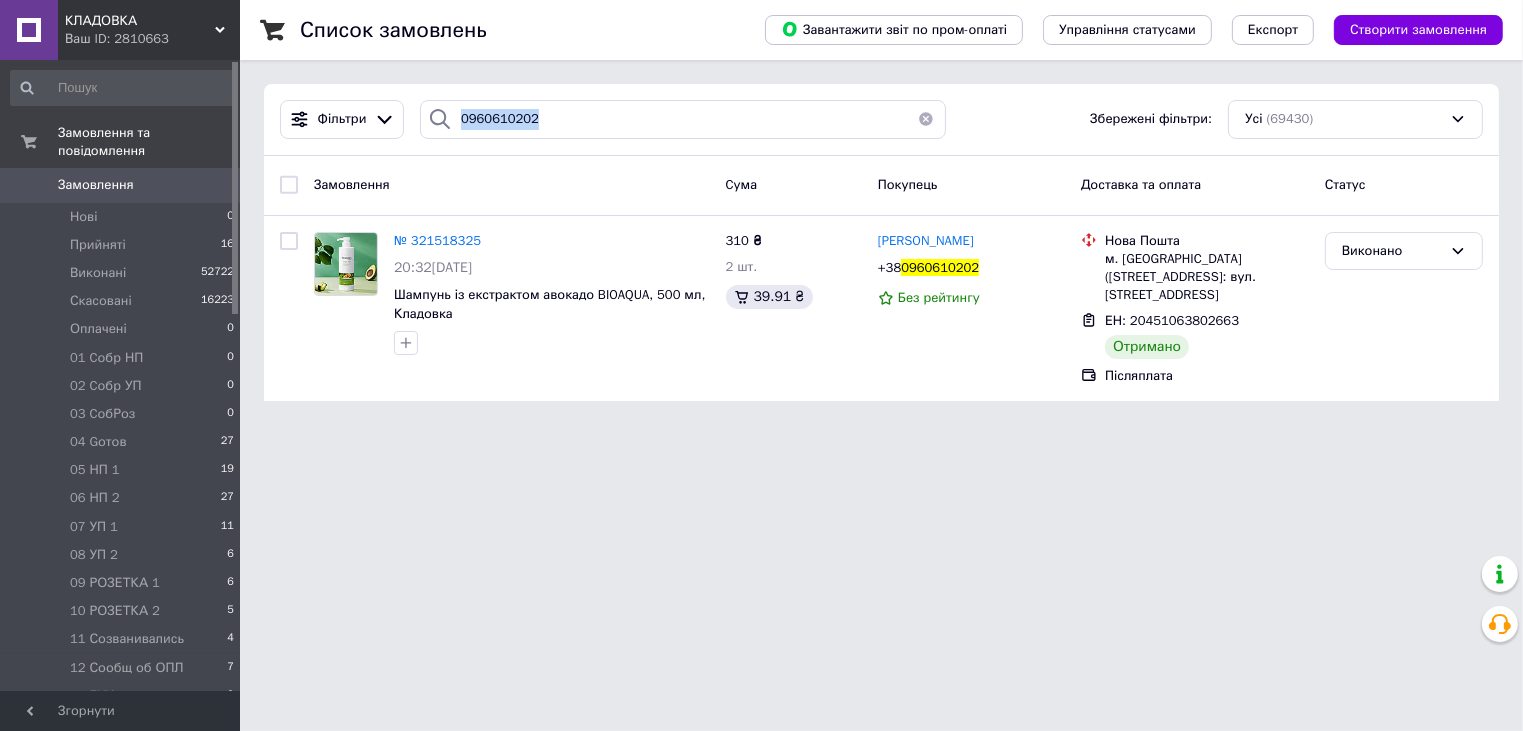 drag, startPoint x: 456, startPoint y: 117, endPoint x: 532, endPoint y: 118, distance: 76.00658 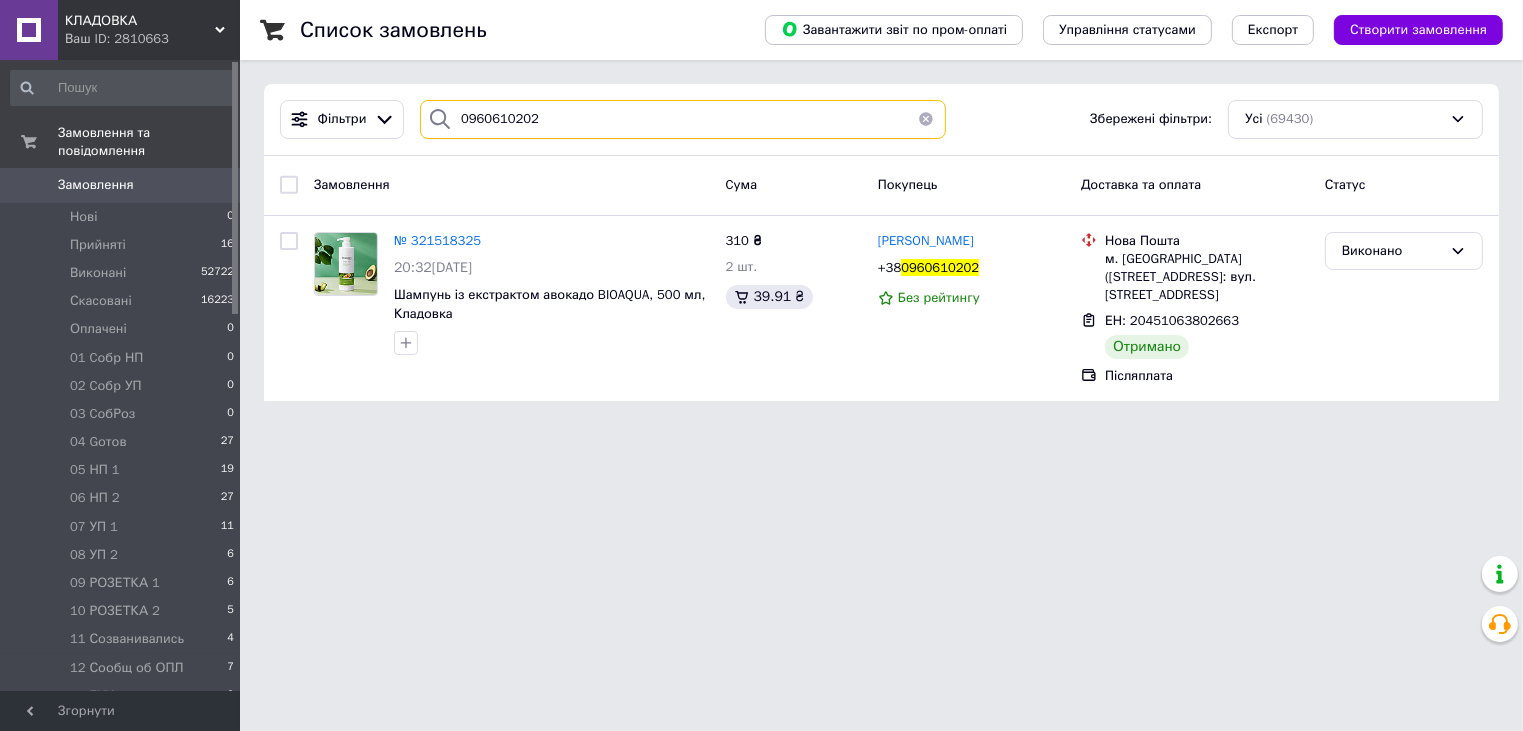 drag, startPoint x: 458, startPoint y: 121, endPoint x: 533, endPoint y: 121, distance: 75 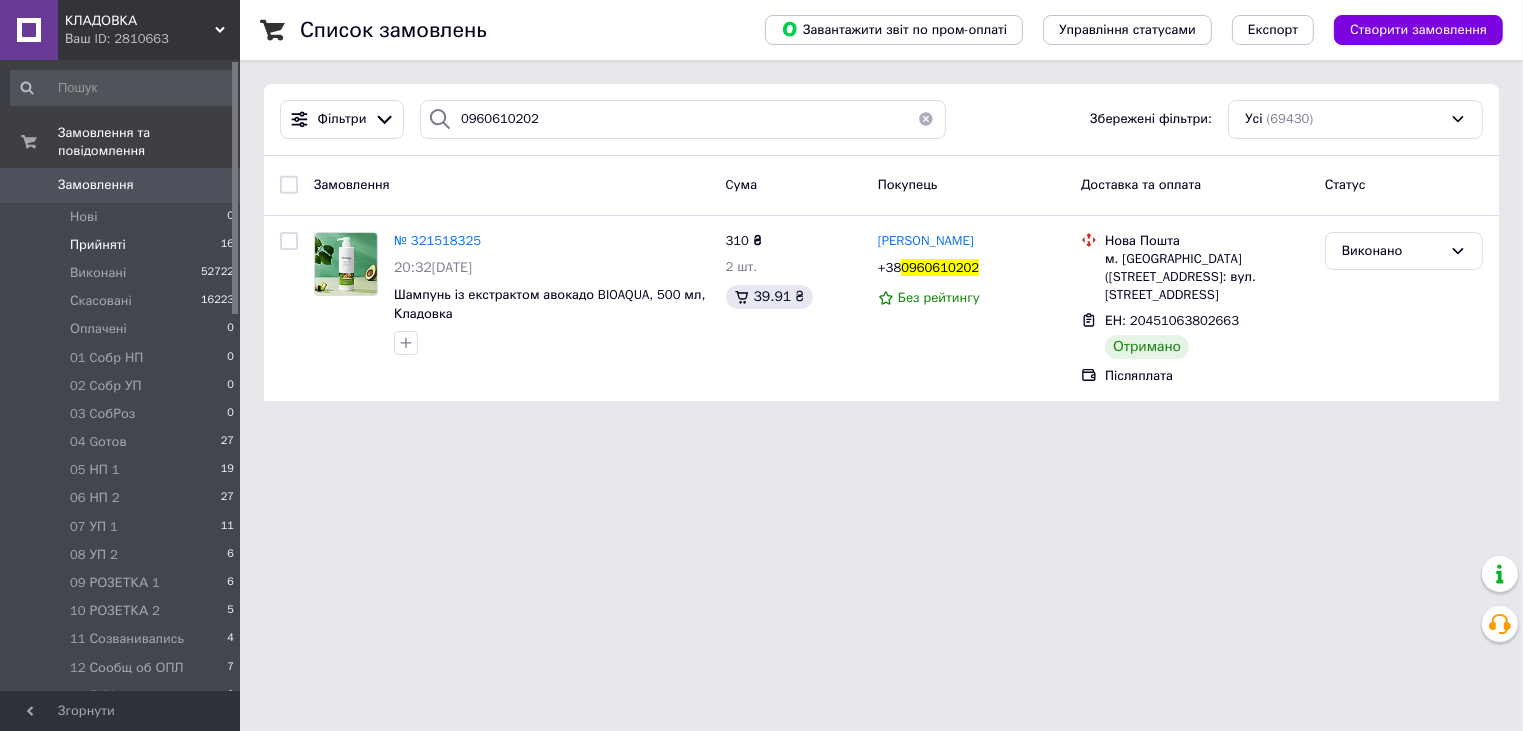 click on "Прийняті 16" at bounding box center (123, 245) 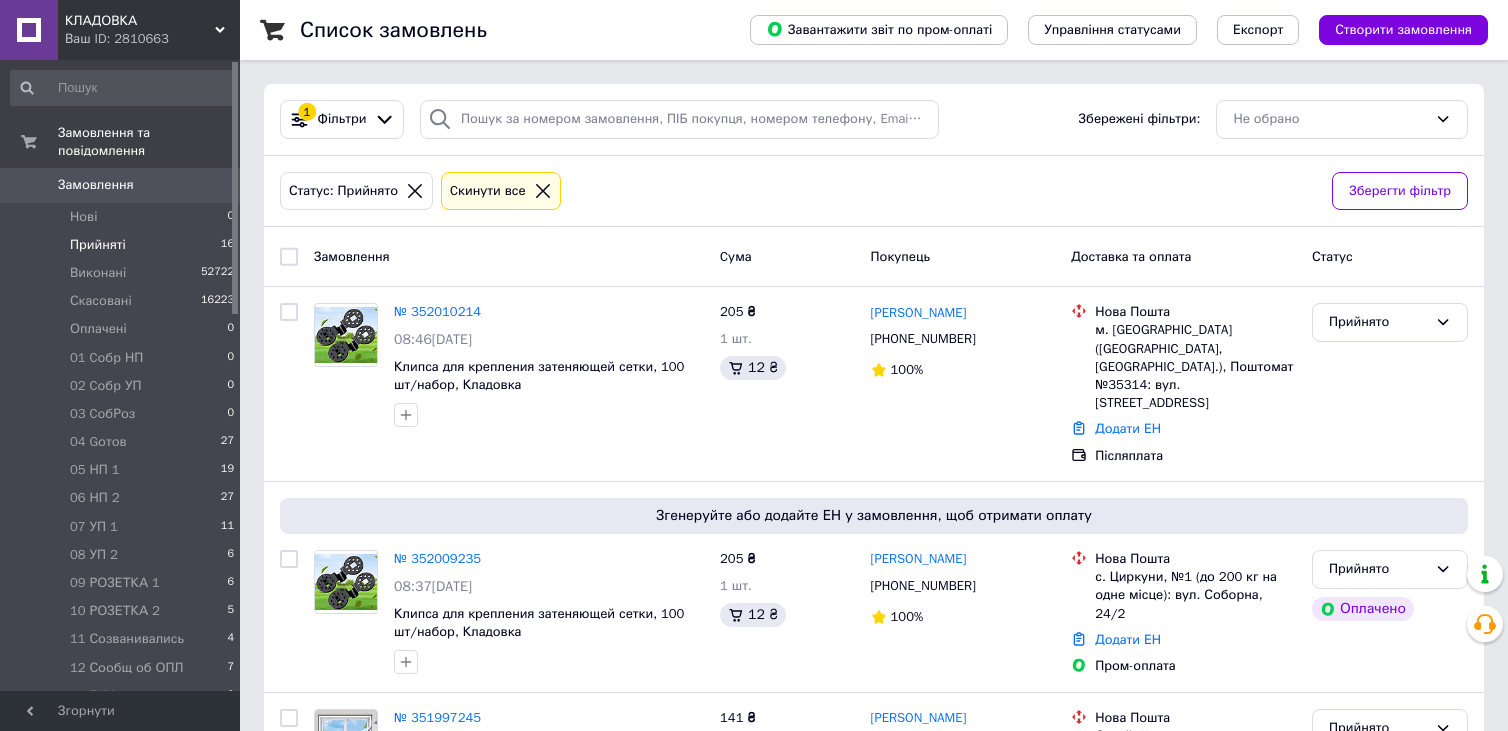 click 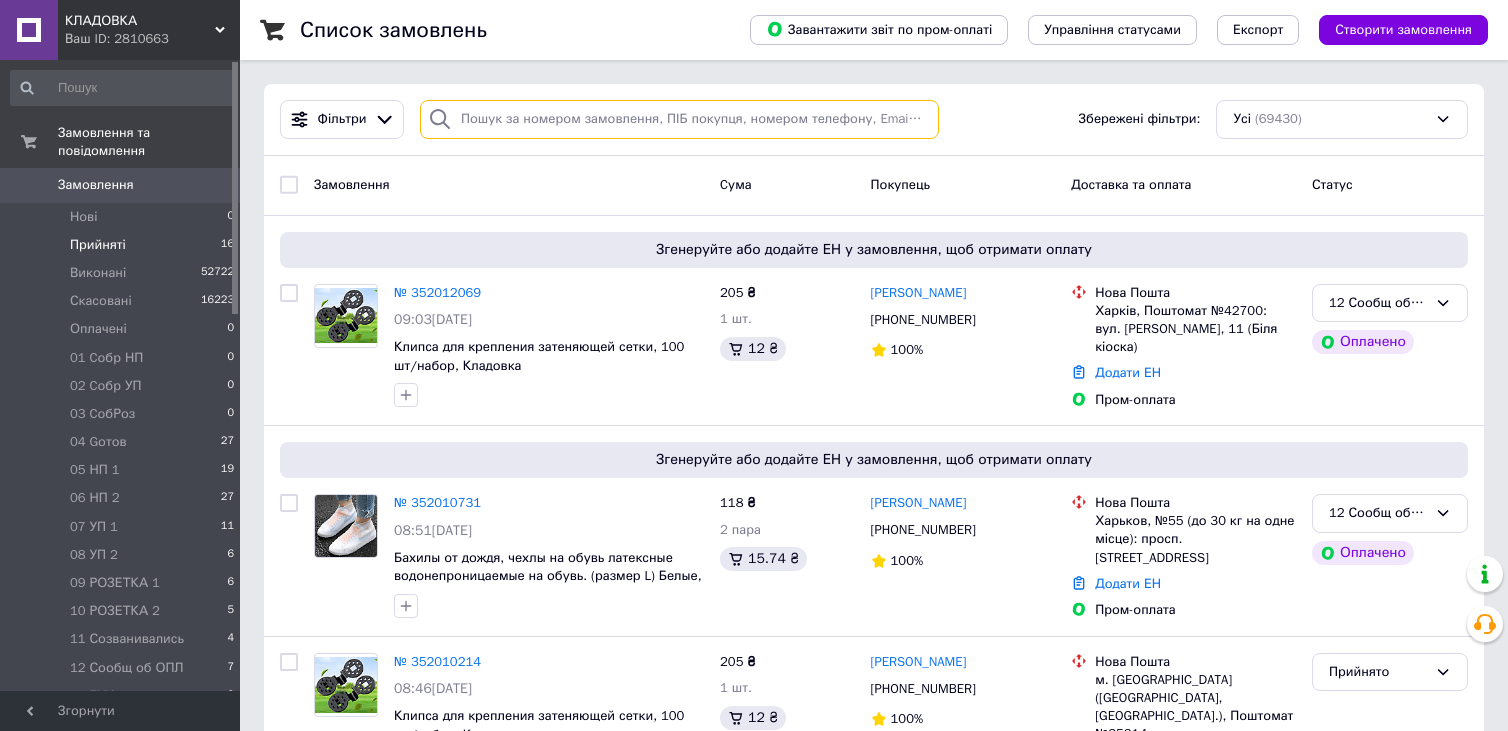 paste on "0960610202" 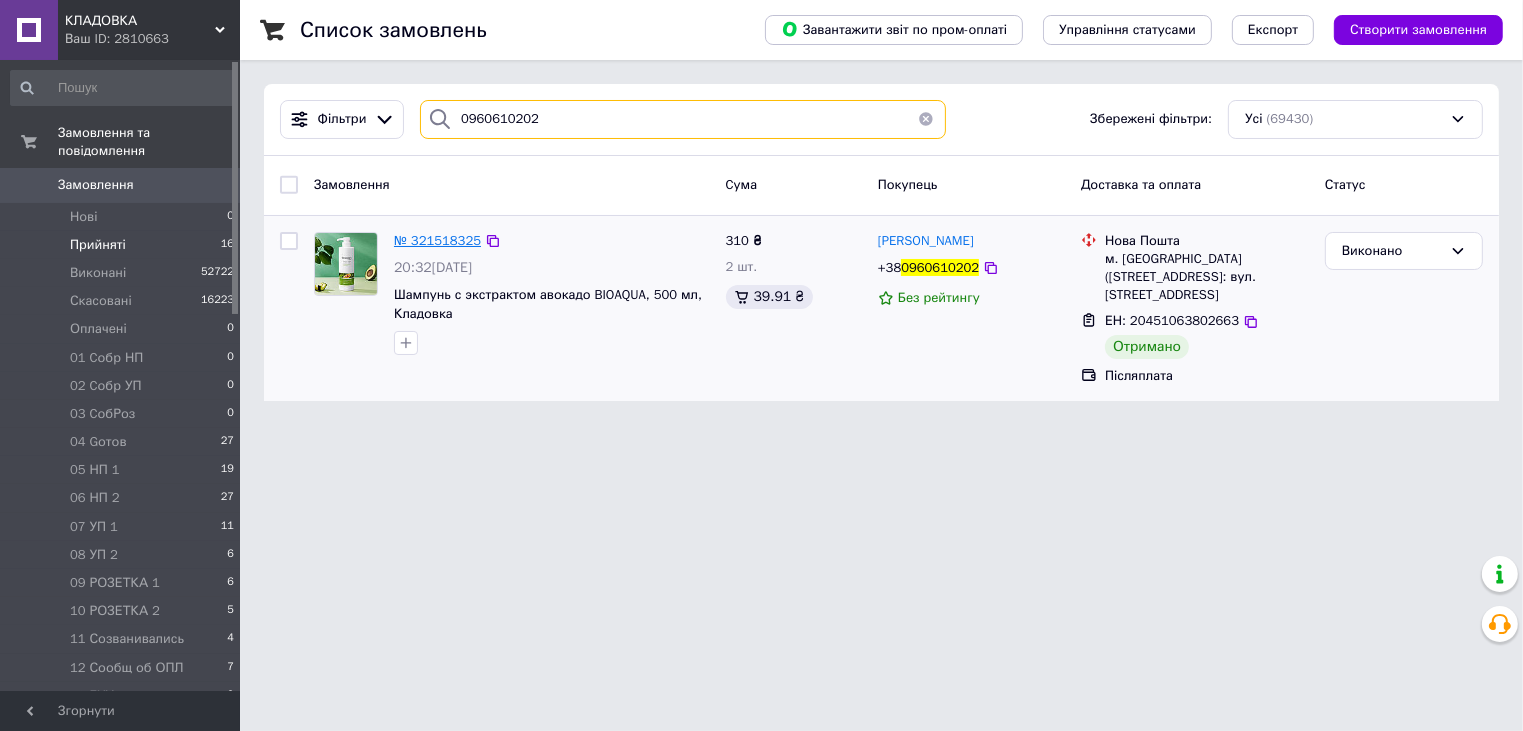 type on "0960610202" 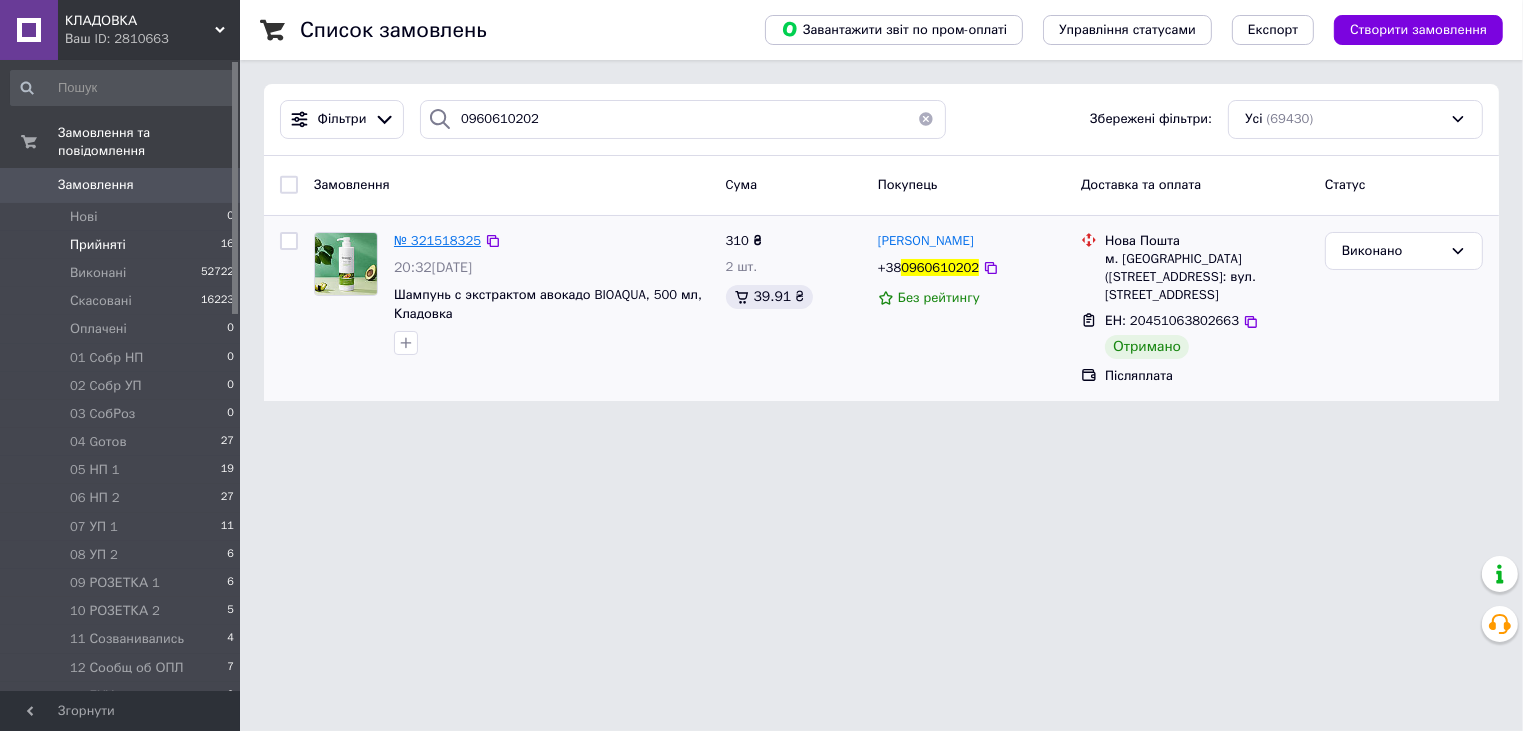 click on "№ 321518325" at bounding box center [437, 240] 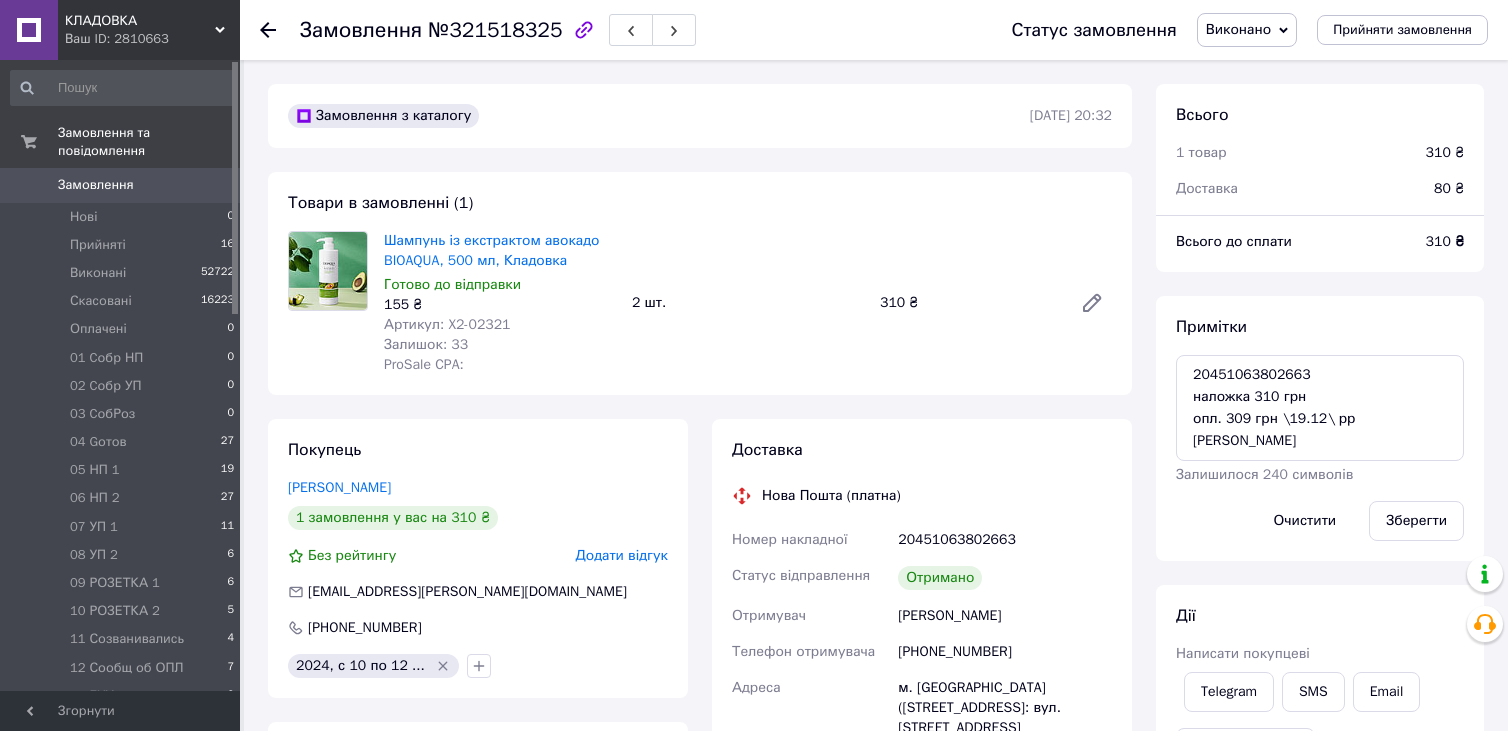 scroll, scrollTop: 390, scrollLeft: 0, axis: vertical 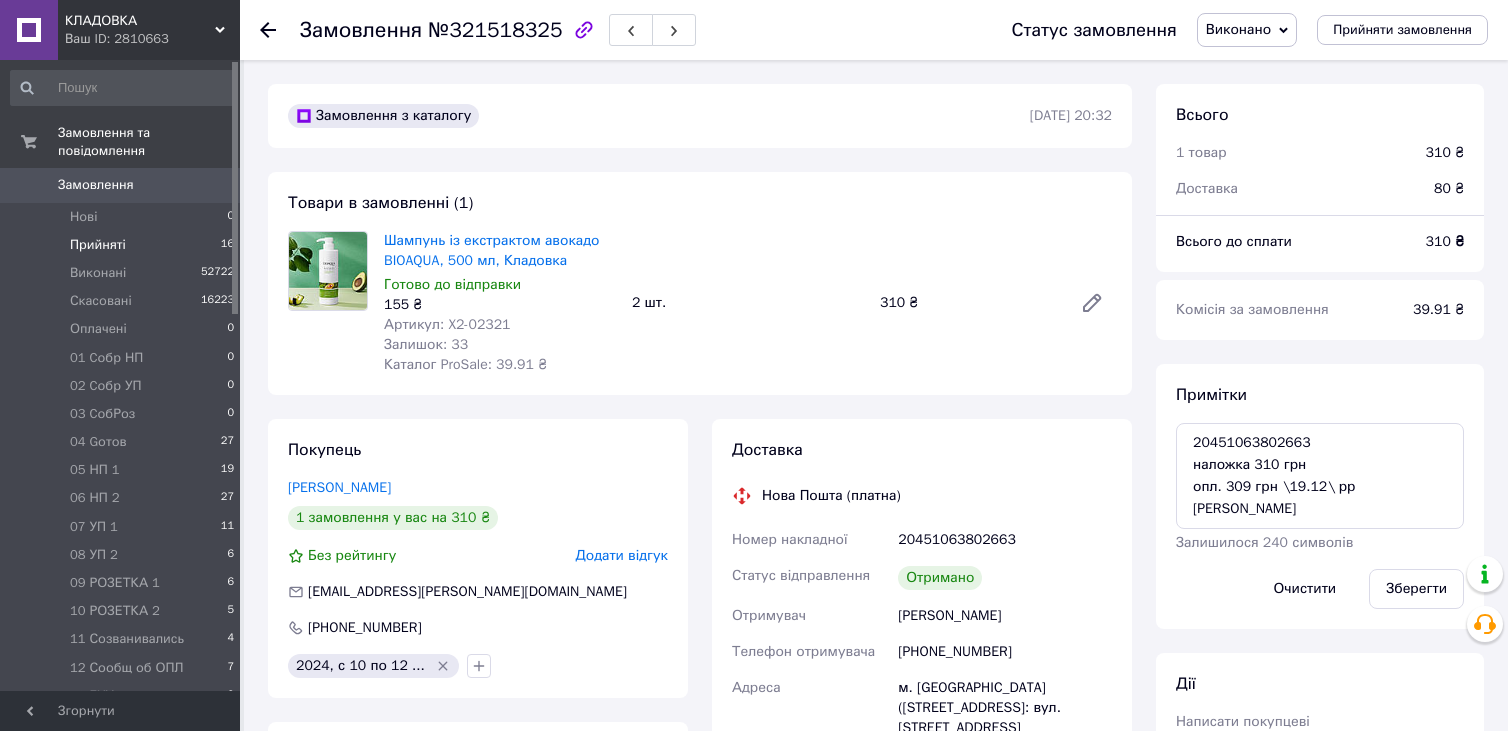 click on "Прийняті 16" at bounding box center [123, 245] 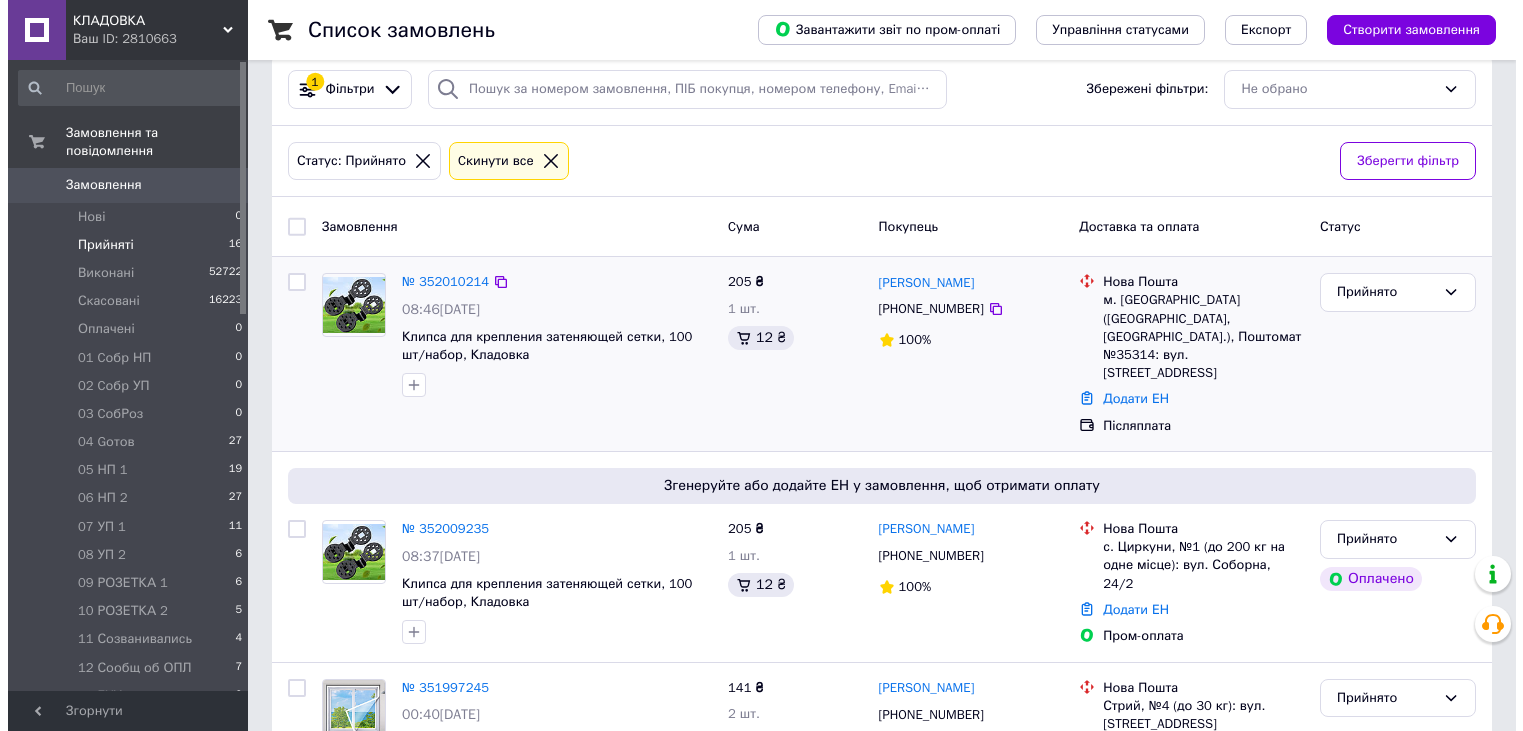 scroll, scrollTop: 0, scrollLeft: 0, axis: both 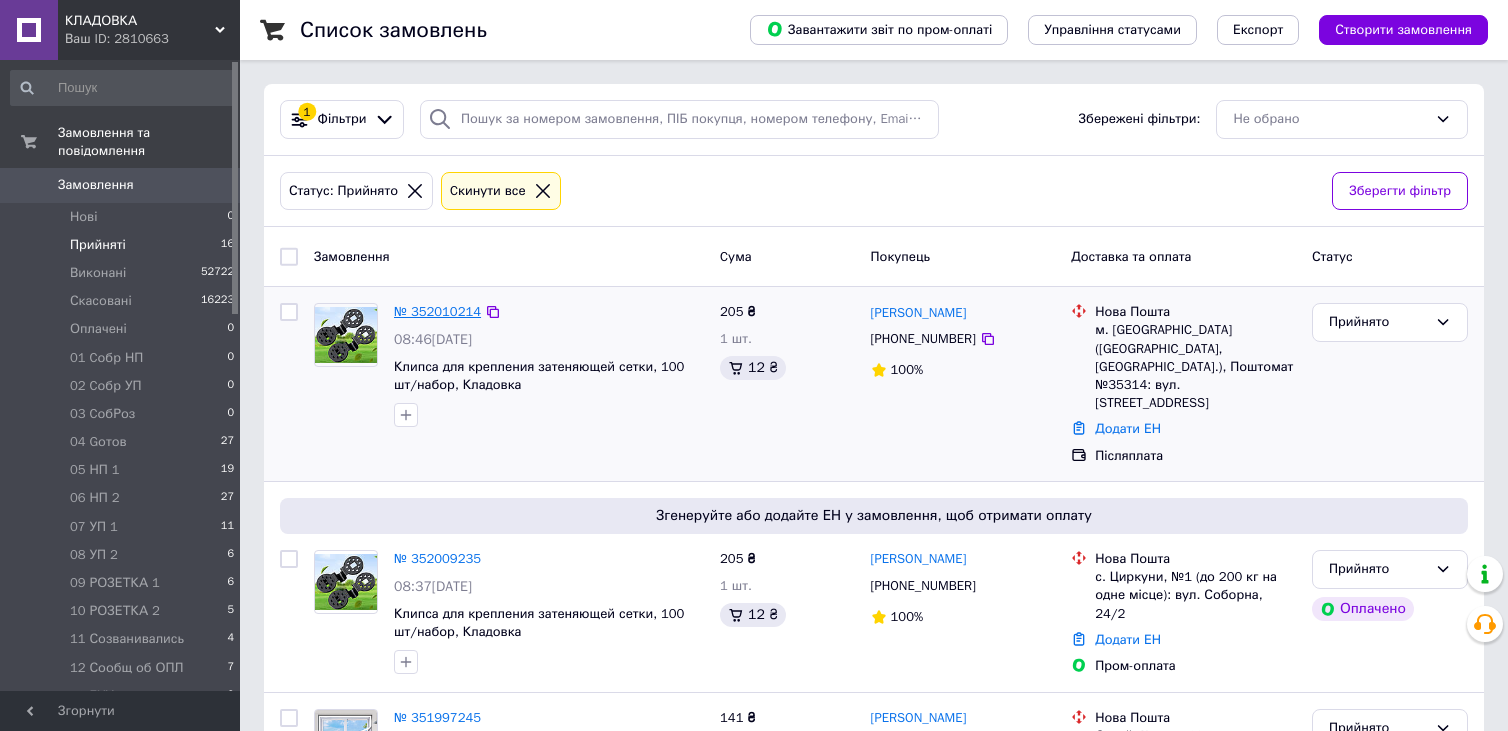 click on "№ 352010214" at bounding box center (437, 311) 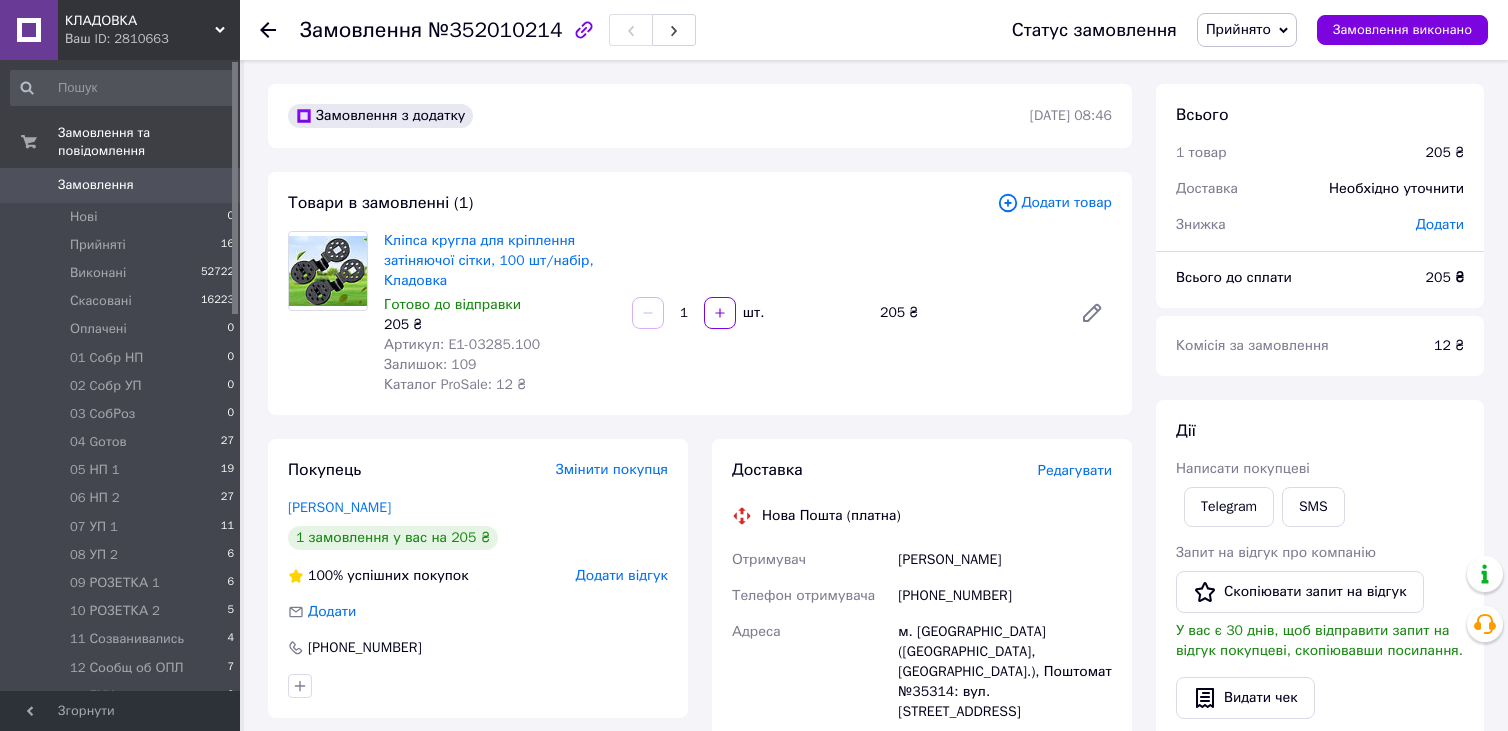 click on "Додати товар" at bounding box center (1054, 203) 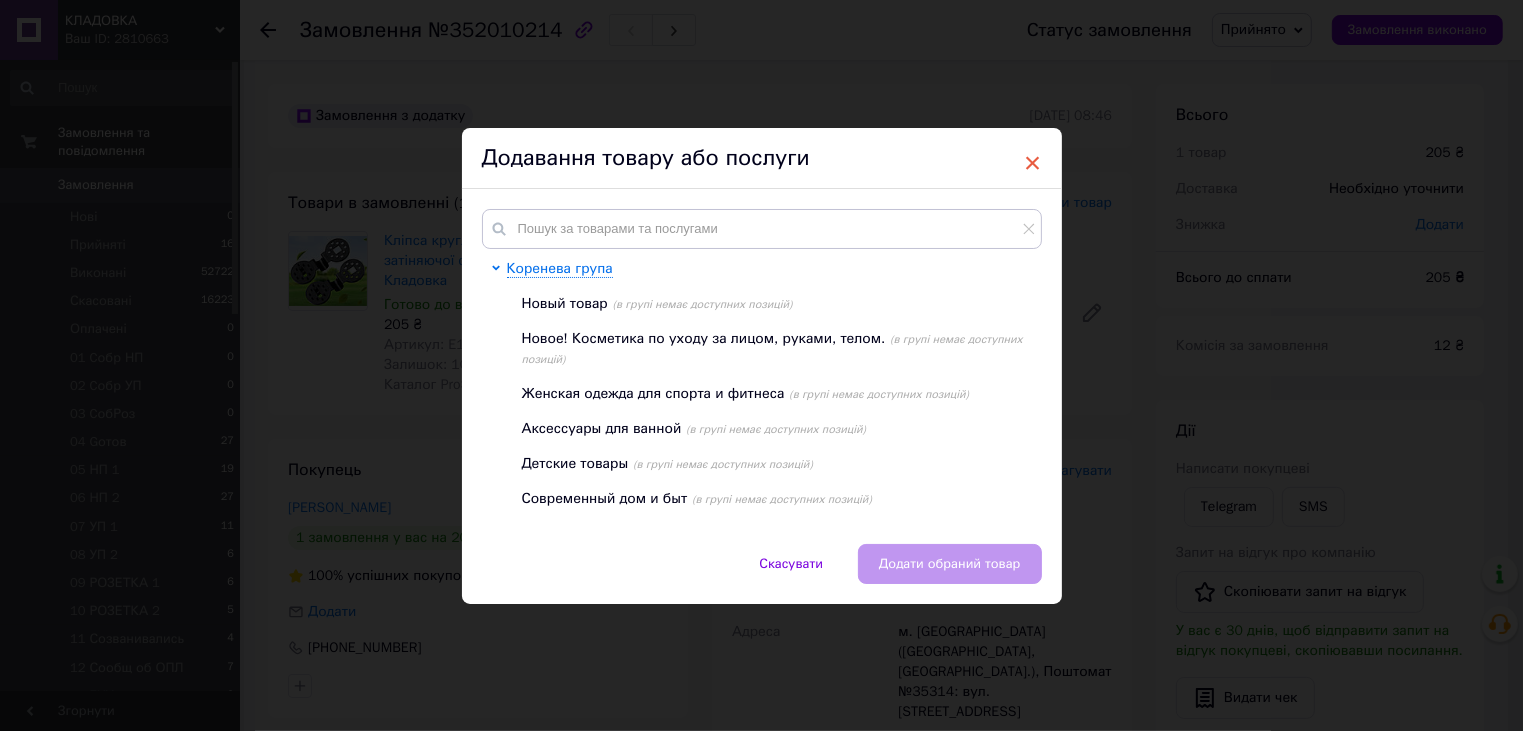click on "×" at bounding box center (1033, 163) 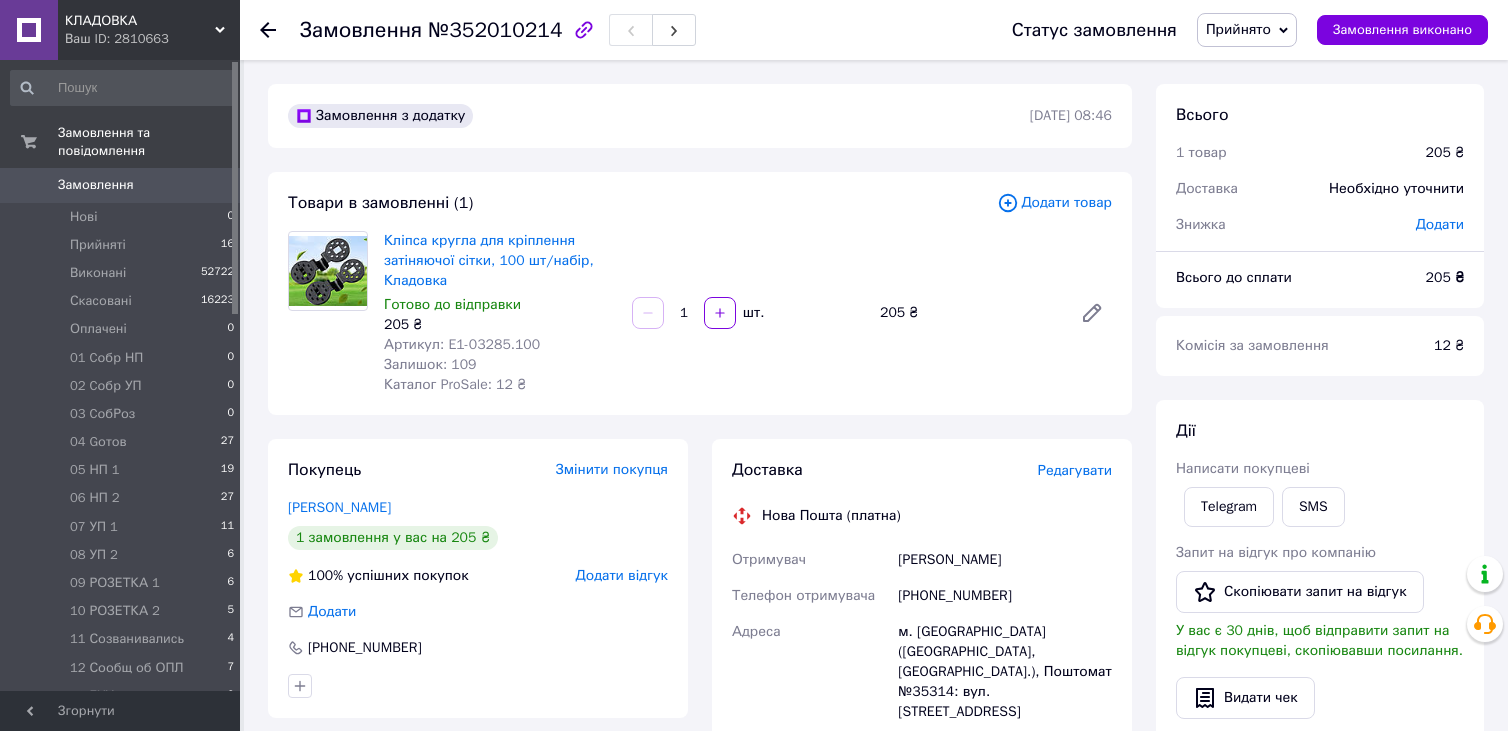 click 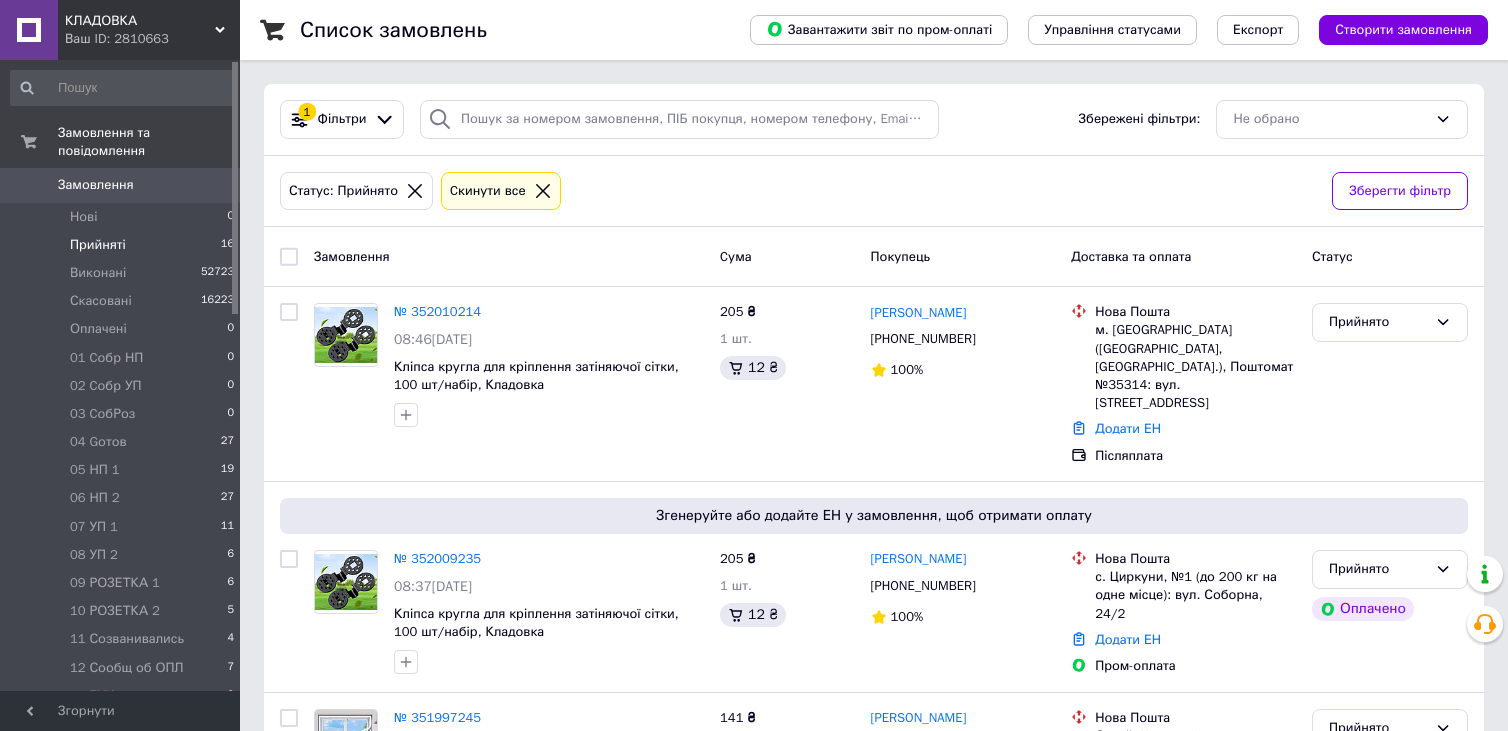 click 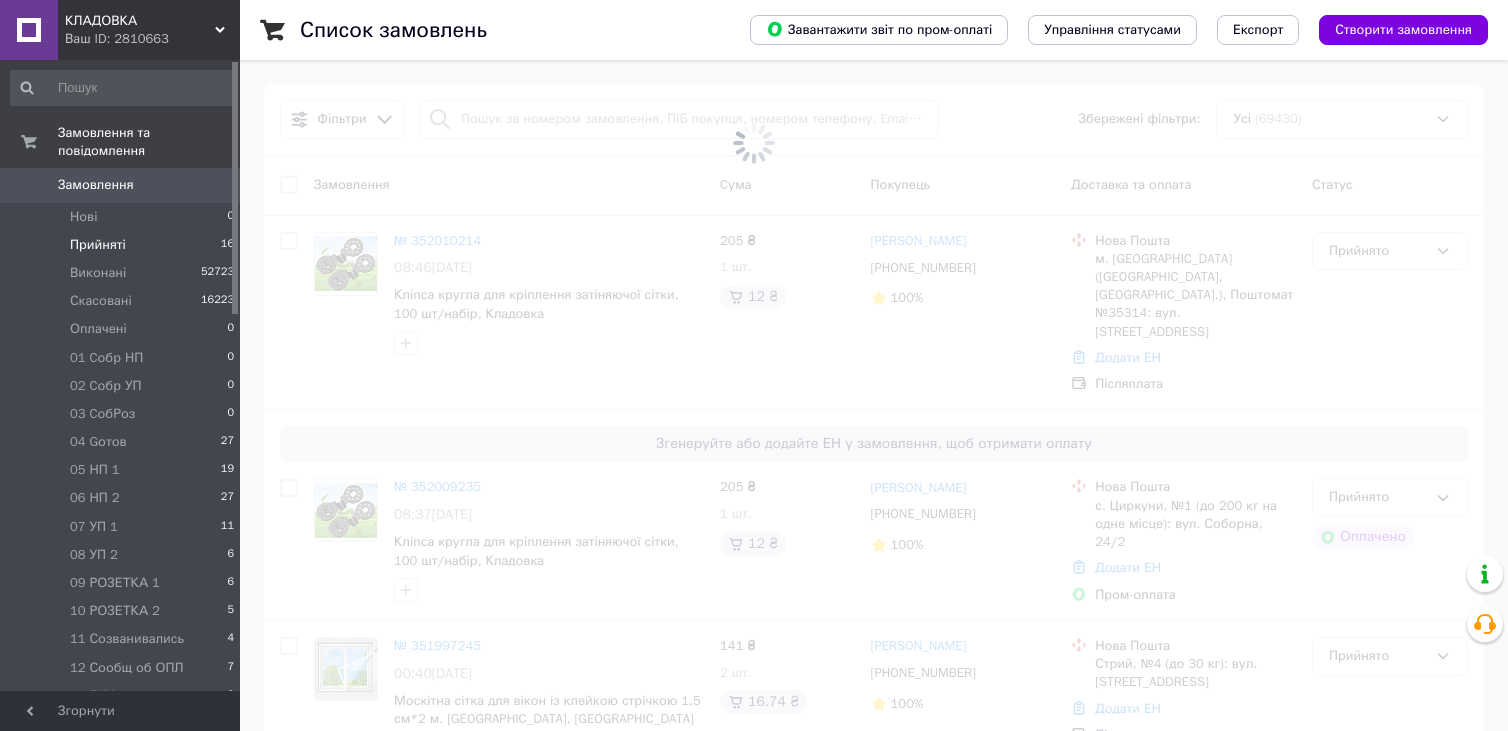 click at bounding box center (754, 143) 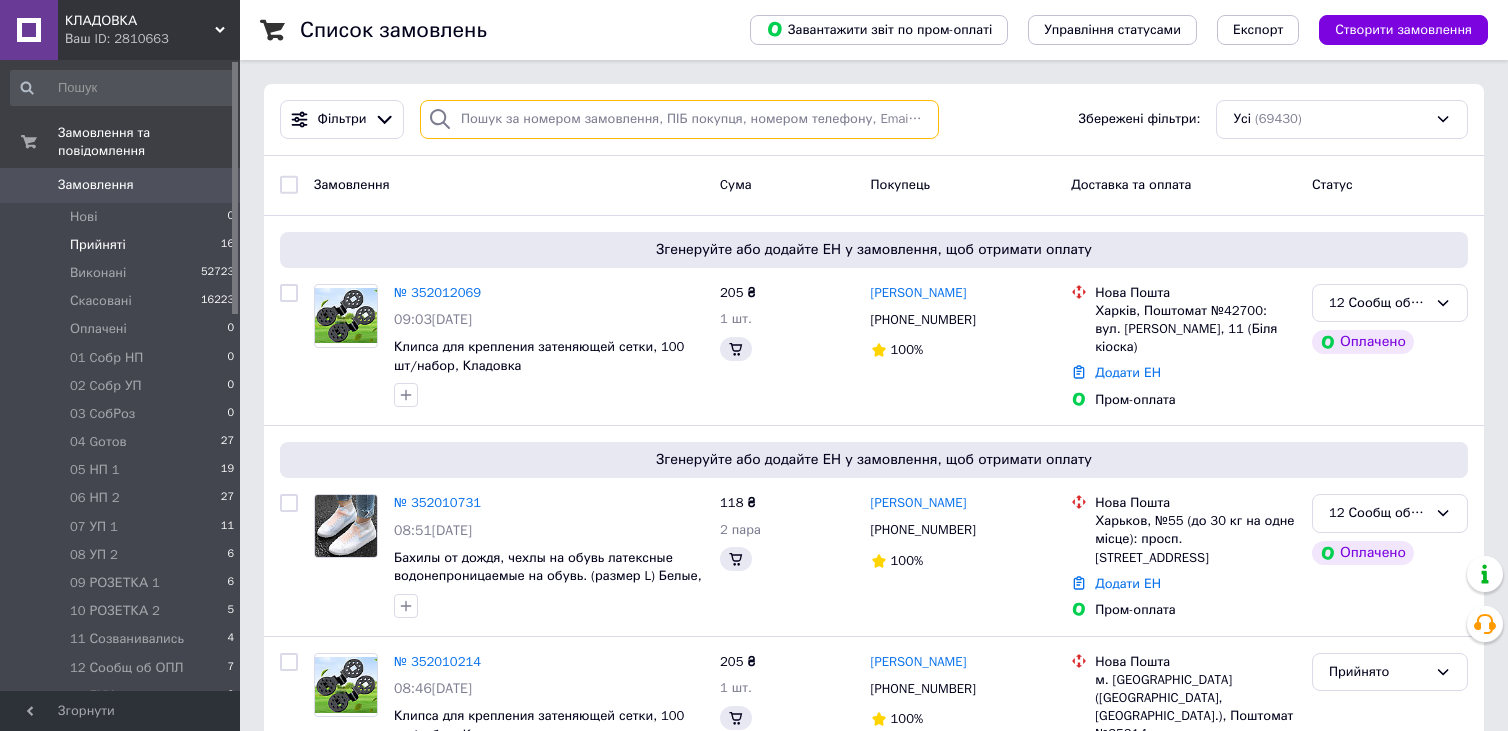 click at bounding box center [679, 119] 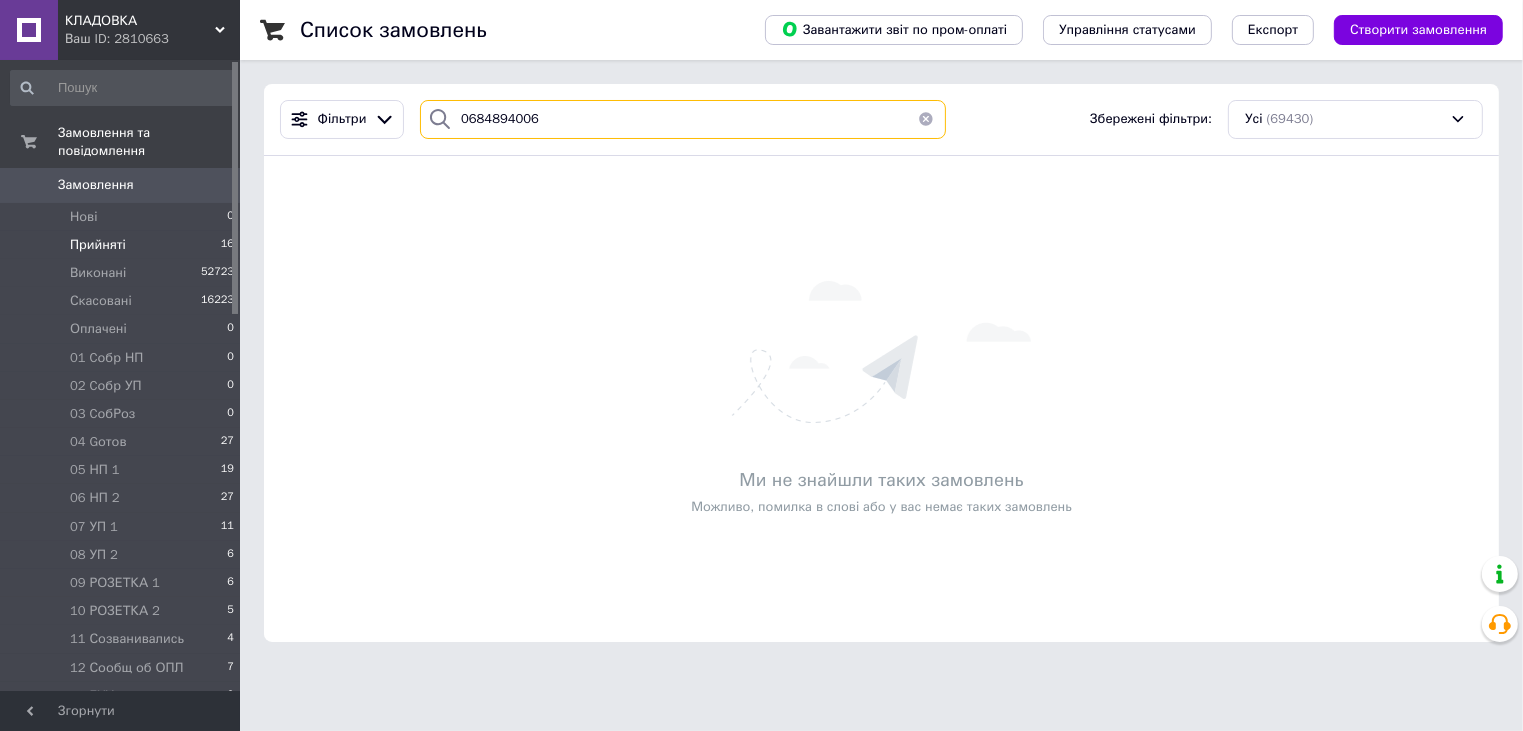 type on "0684894006" 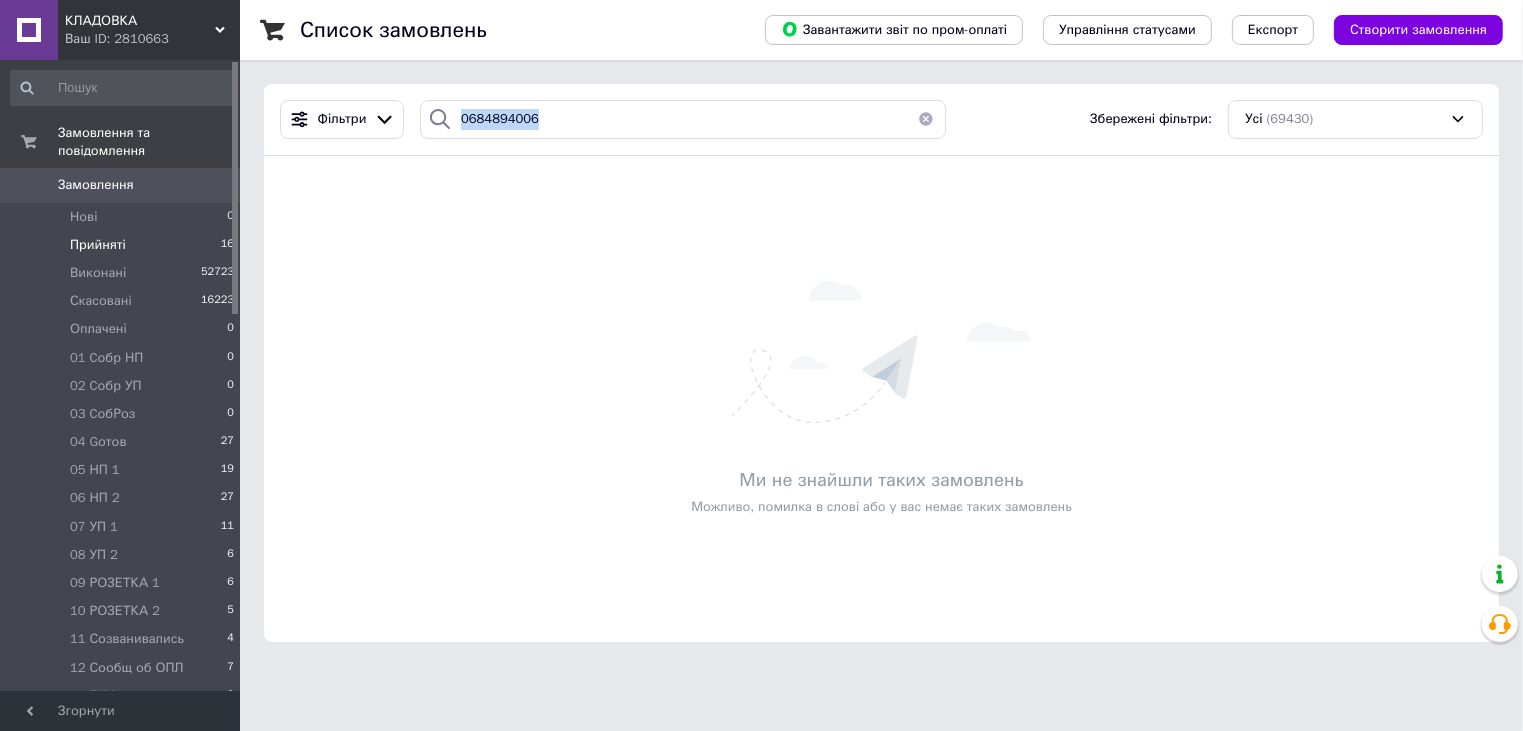 click on "0684894006" at bounding box center [683, 119] 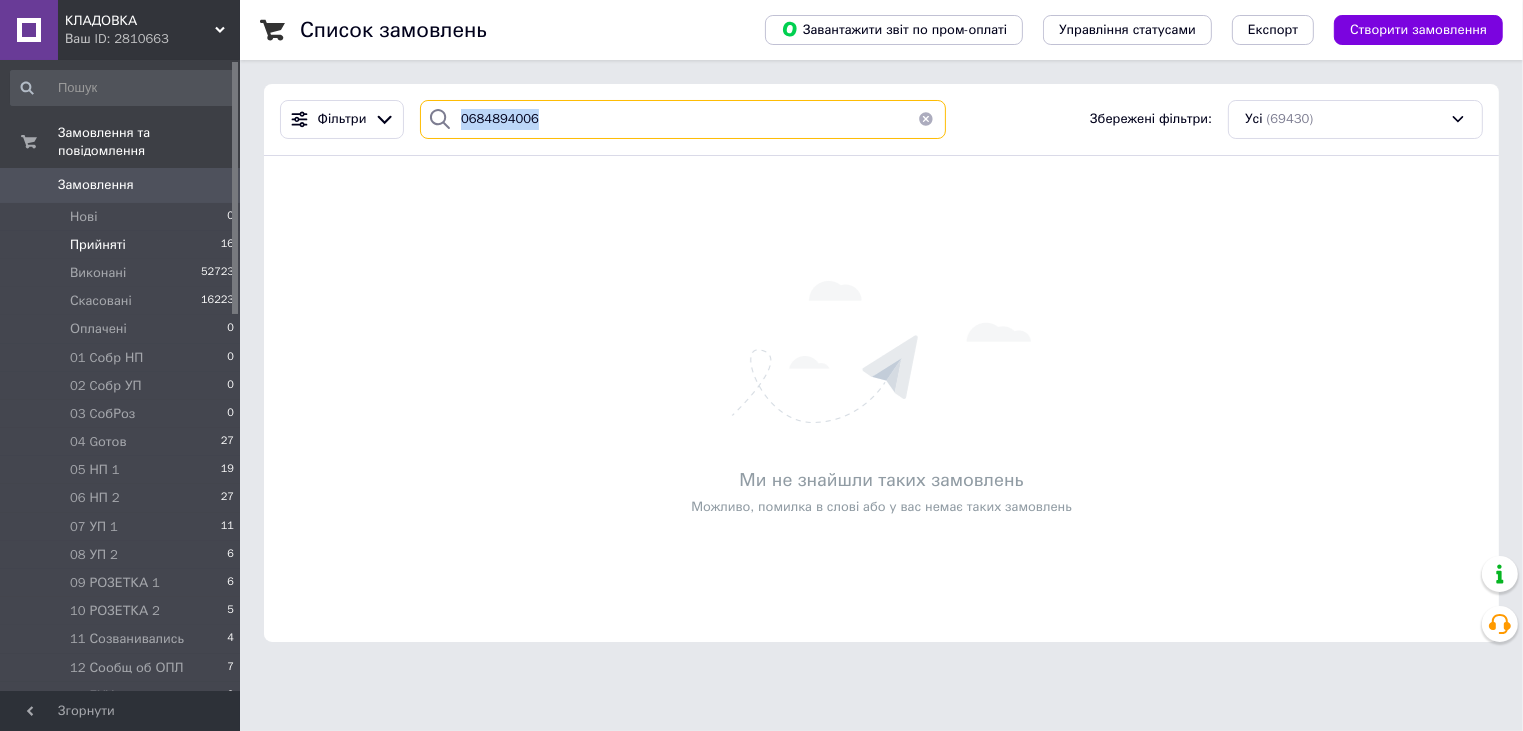 copy 